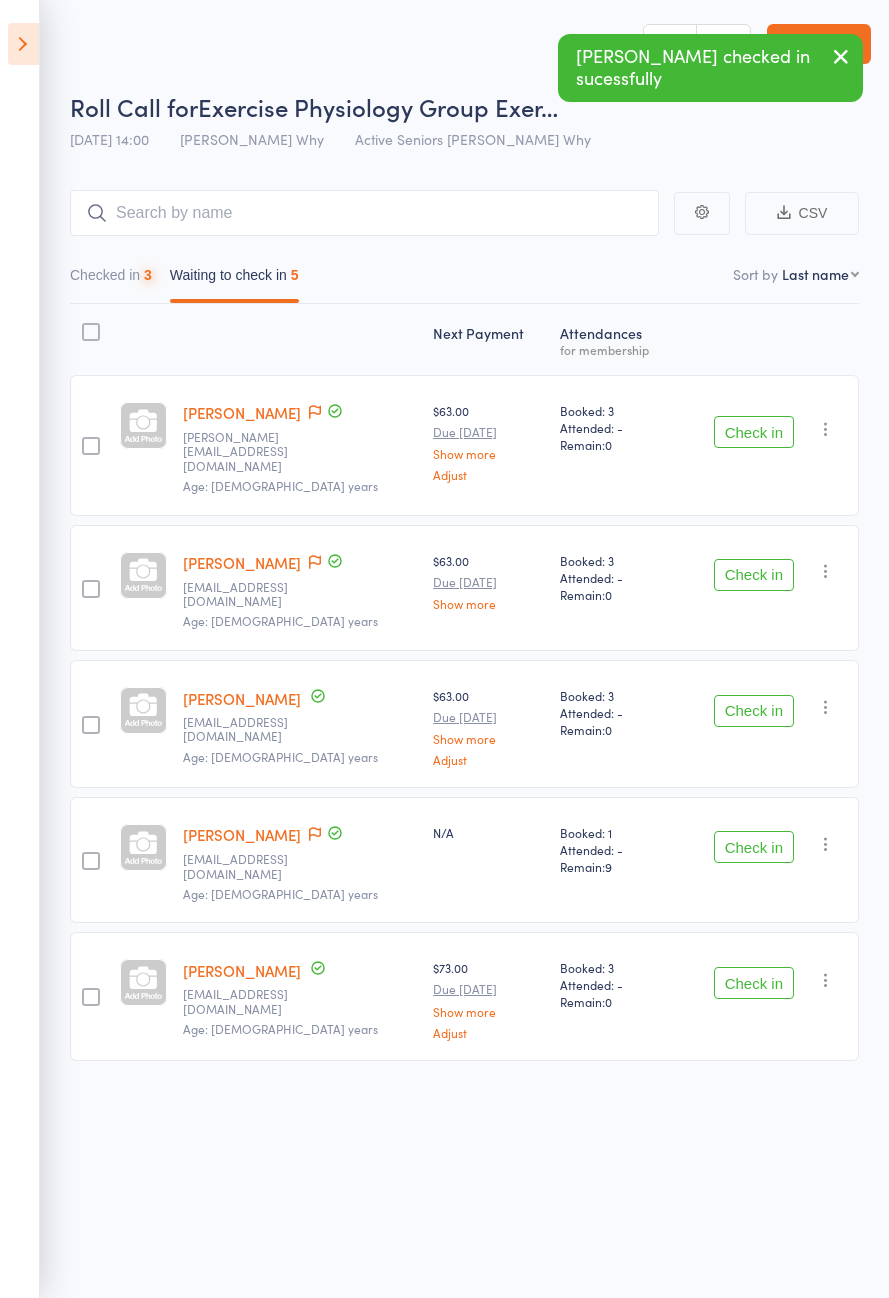 scroll, scrollTop: 0, scrollLeft: 0, axis: both 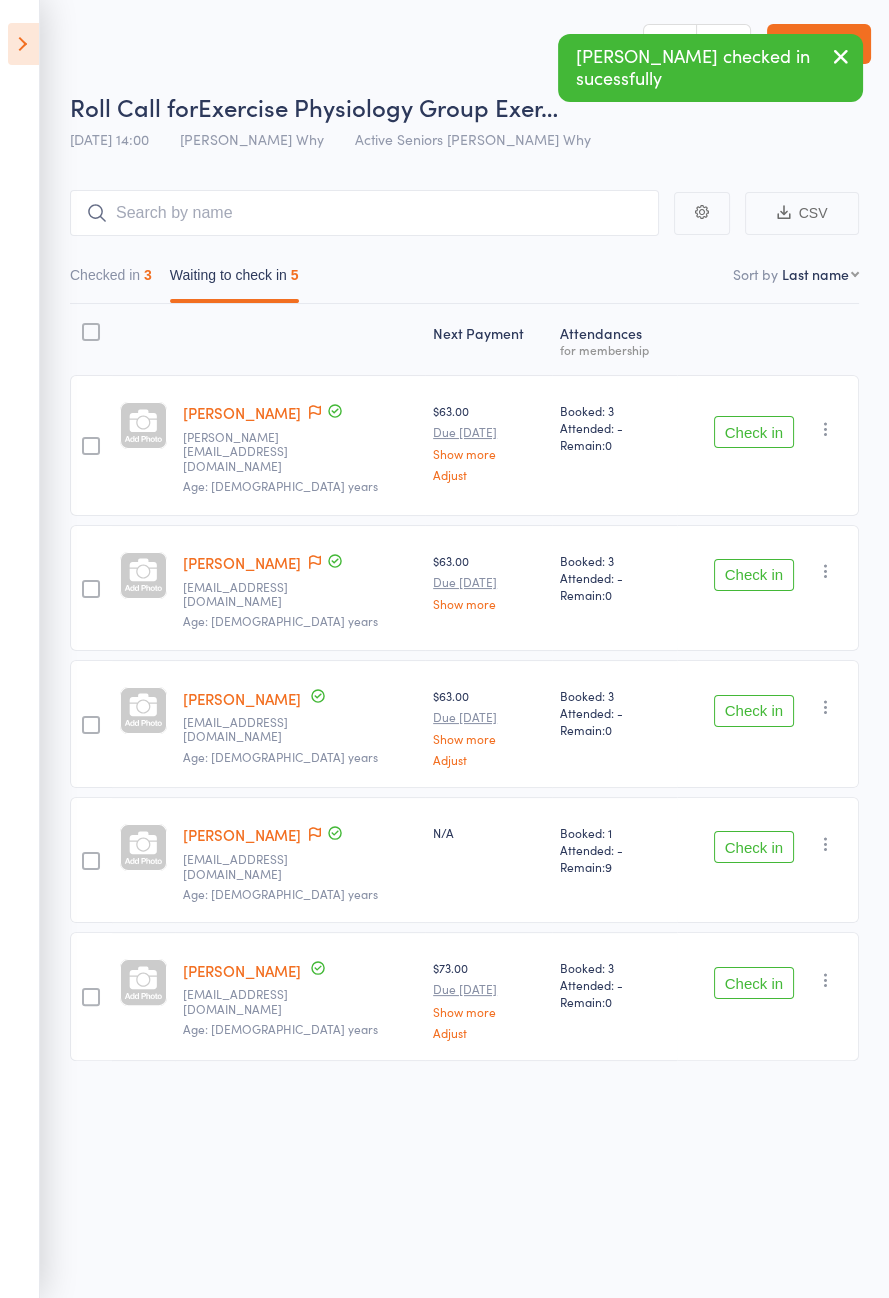 click 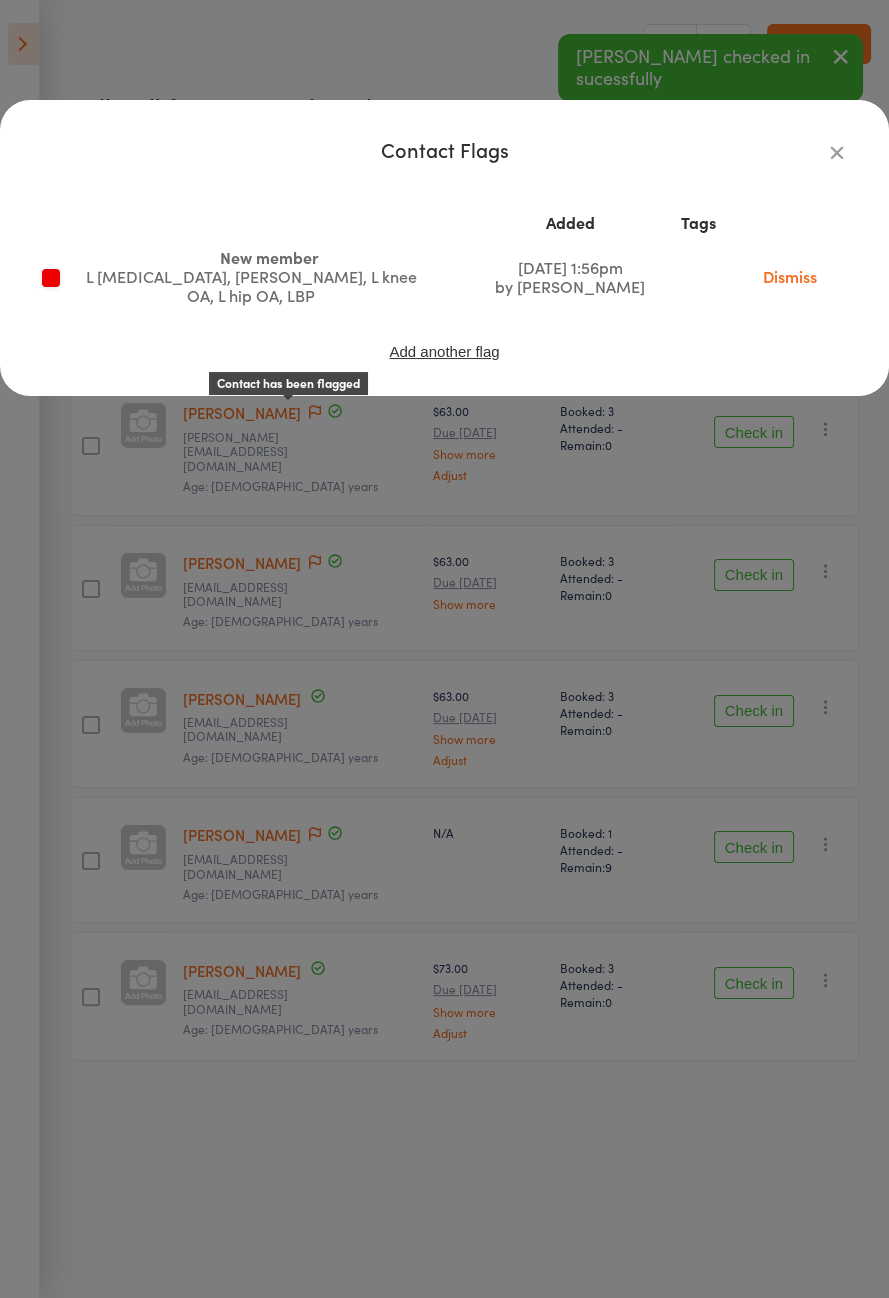 click on "Contact Flags Added Tags New member
L shoulder replacement, parkinson's, L knee OA, L hip OA, LBP
Jun 30, 2025 1:56pm by Taylor Bridges Dismiss Add another flag" at bounding box center [444, 649] 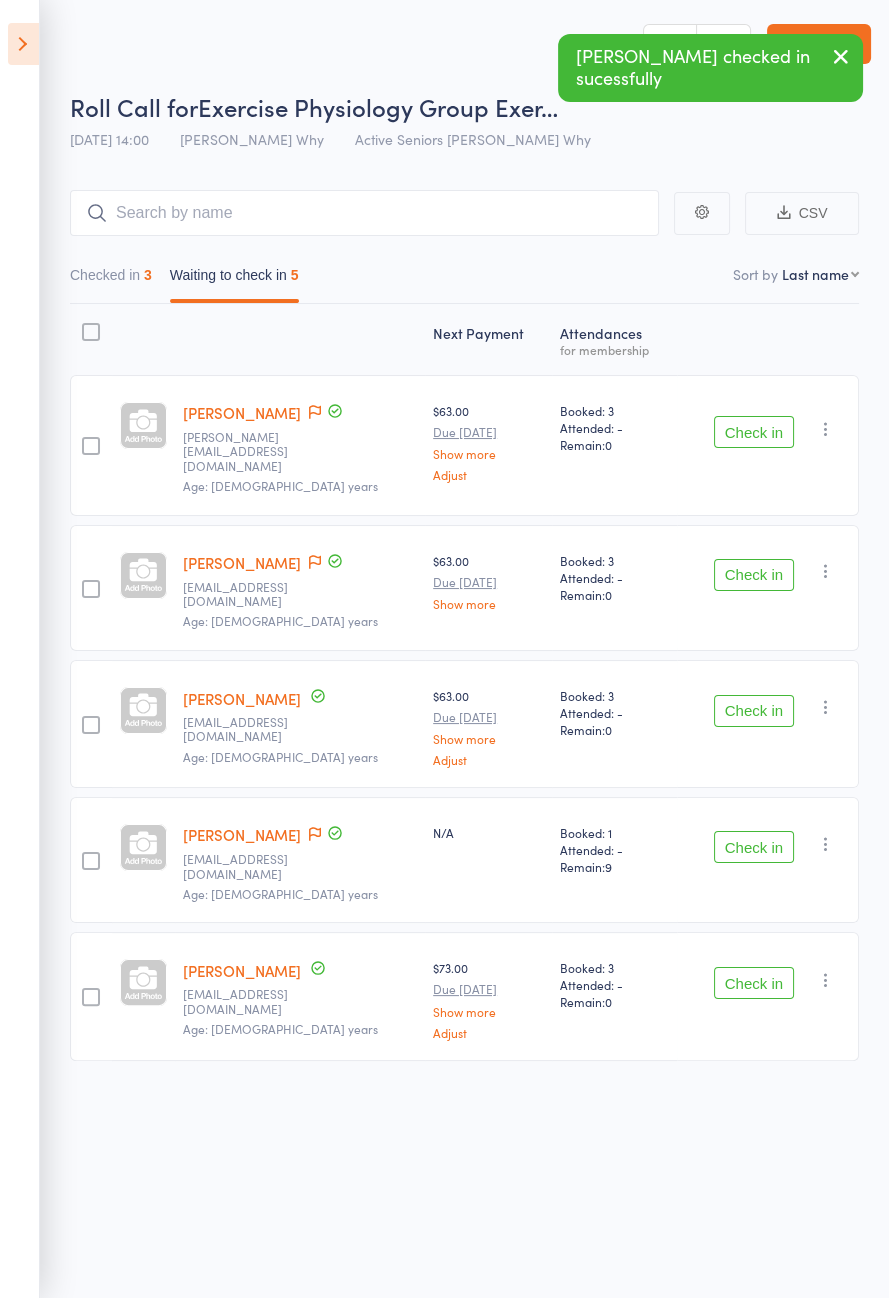 click on "Check in" at bounding box center (754, 432) 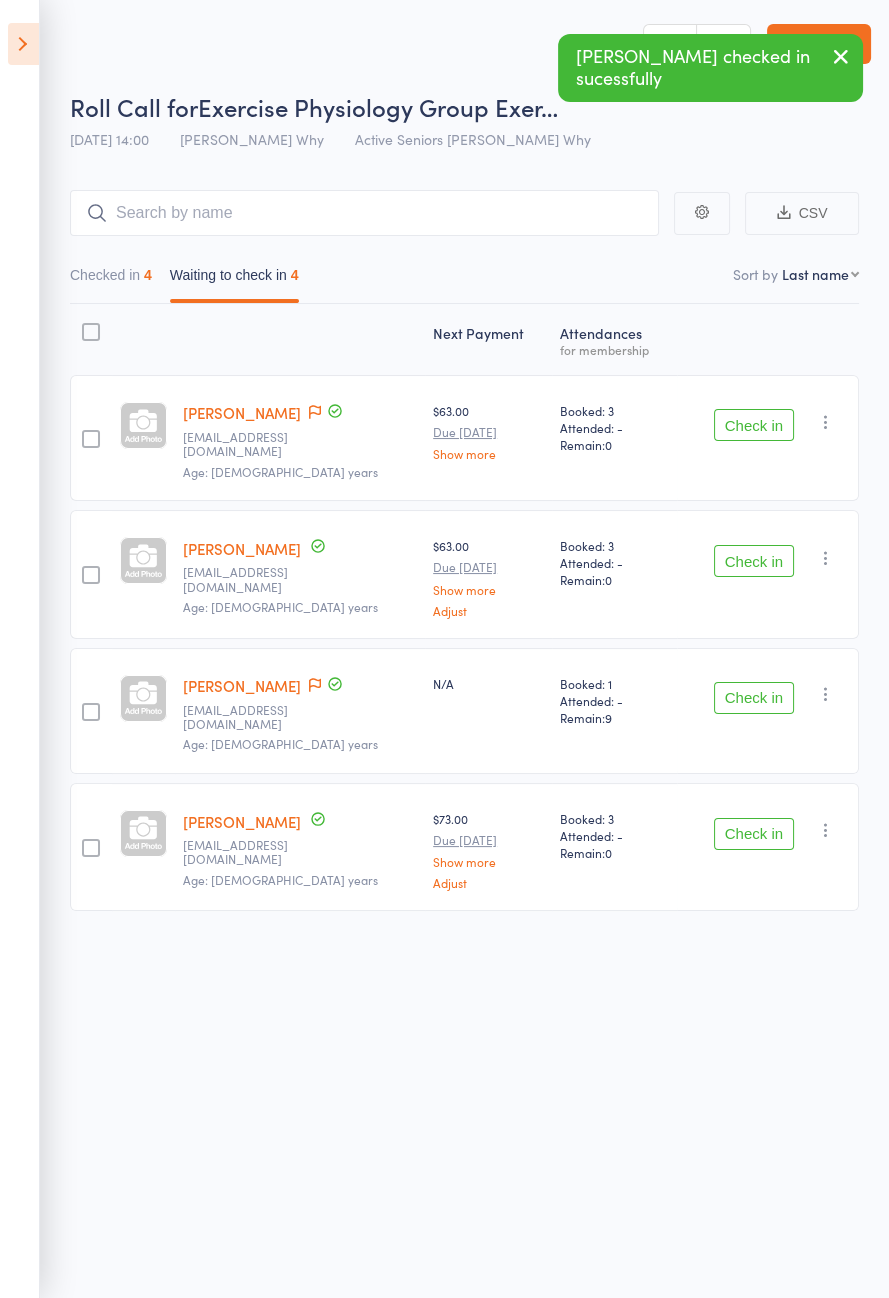 click on "Check in" at bounding box center (754, 425) 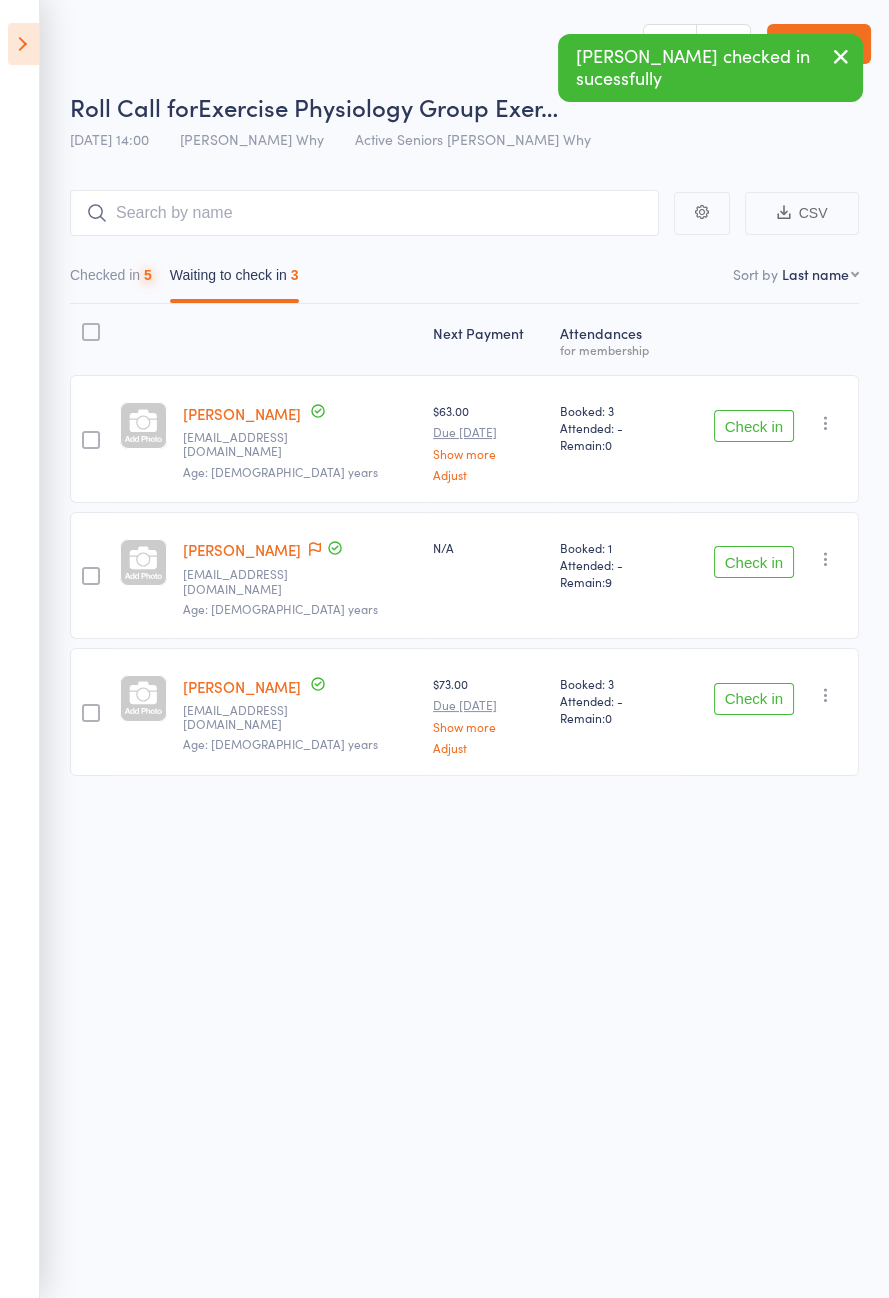 click on "Check in" at bounding box center (754, 426) 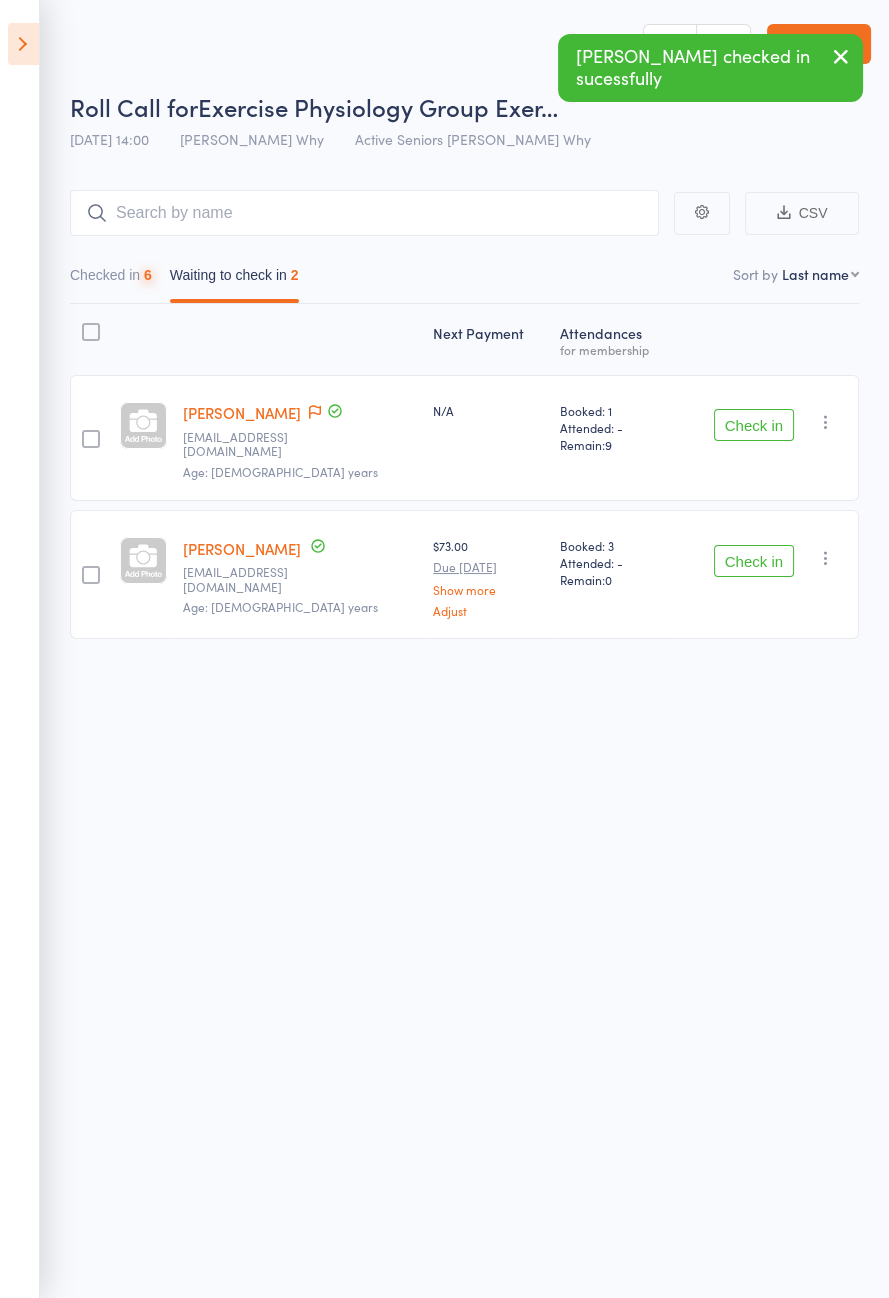 click on "Check in" at bounding box center (754, 425) 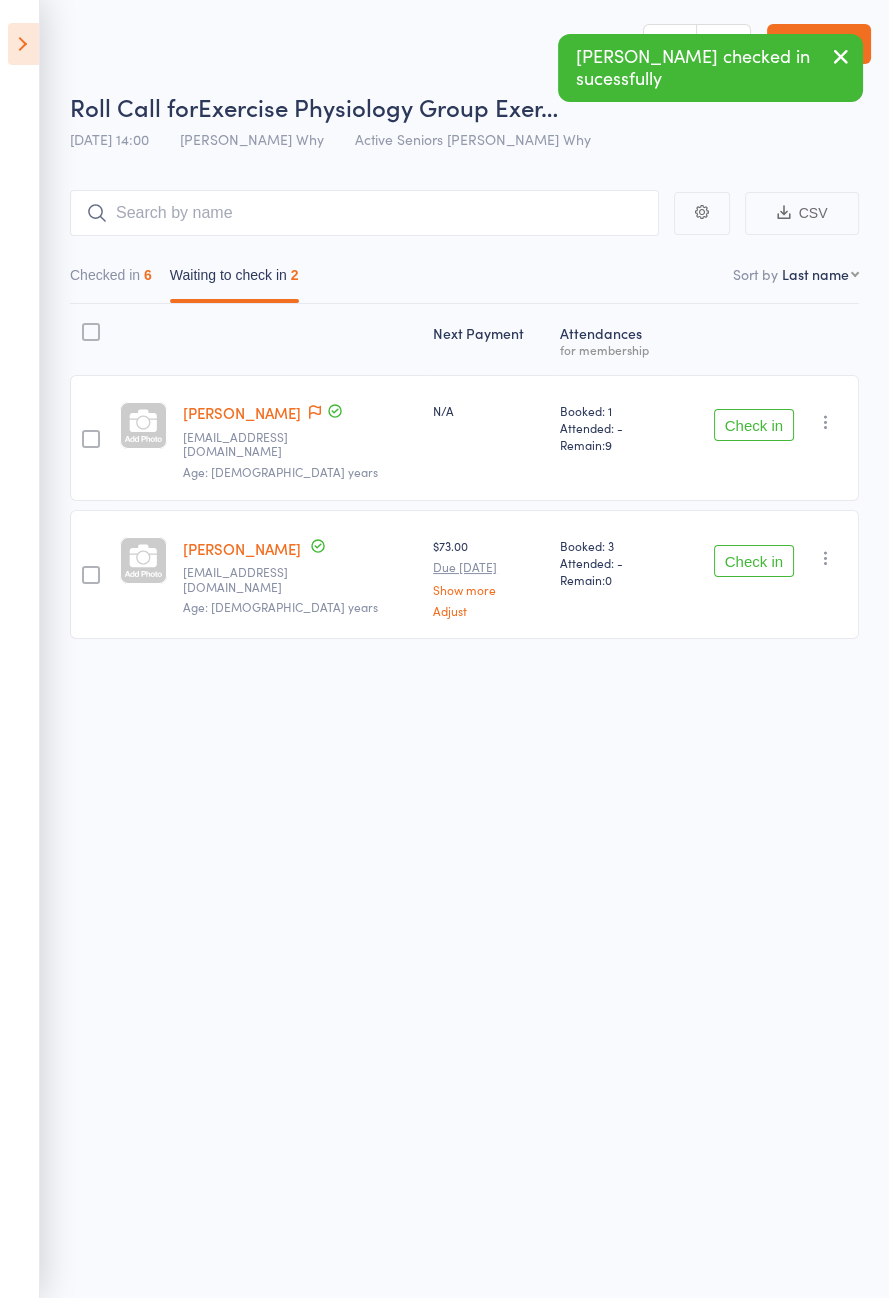 click on "Check in" at bounding box center (754, 425) 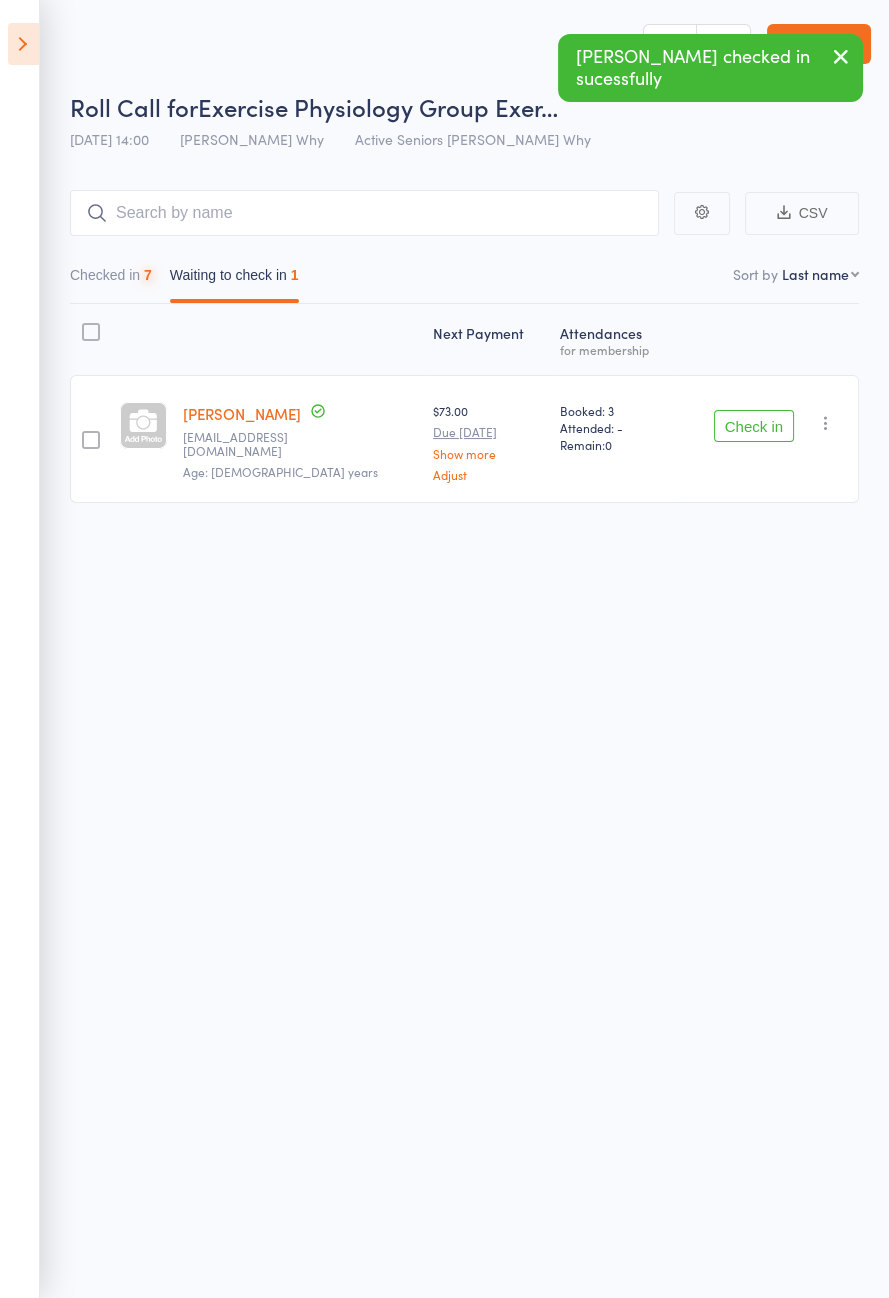 click on "Check in Check in Send message Add Note Add Task Add Flag Remove Mark absent" at bounding box center [768, 439] 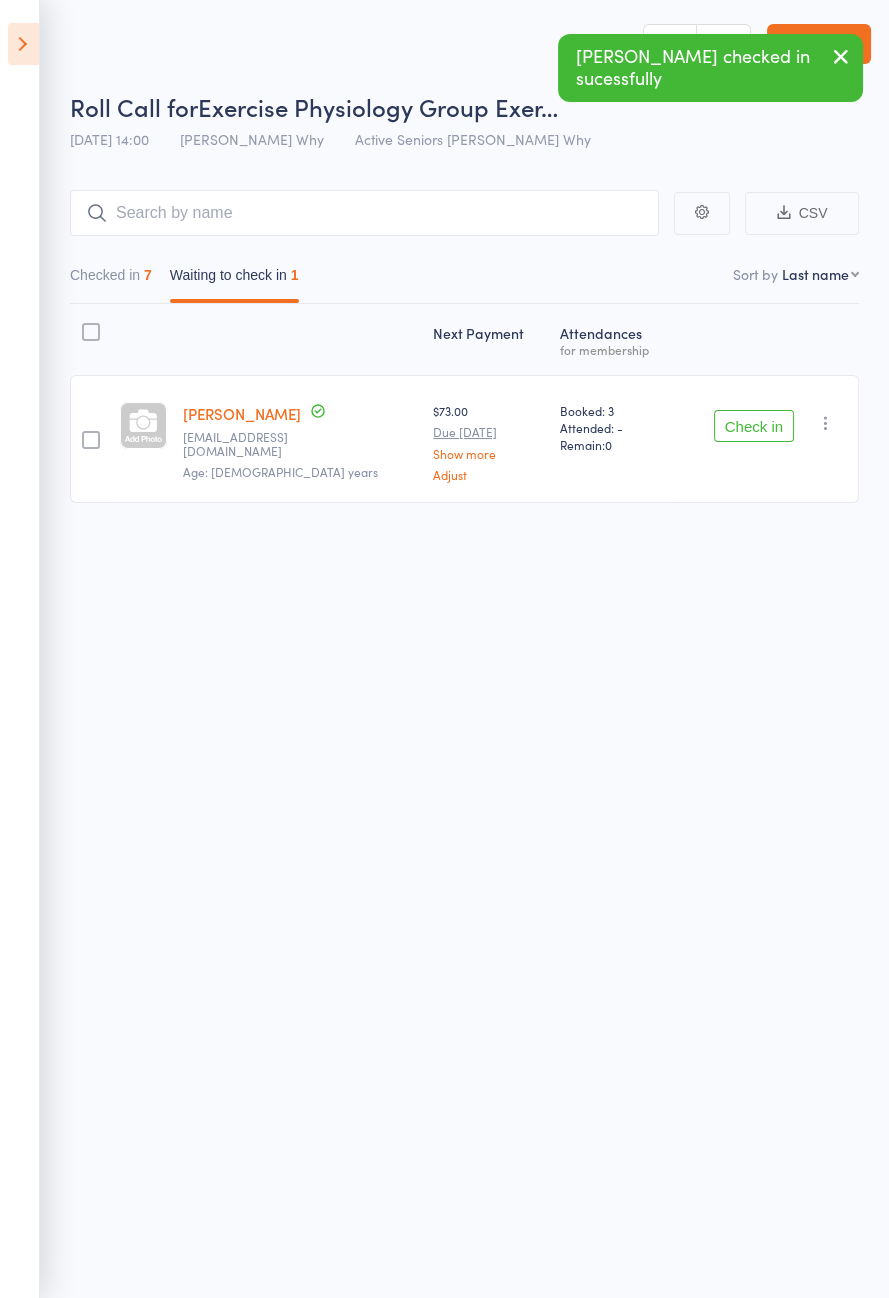 click on "Check in" at bounding box center [754, 426] 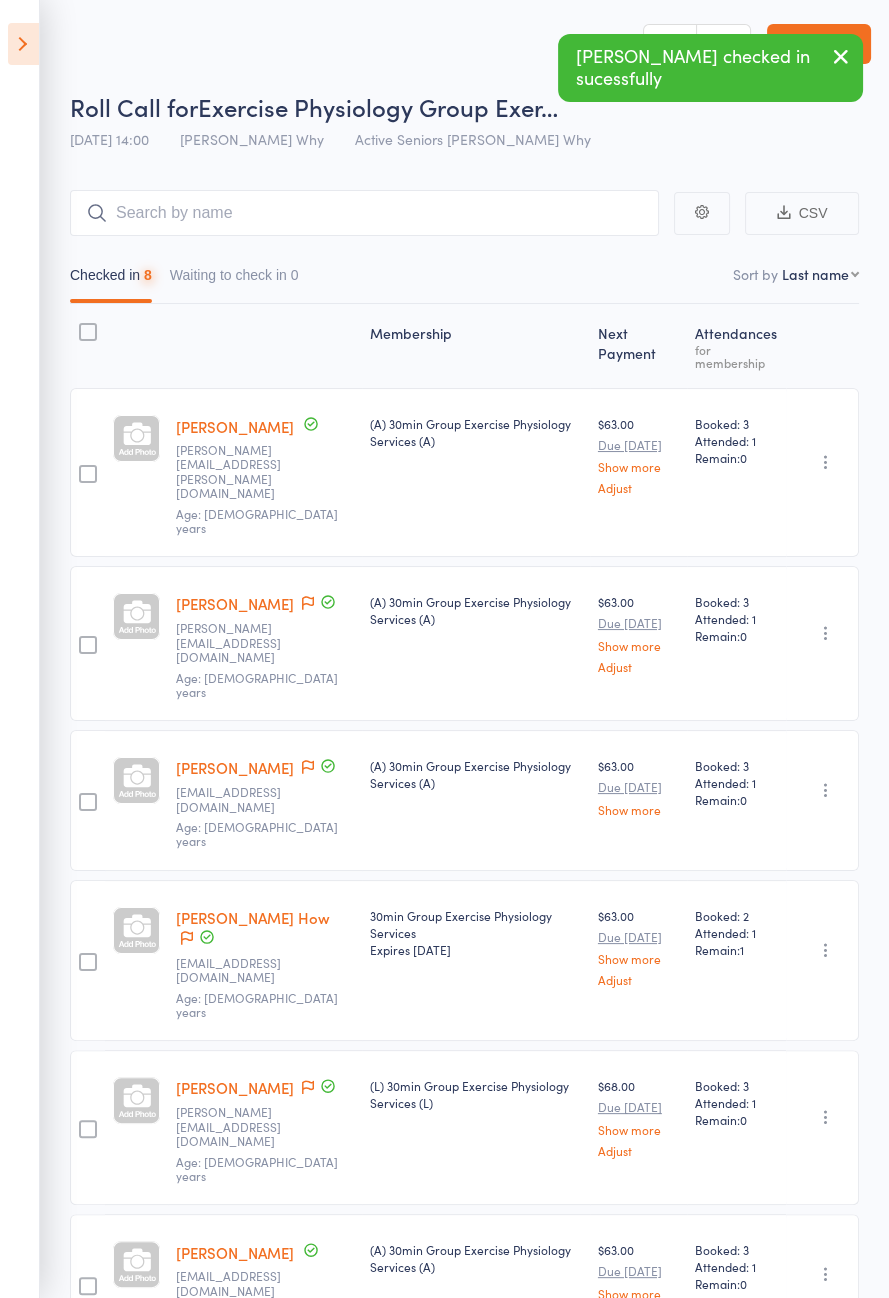 click at bounding box center (23, 44) 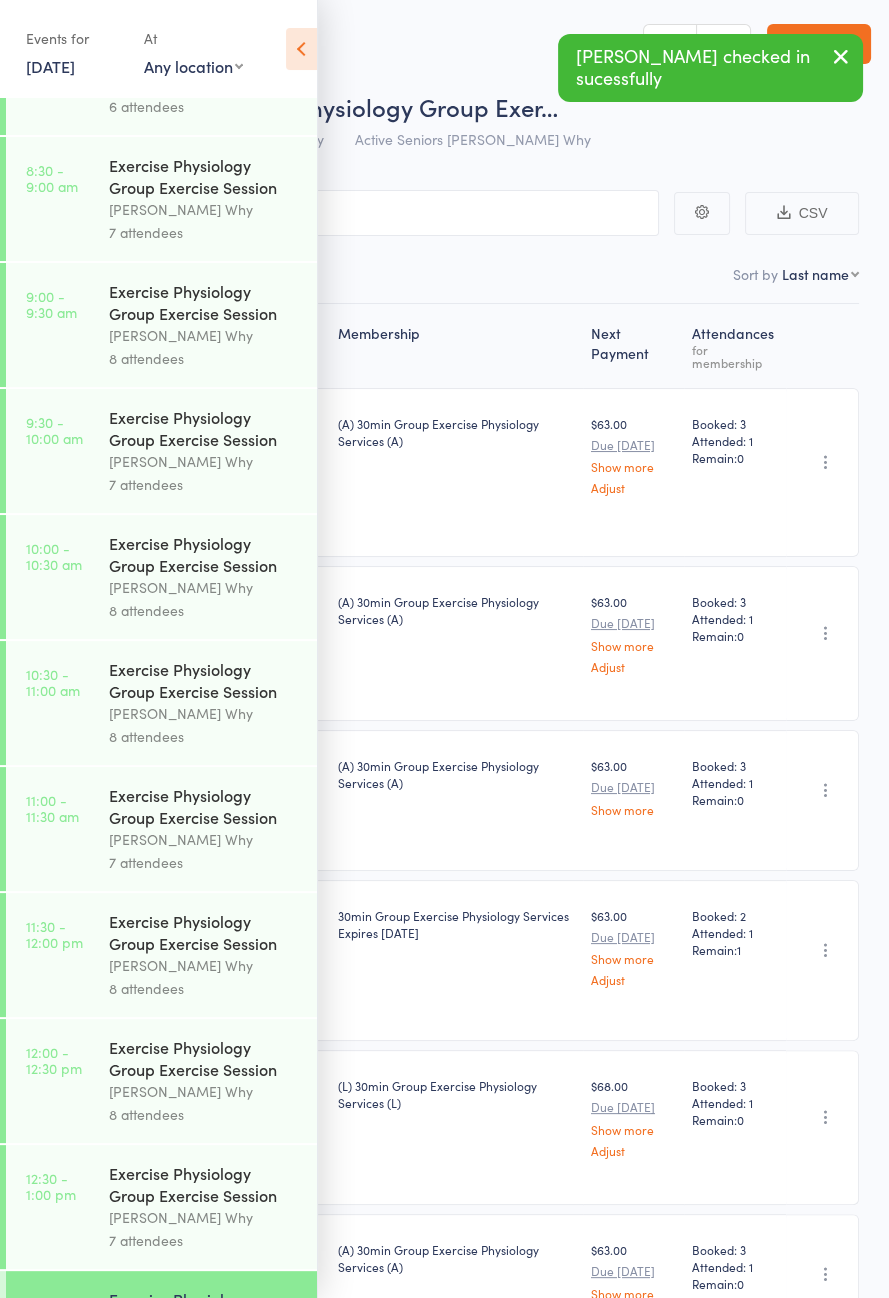 scroll, scrollTop: 1148, scrollLeft: 0, axis: vertical 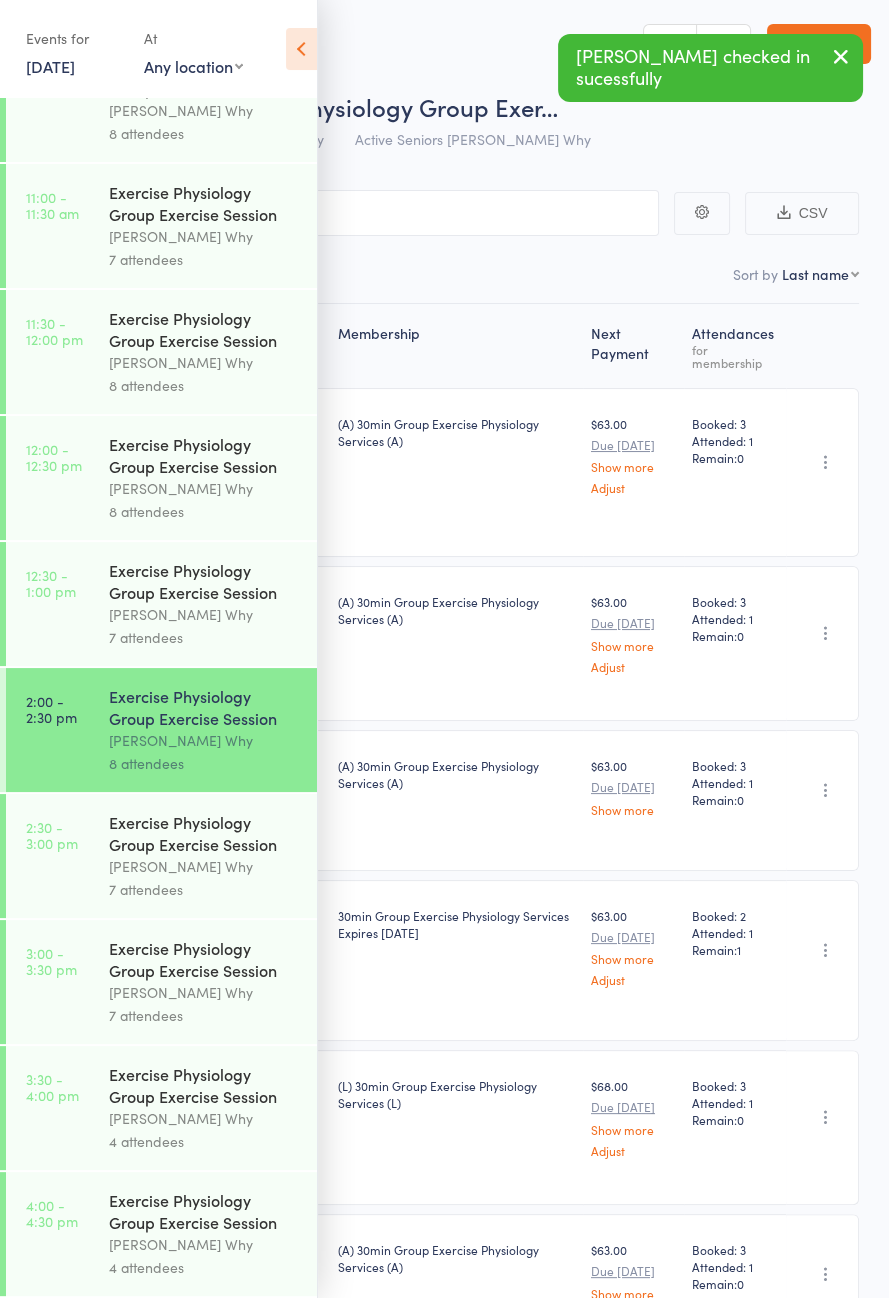 click on "2:30 - 3:00 pm Exercise Physiology Group Exercise Session Dee Why 7 attendees" at bounding box center [161, 856] 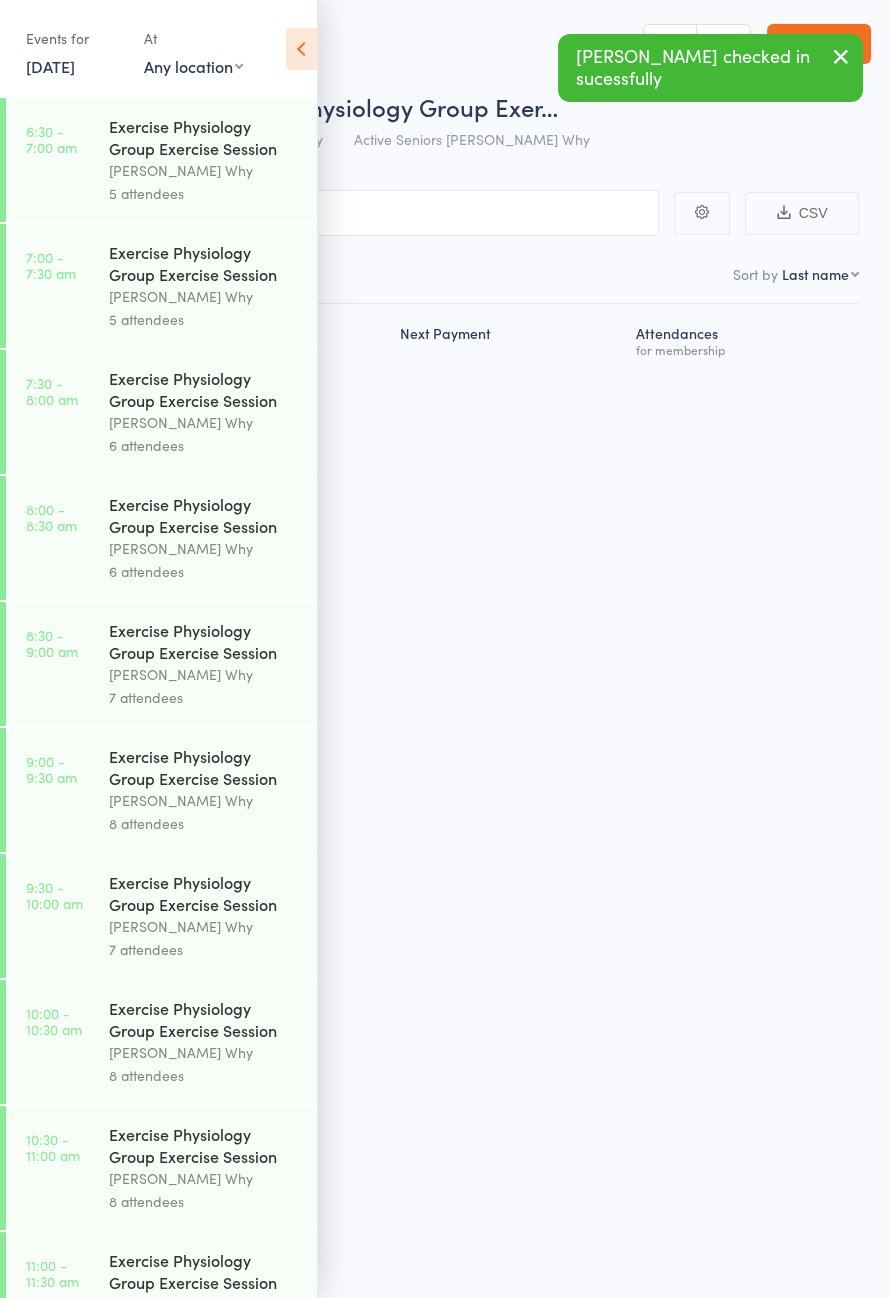 click at bounding box center (301, 49) 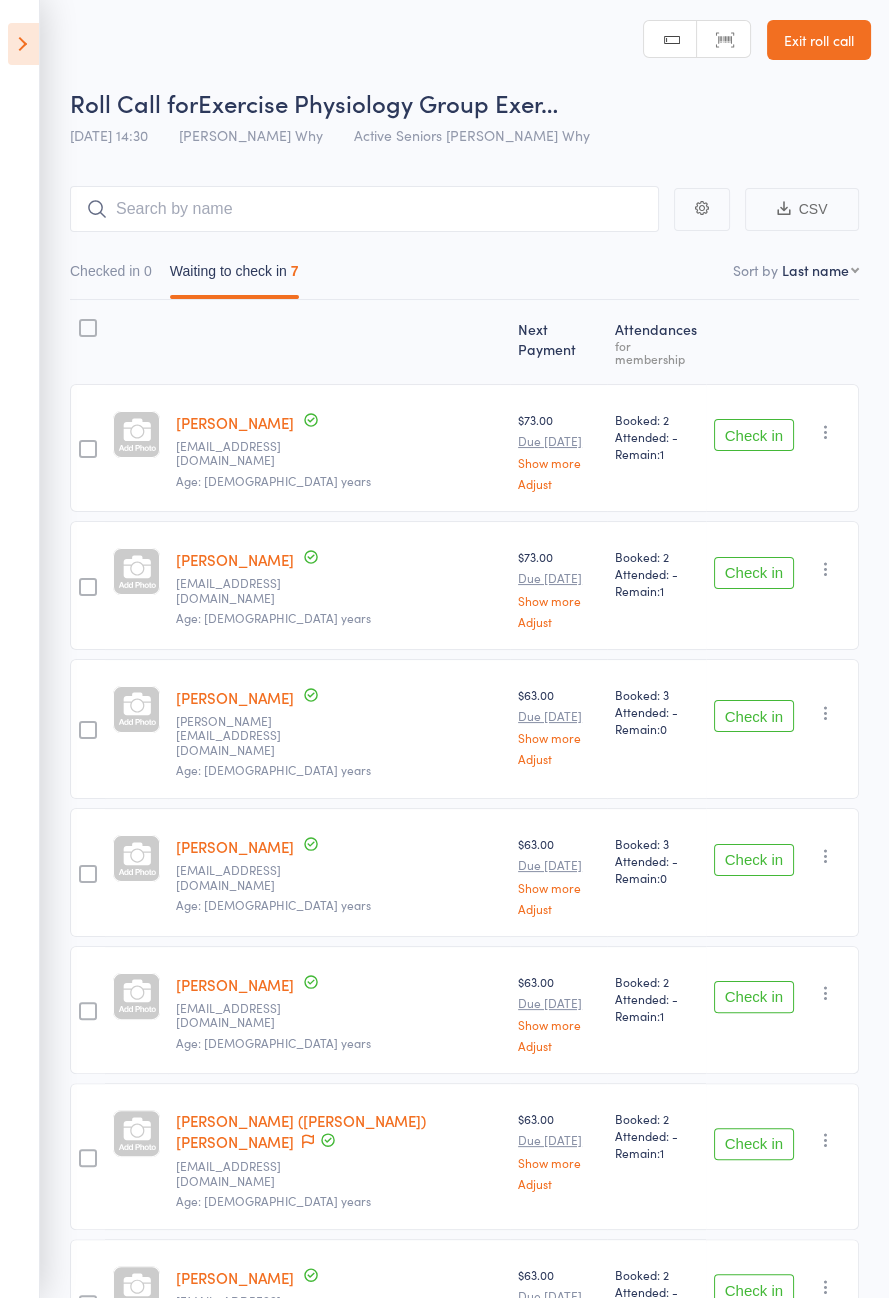 scroll, scrollTop: 0, scrollLeft: 0, axis: both 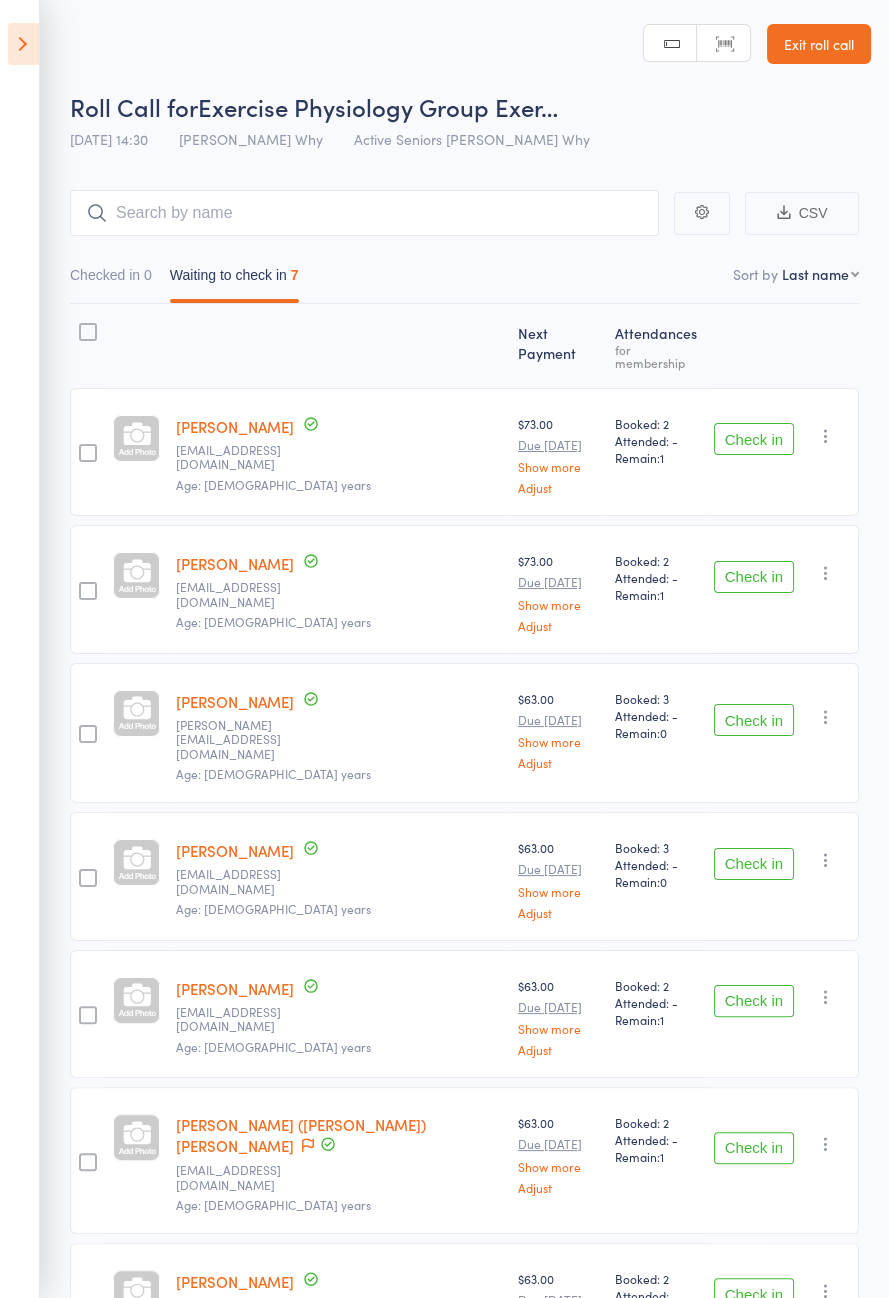 click on "Check in" at bounding box center [754, 439] 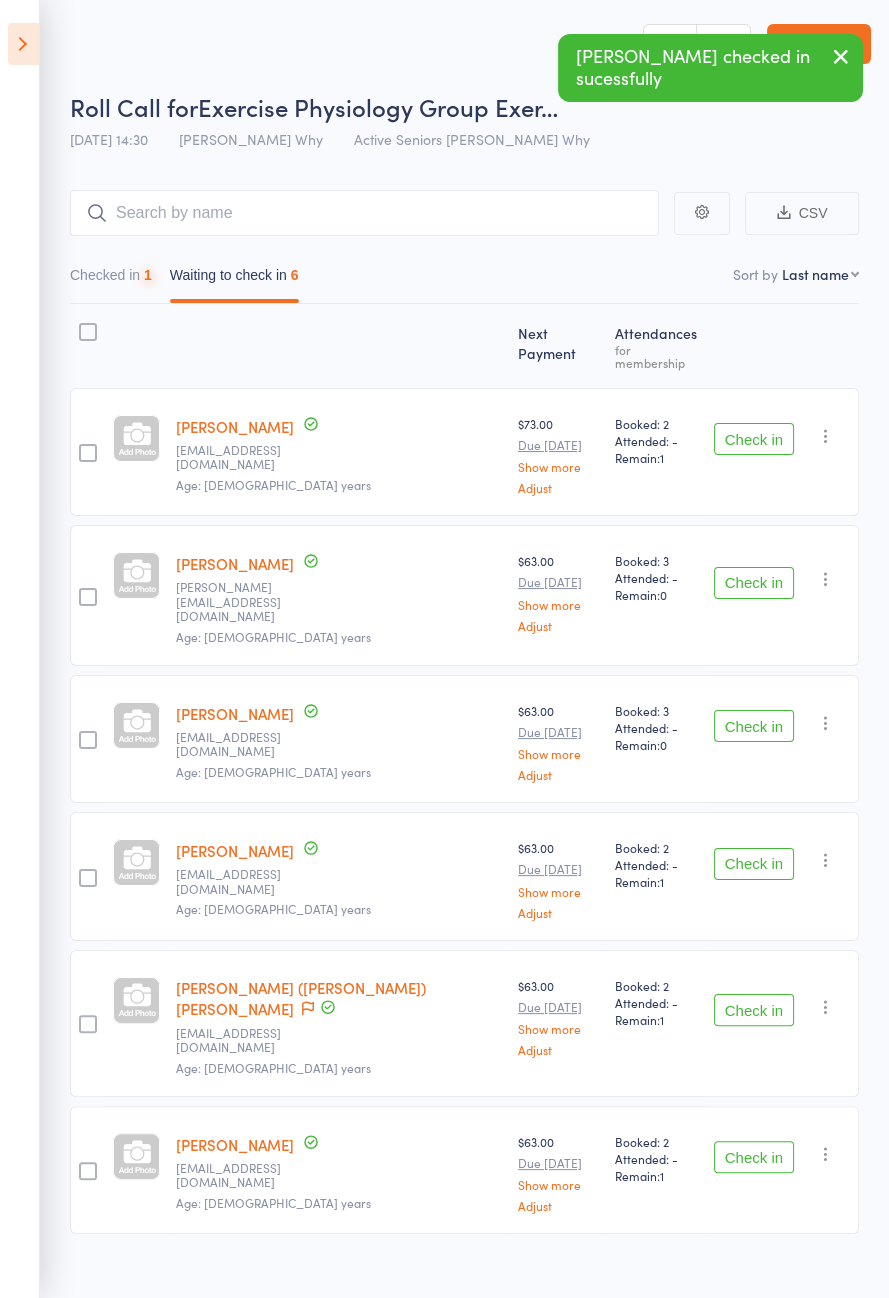 click on "Check in" at bounding box center (754, 439) 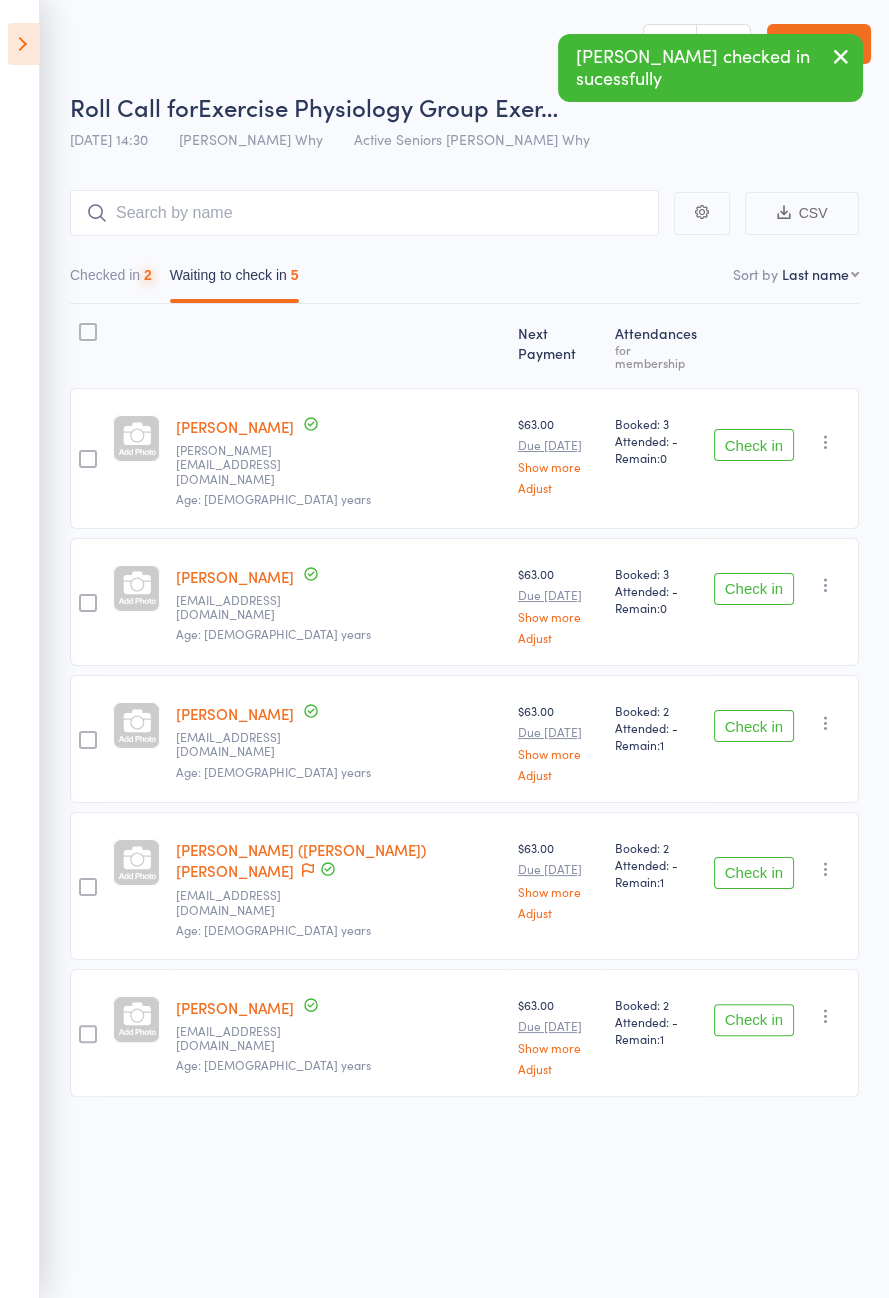 click on "Check in" at bounding box center [754, 445] 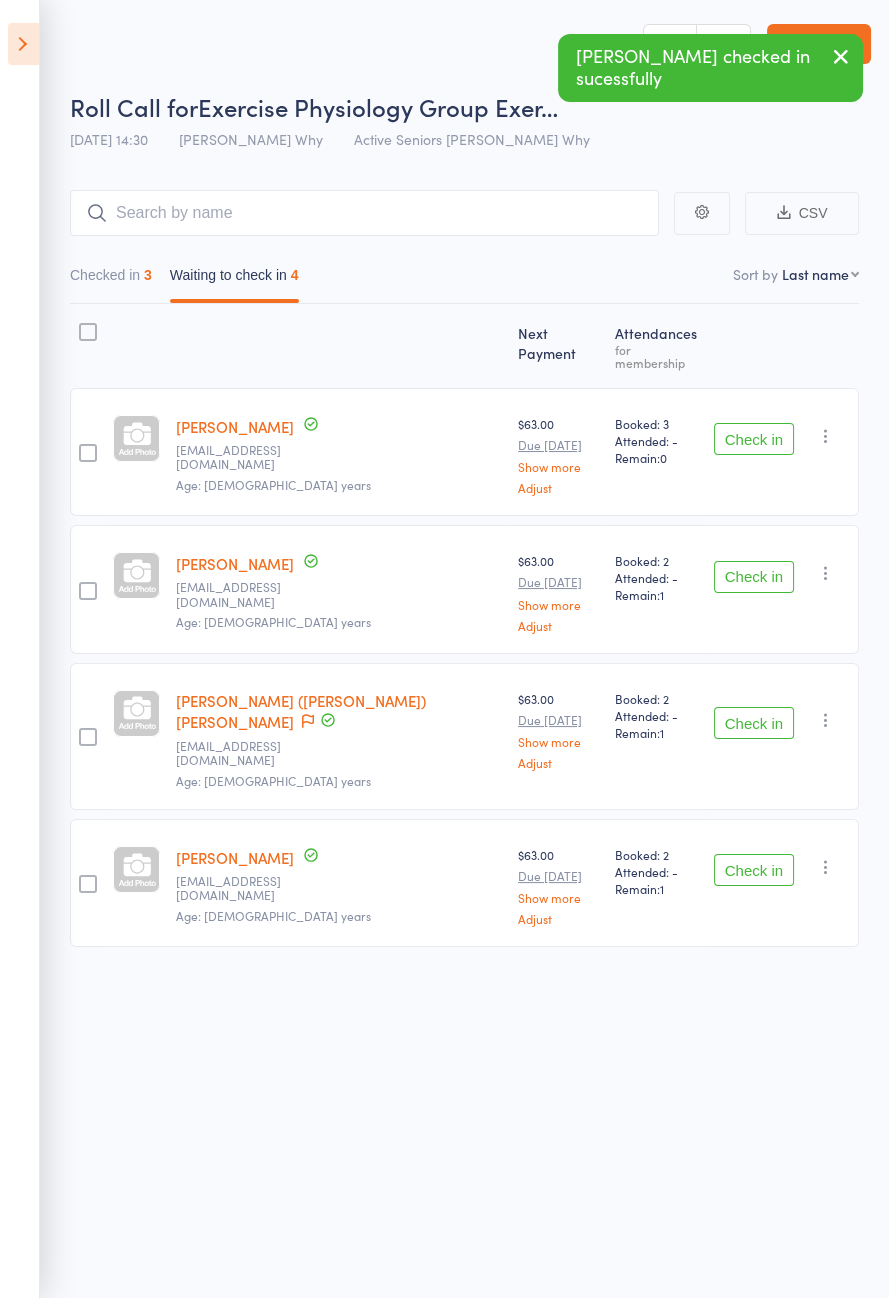 click on "Check in" at bounding box center [754, 439] 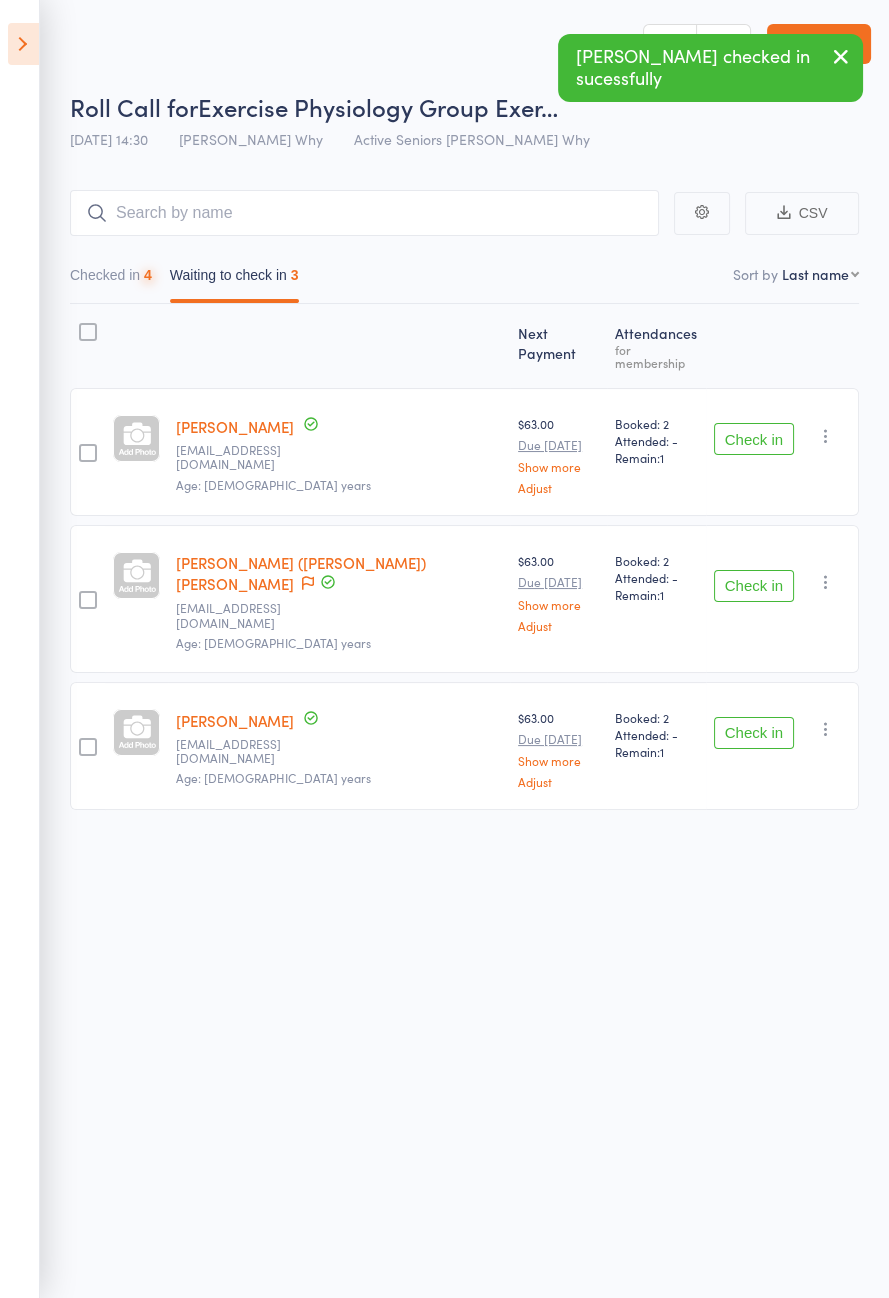 click on "Check in" at bounding box center (754, 439) 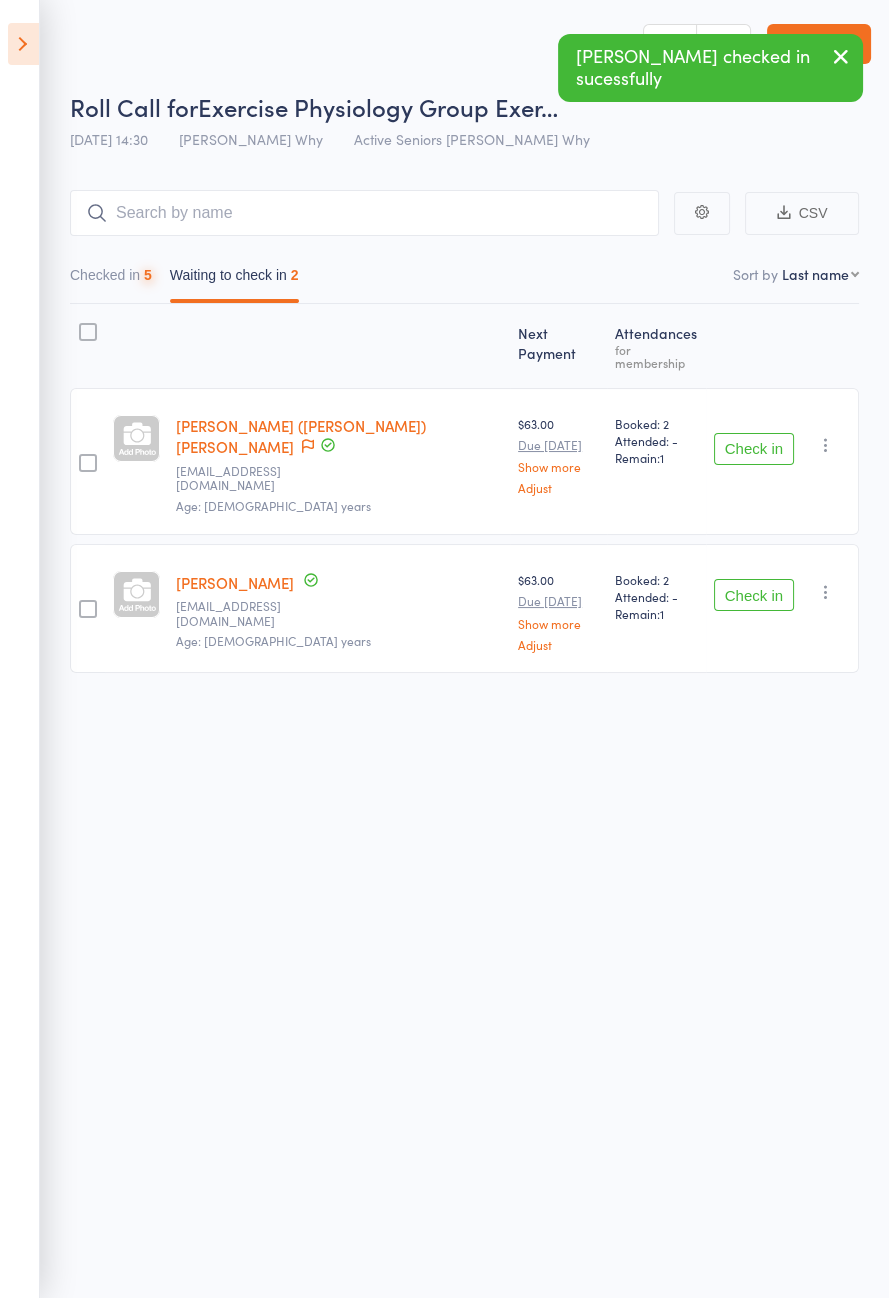 click on "Check in" at bounding box center (754, 449) 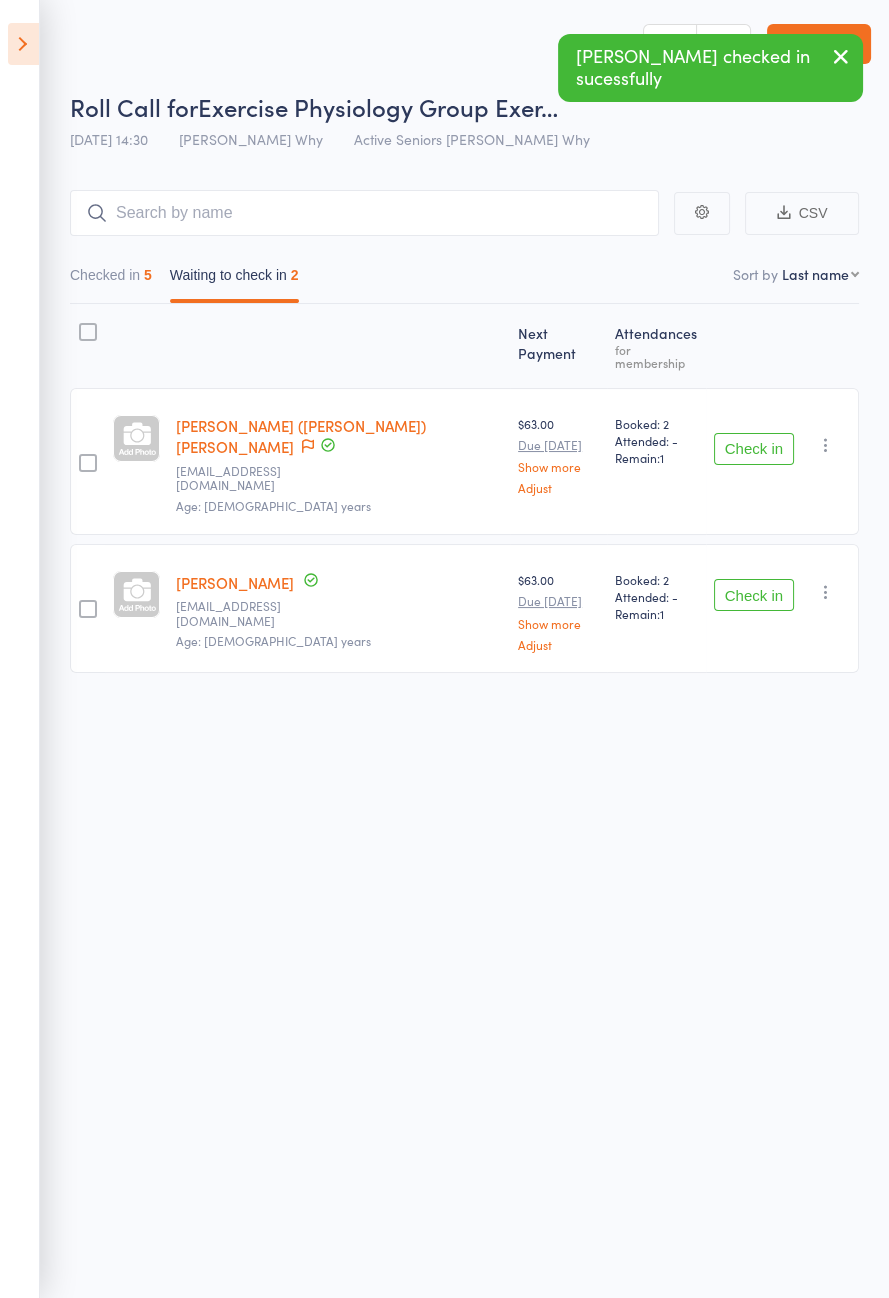 click on "Check in" at bounding box center [754, 449] 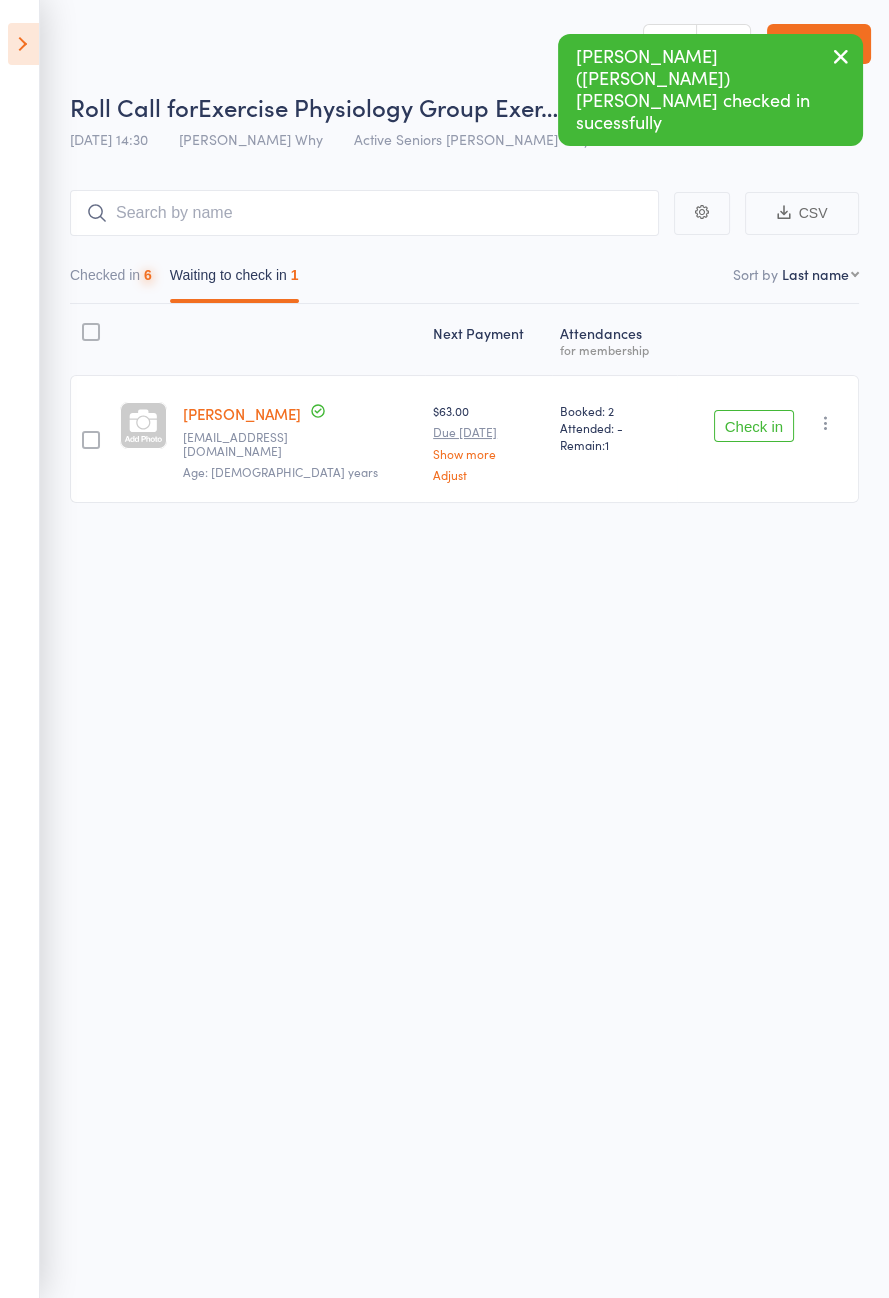 click on "Check in" at bounding box center [754, 426] 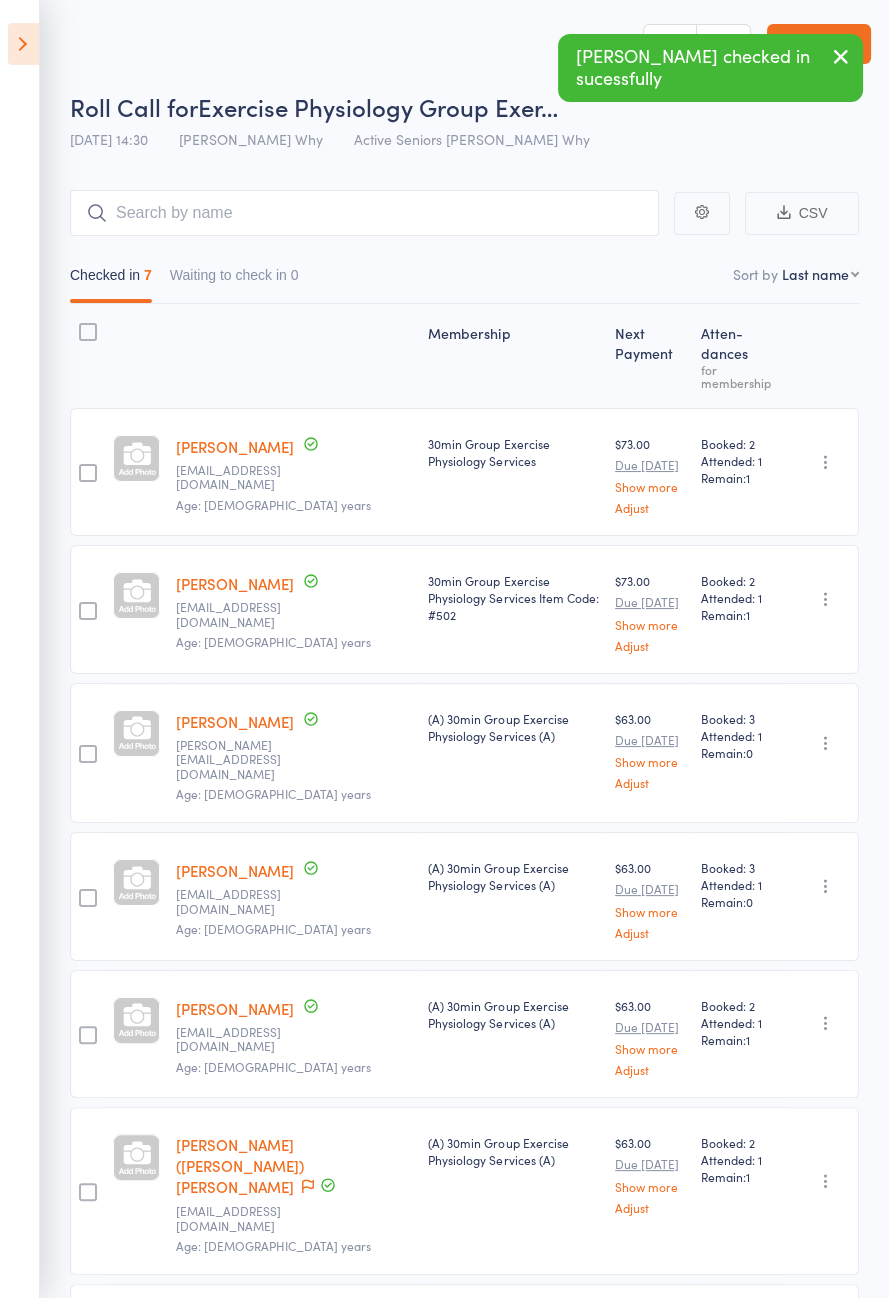 click at bounding box center (23, 44) 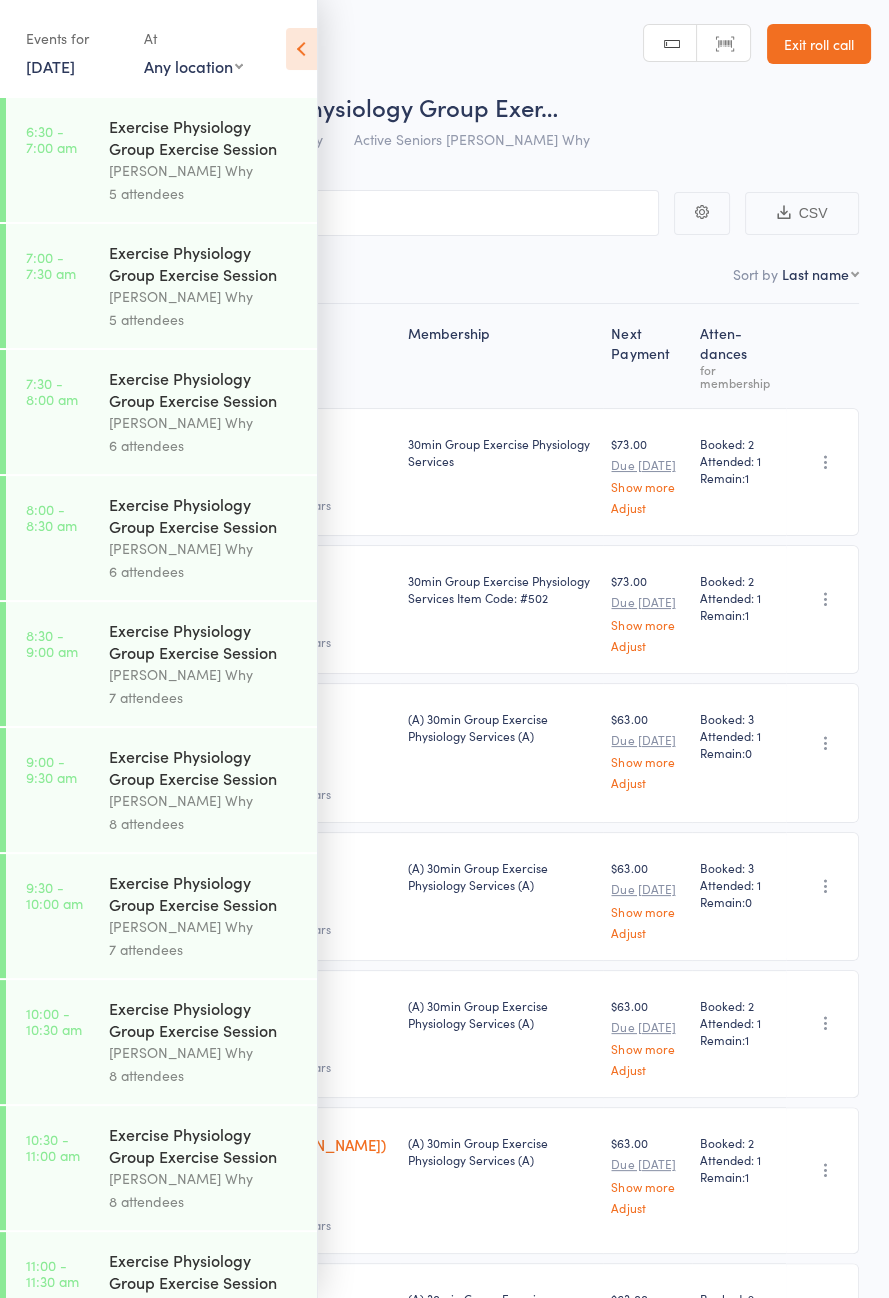 click at bounding box center (301, 49) 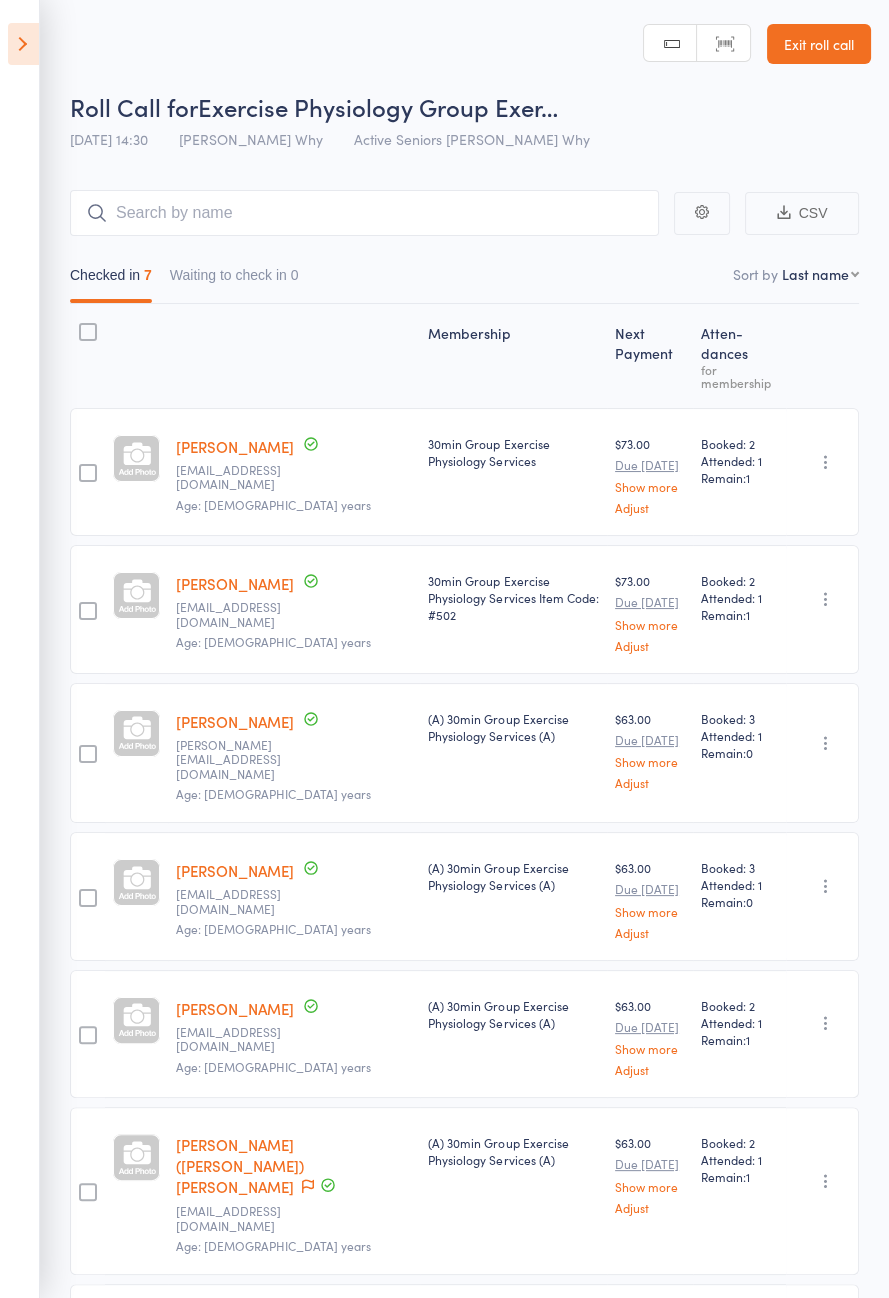 click at bounding box center [23, 44] 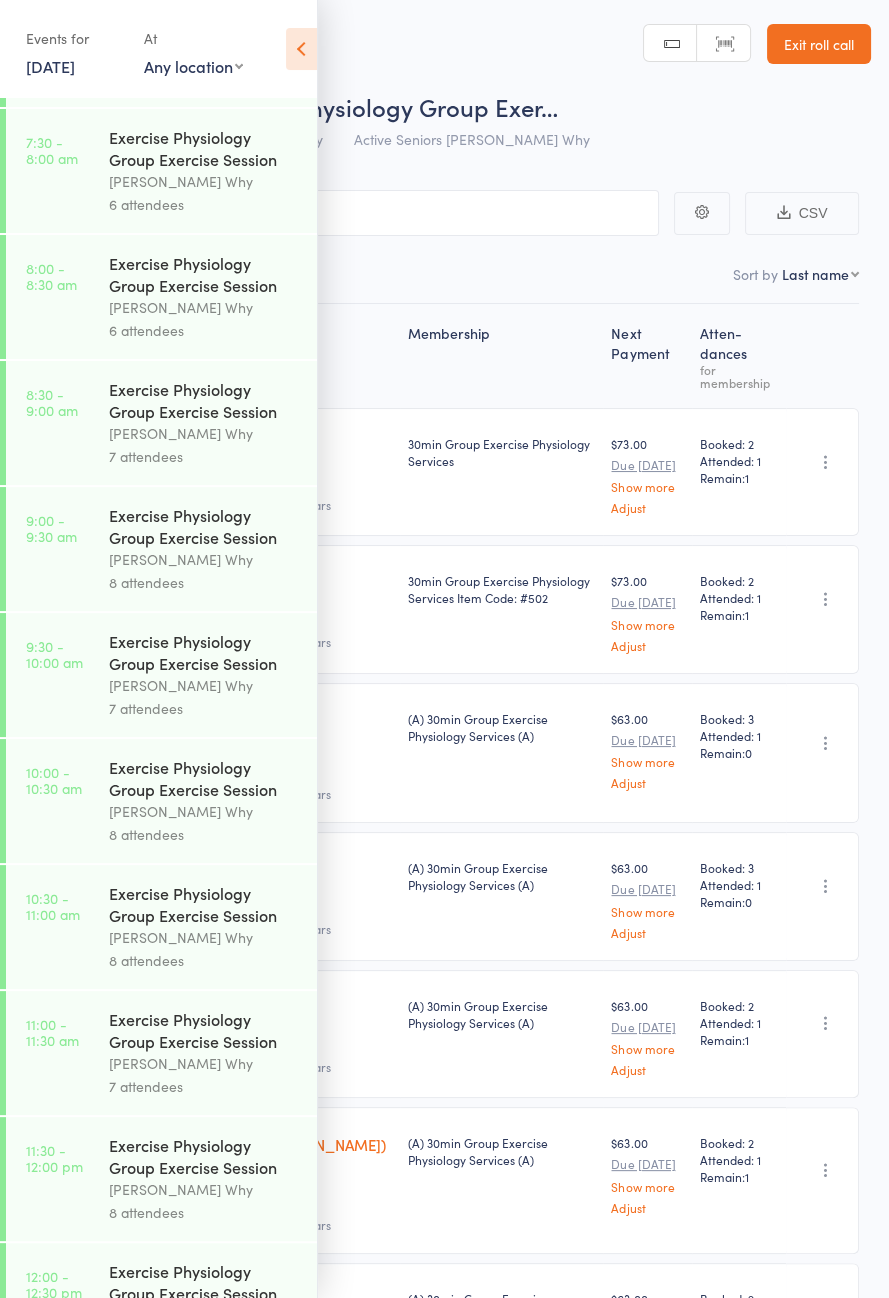 scroll, scrollTop: 1148, scrollLeft: 0, axis: vertical 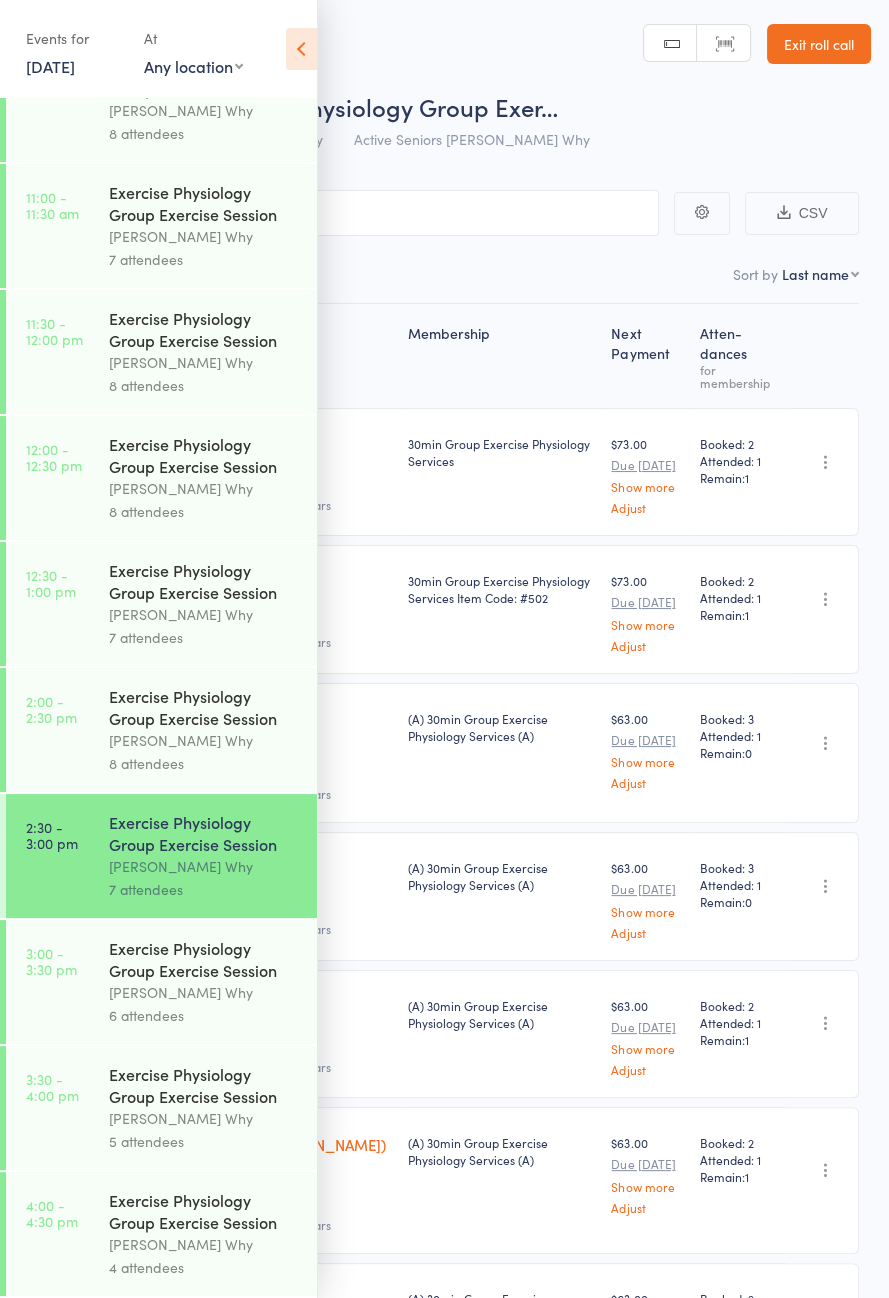 click on "3:00 - 3:30 pm Exercise Physiology Group Exercise Session Dee Why 6 attendees" at bounding box center (161, 982) 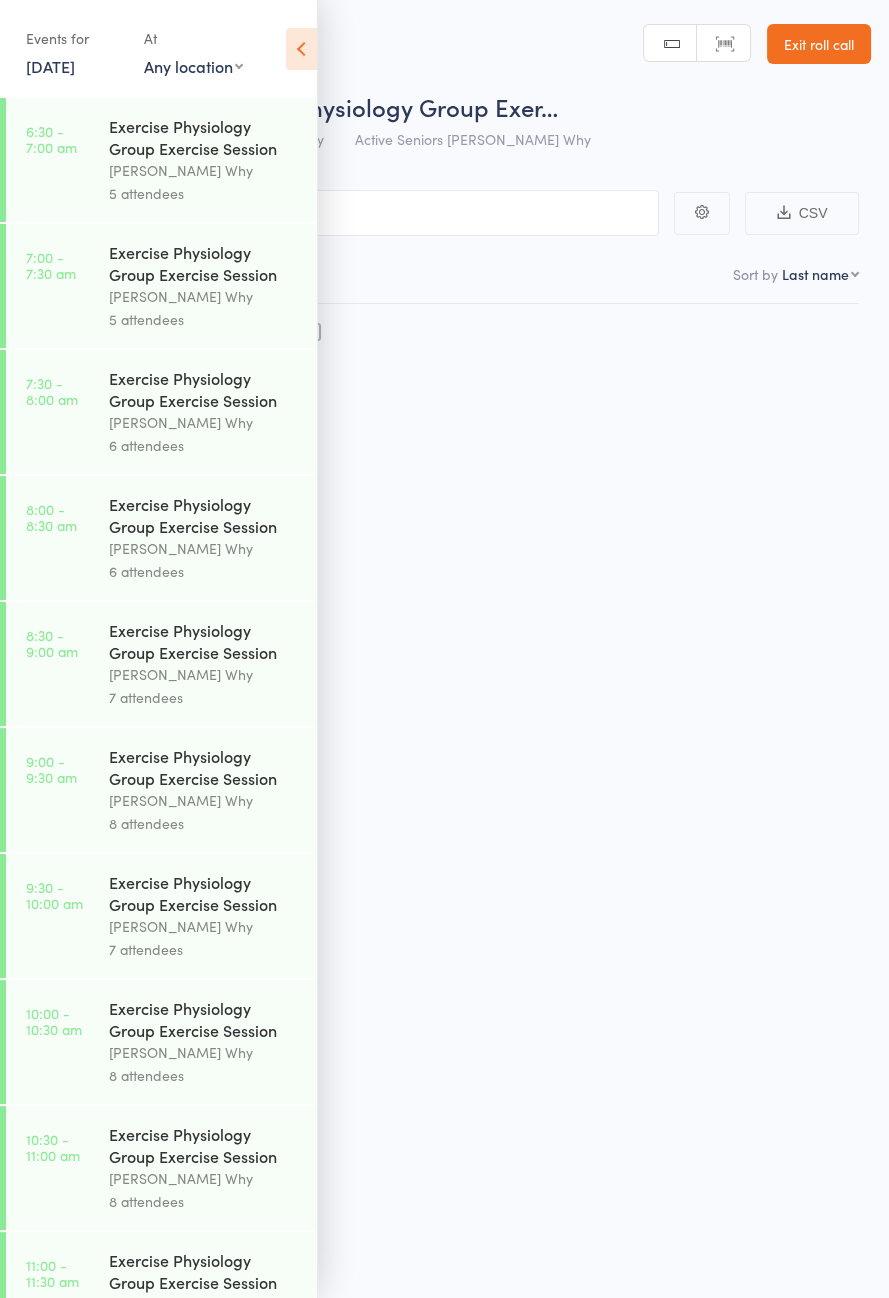 click at bounding box center [301, 49] 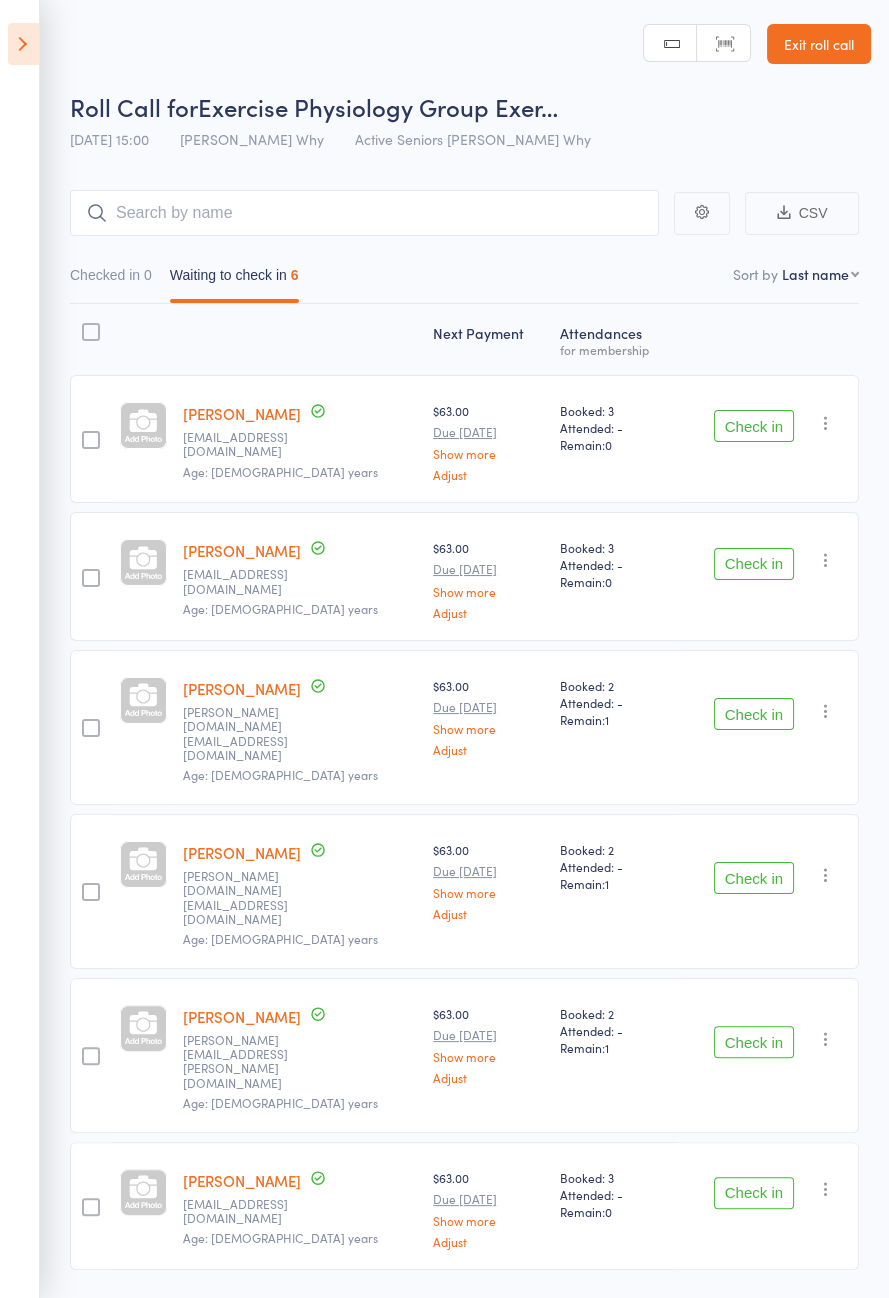 click at bounding box center [23, 44] 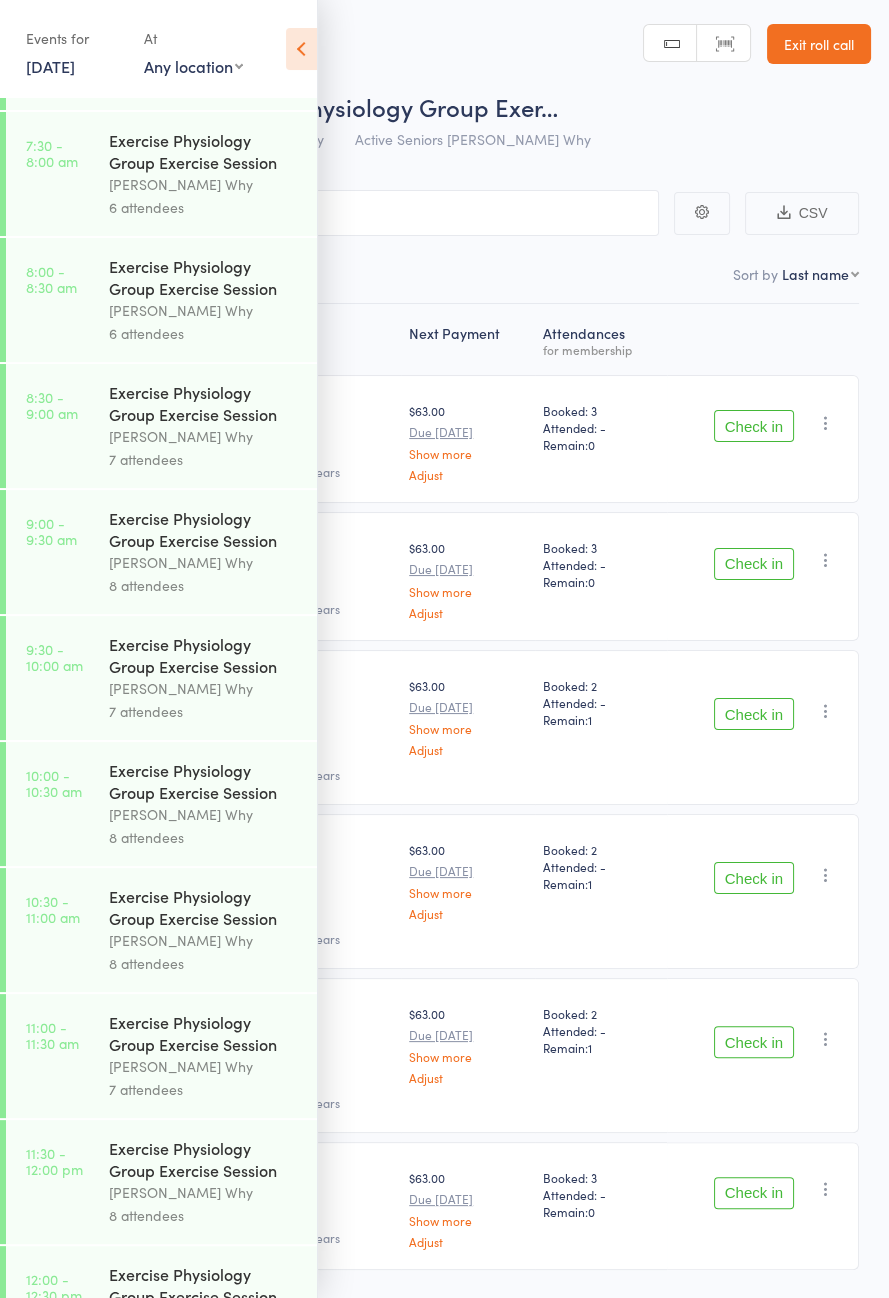 scroll, scrollTop: 1148, scrollLeft: 0, axis: vertical 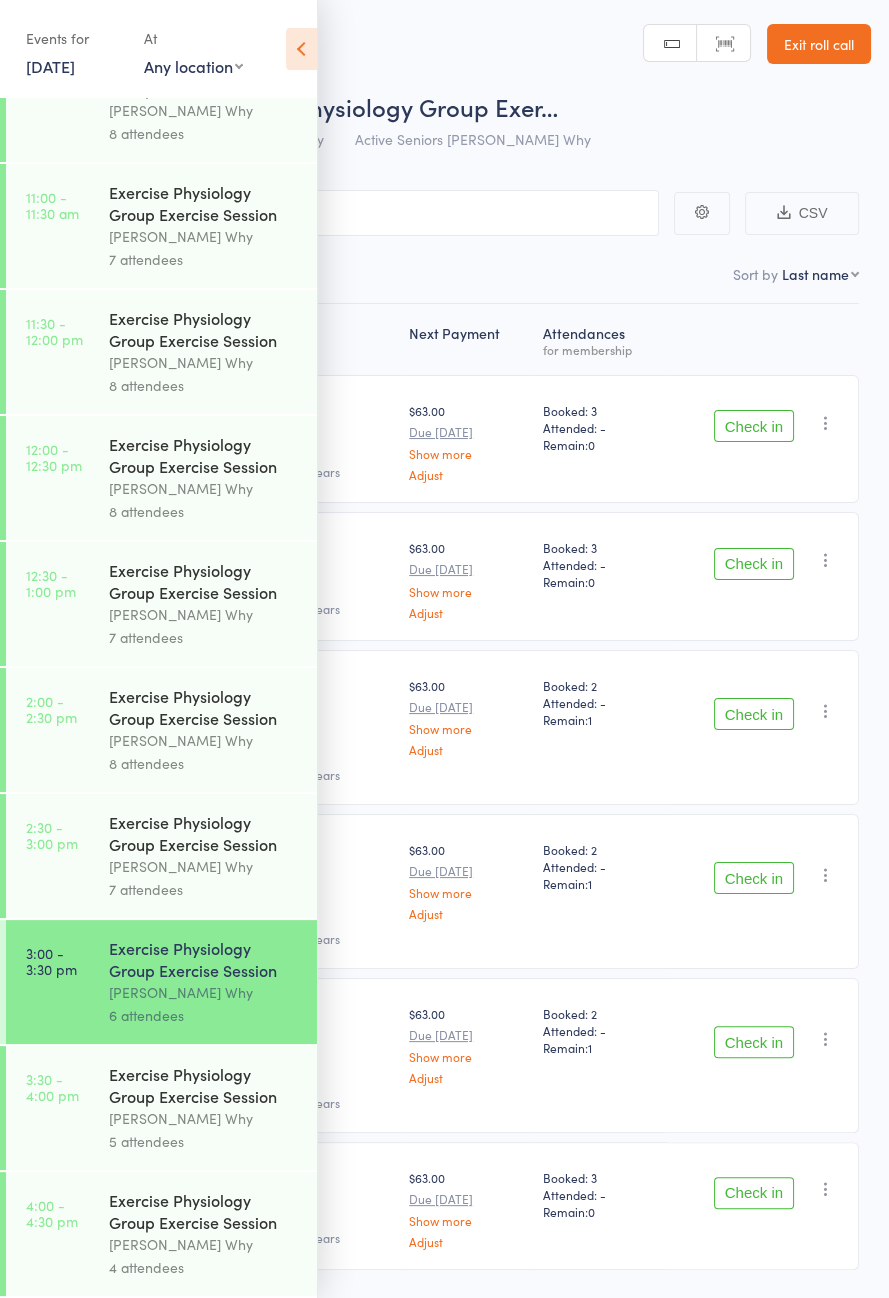click at bounding box center [301, 49] 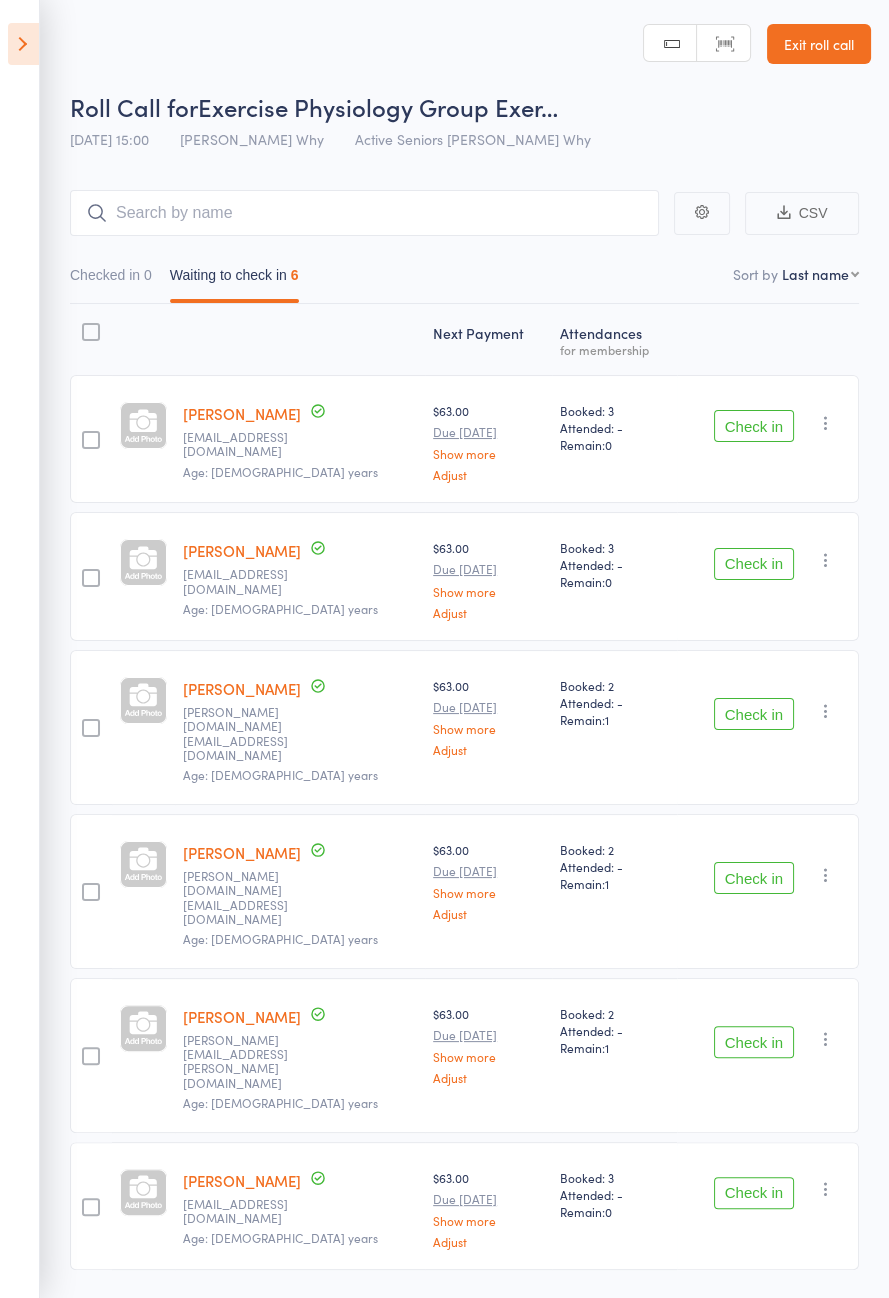 click on "William Alldis" at bounding box center [242, 413] 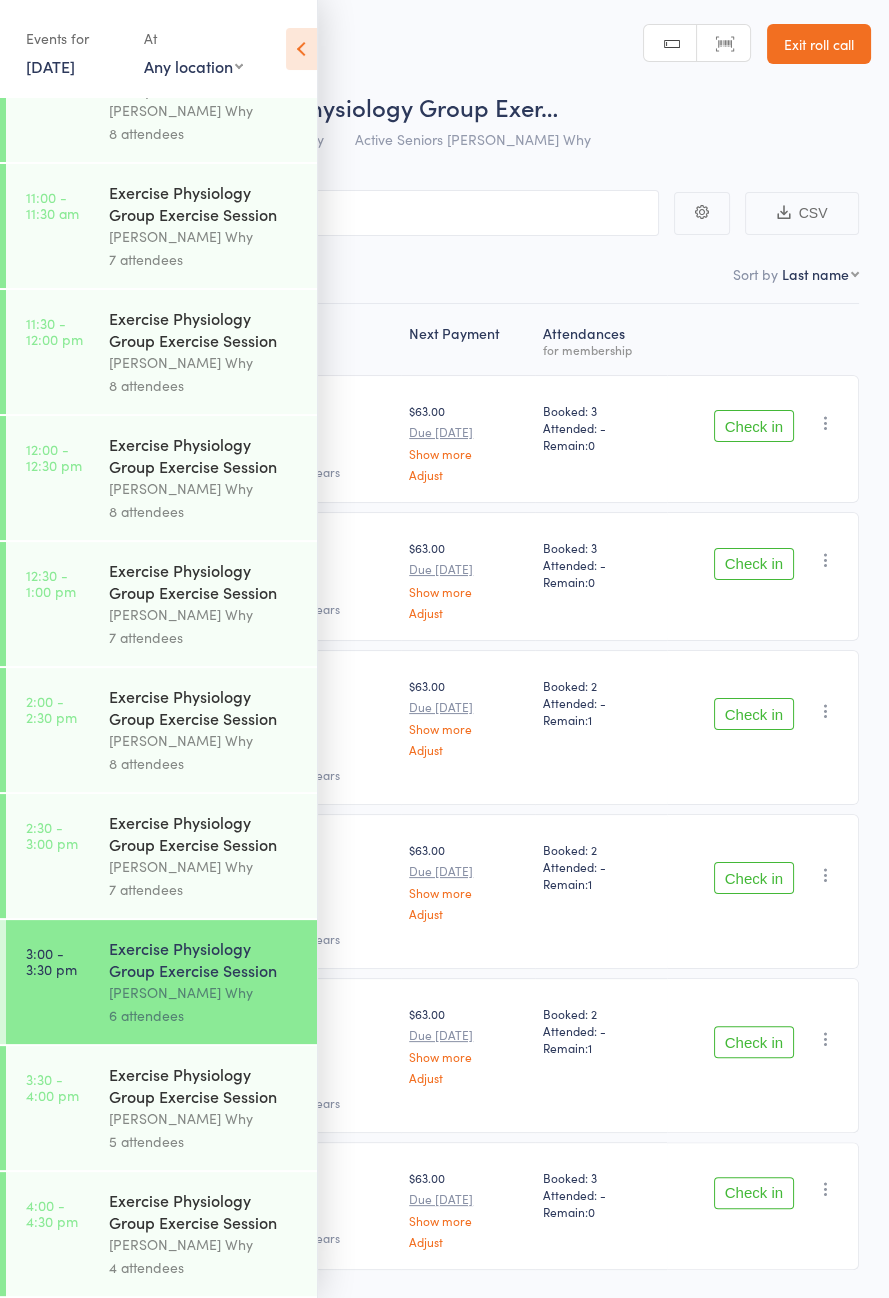click on "4:00 - 4:30 pm Exercise Physiology Group Exercise Session Dee Why 4 attendees" at bounding box center (161, 1234) 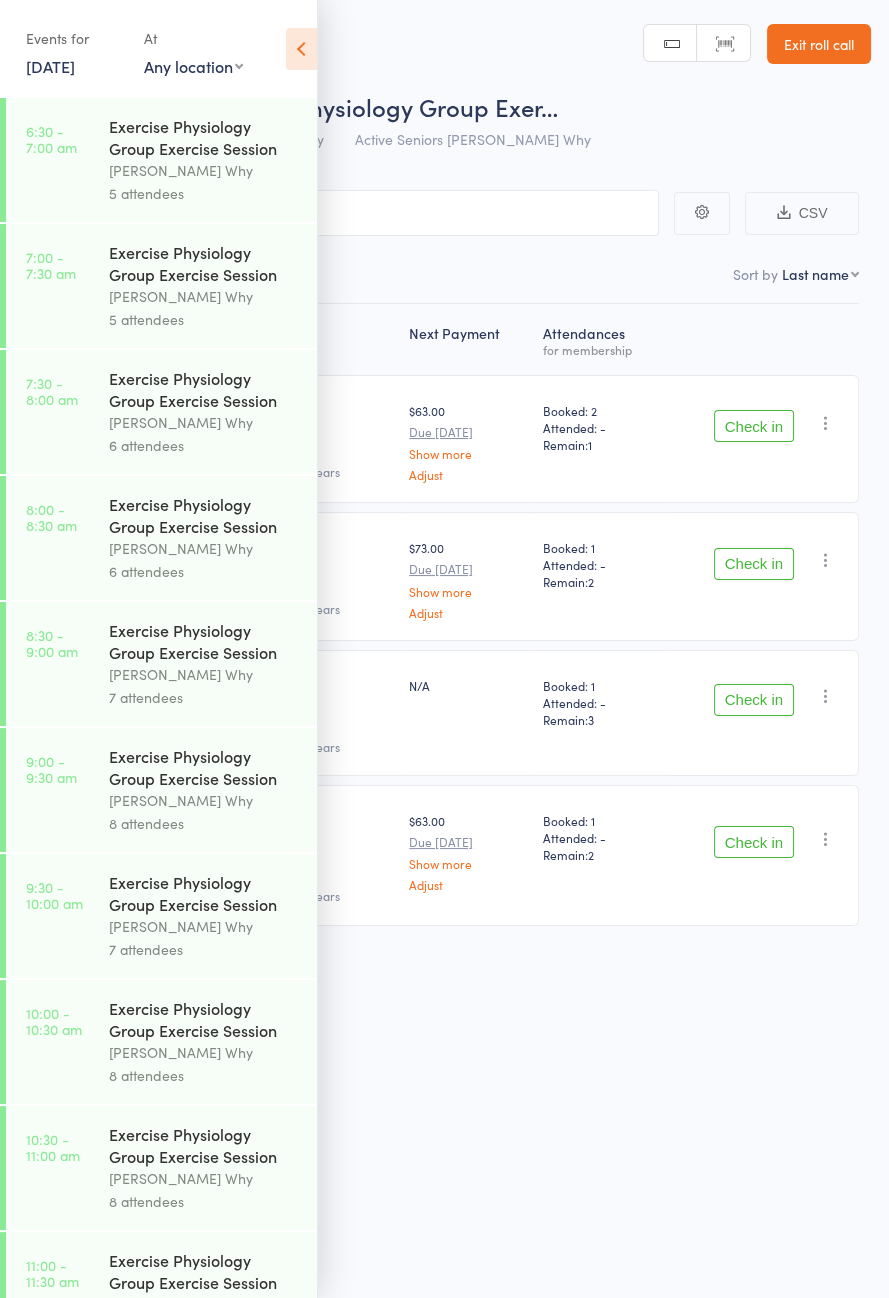 click at bounding box center (301, 49) 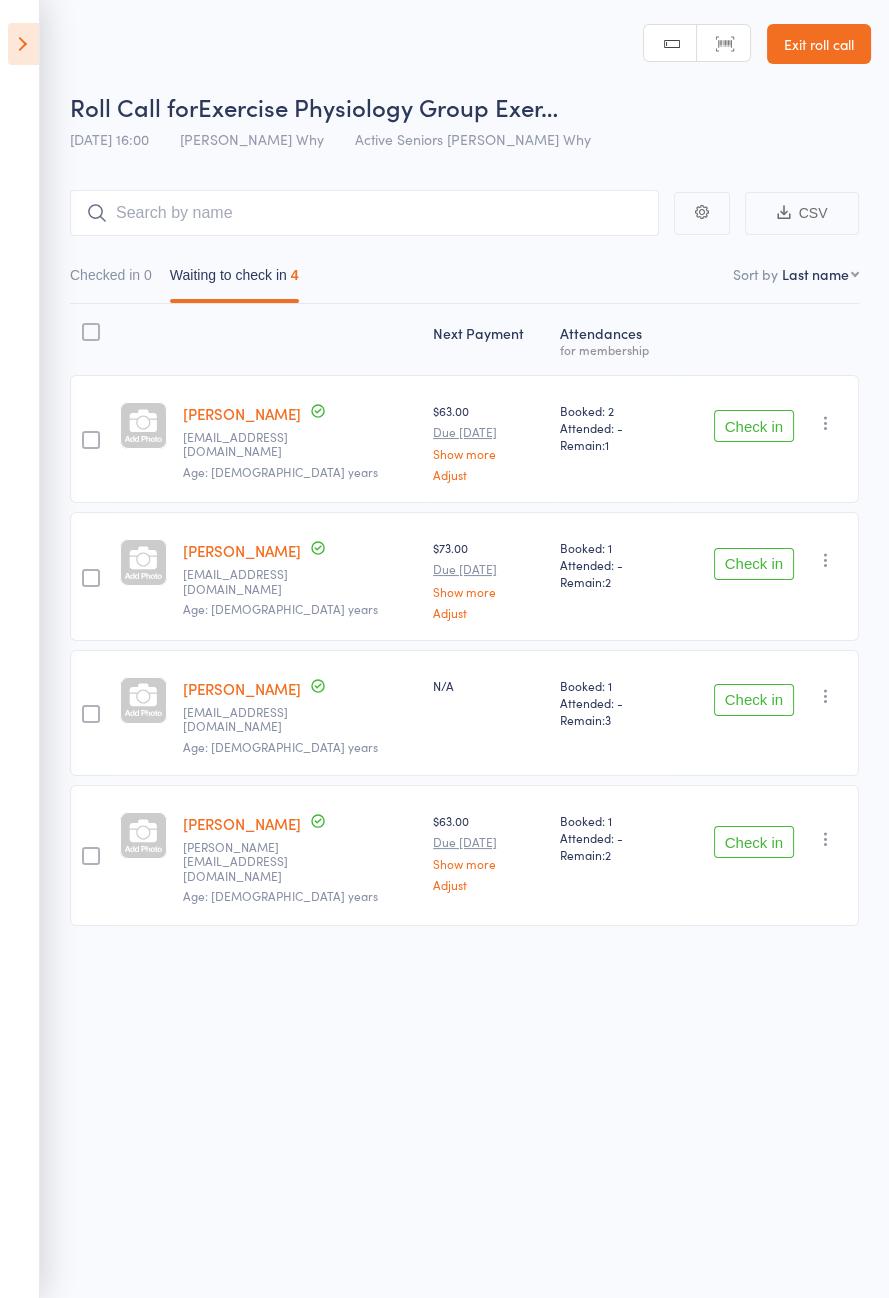 click at bounding box center (826, 560) 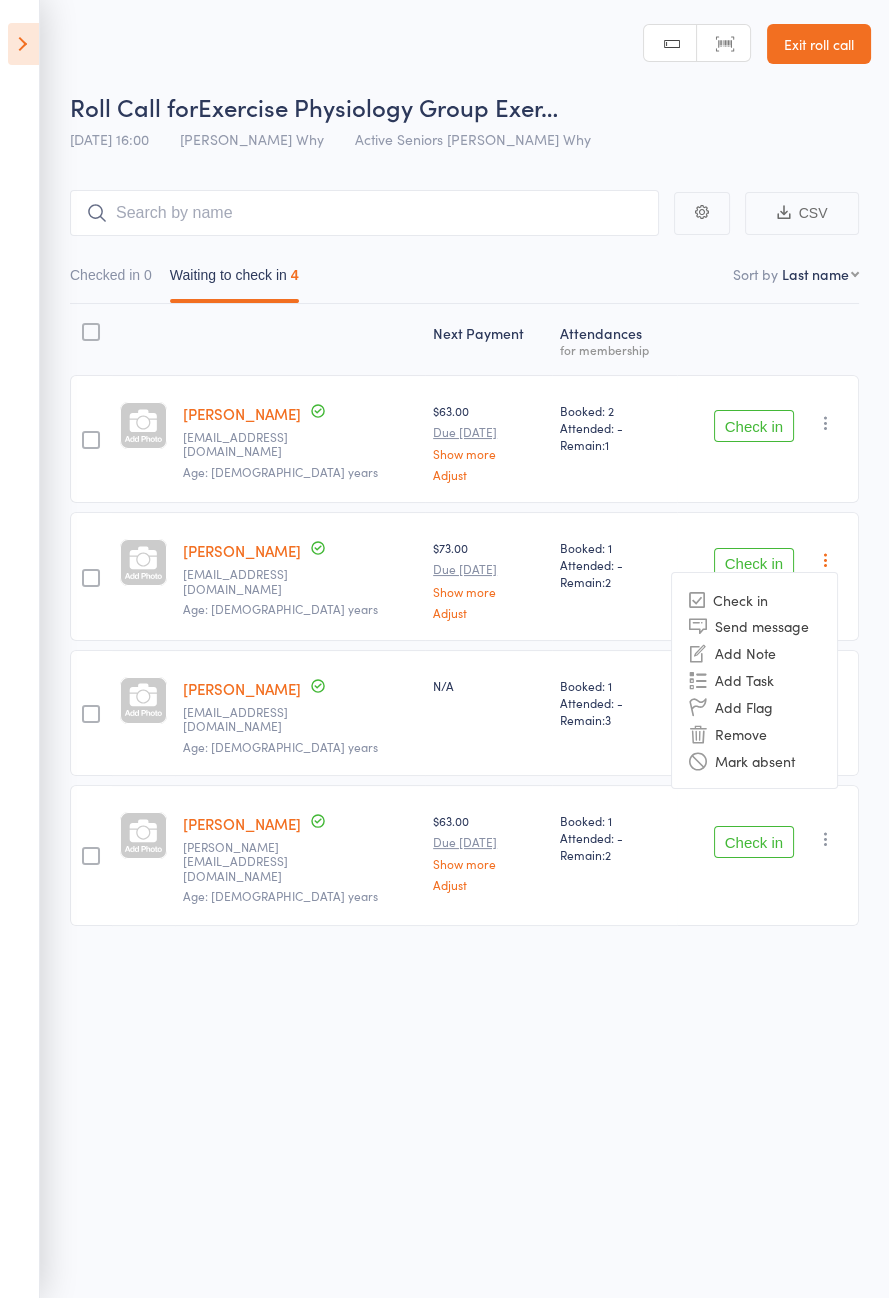 click on "Remove" at bounding box center [754, 733] 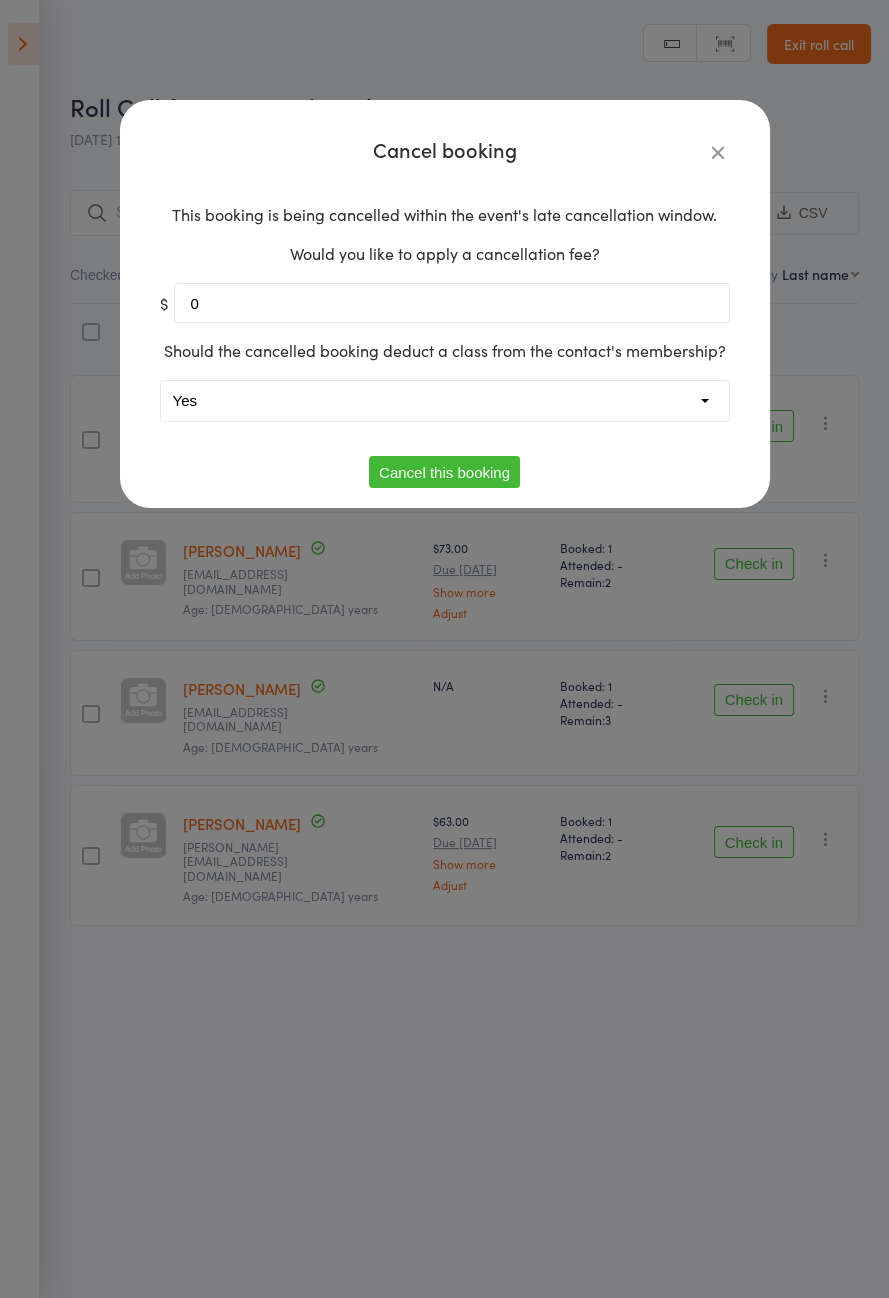 click on "Yes No" at bounding box center (445, 401) 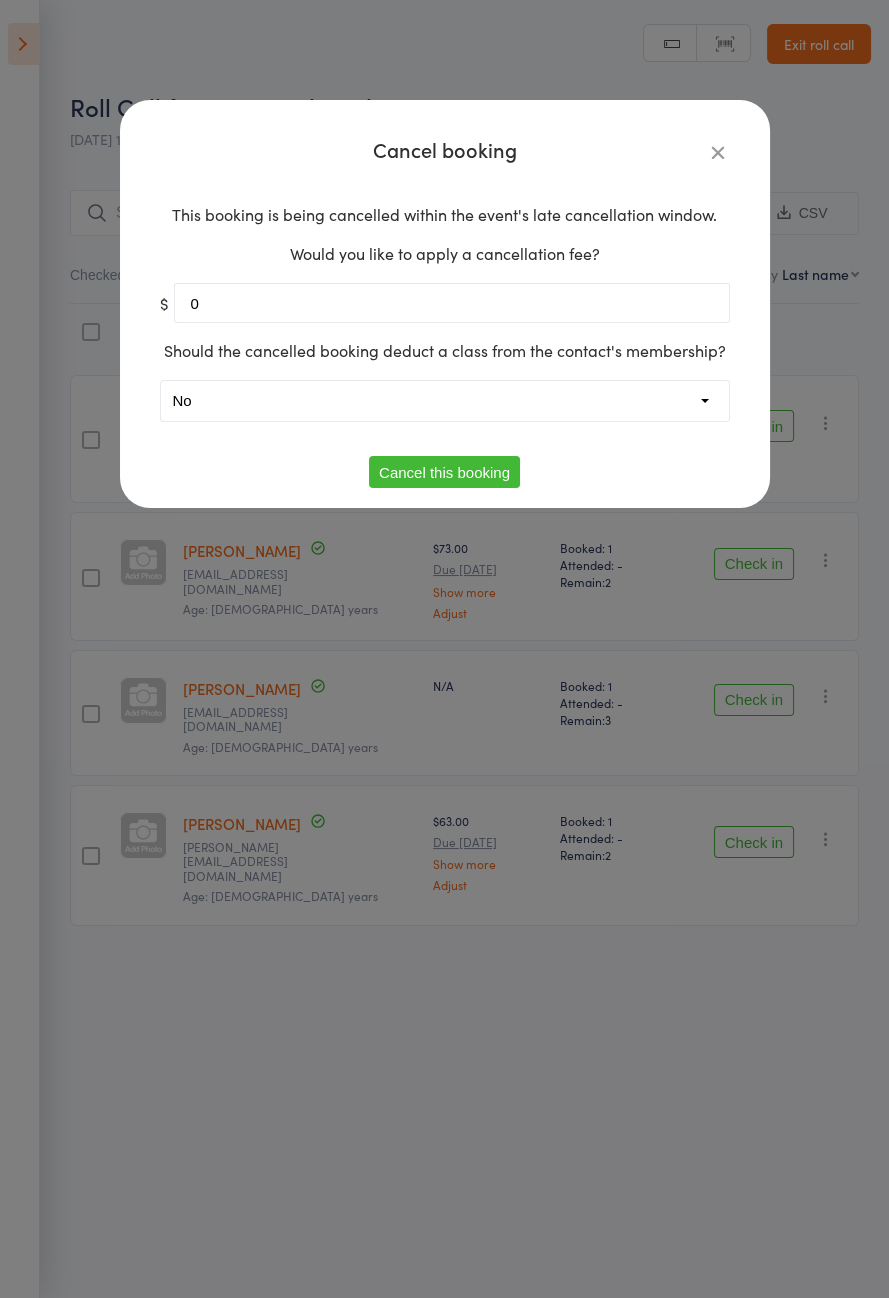 click on "Cancel this booking" at bounding box center [444, 472] 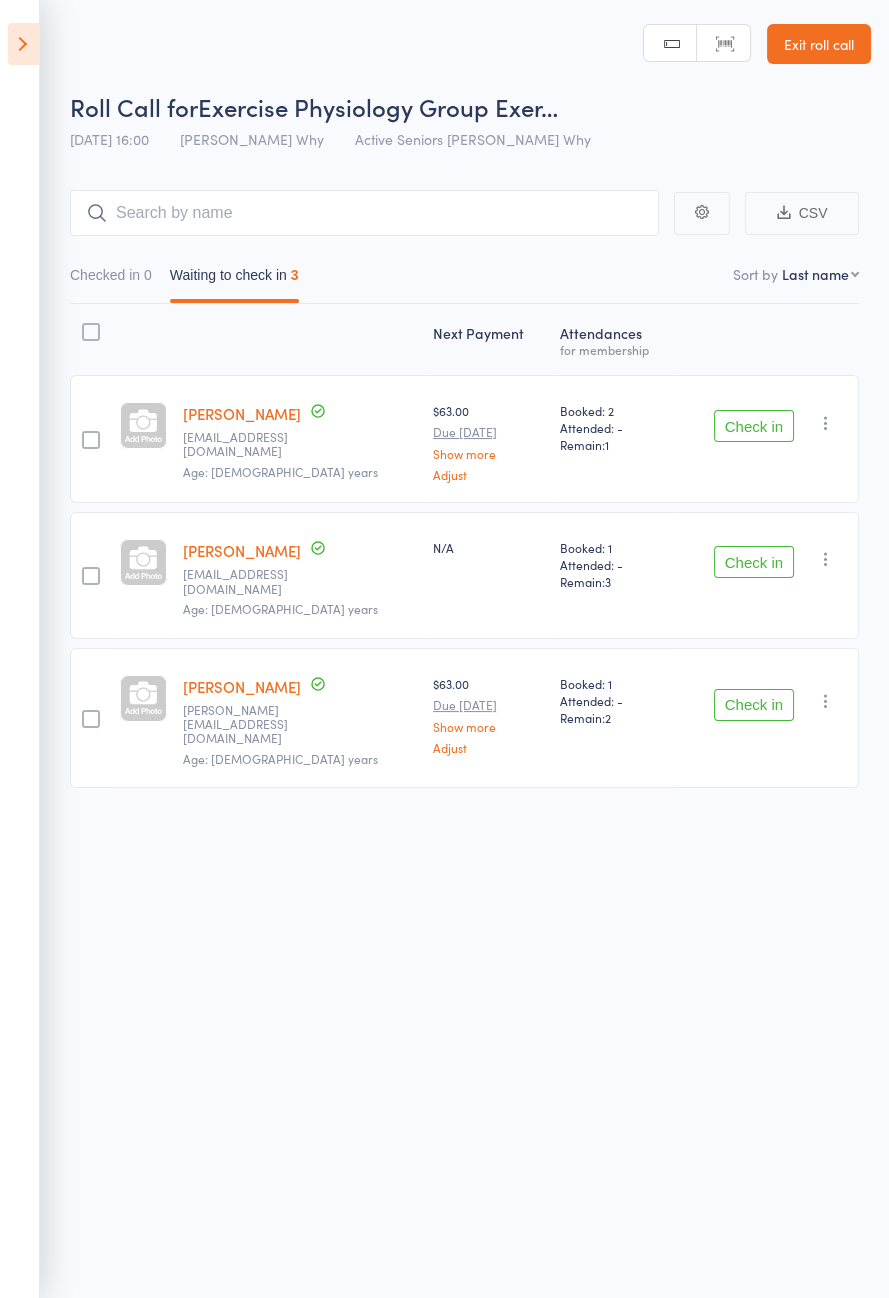 click at bounding box center [23, 44] 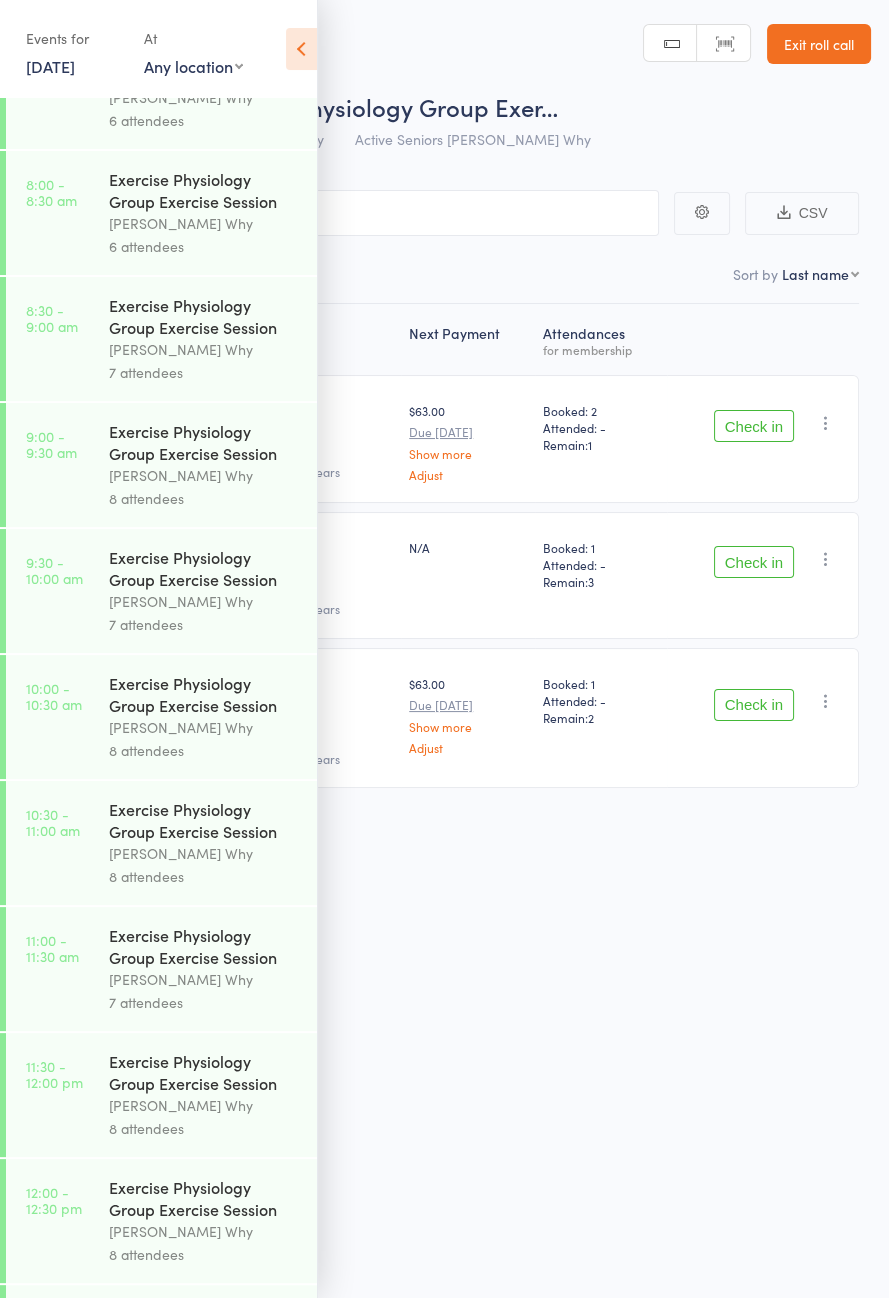 scroll, scrollTop: 1148, scrollLeft: 0, axis: vertical 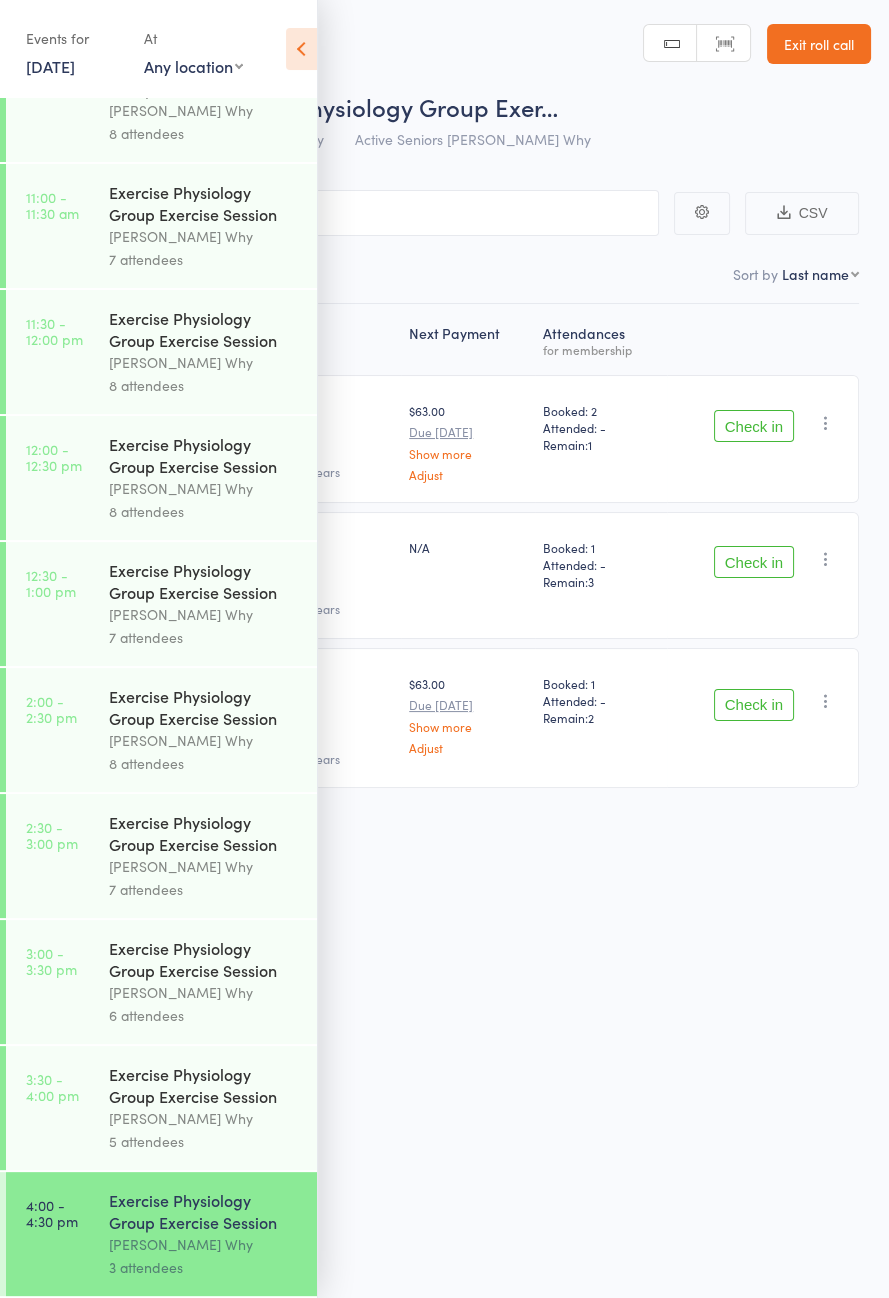 click on "5 attendees" at bounding box center [204, 1141] 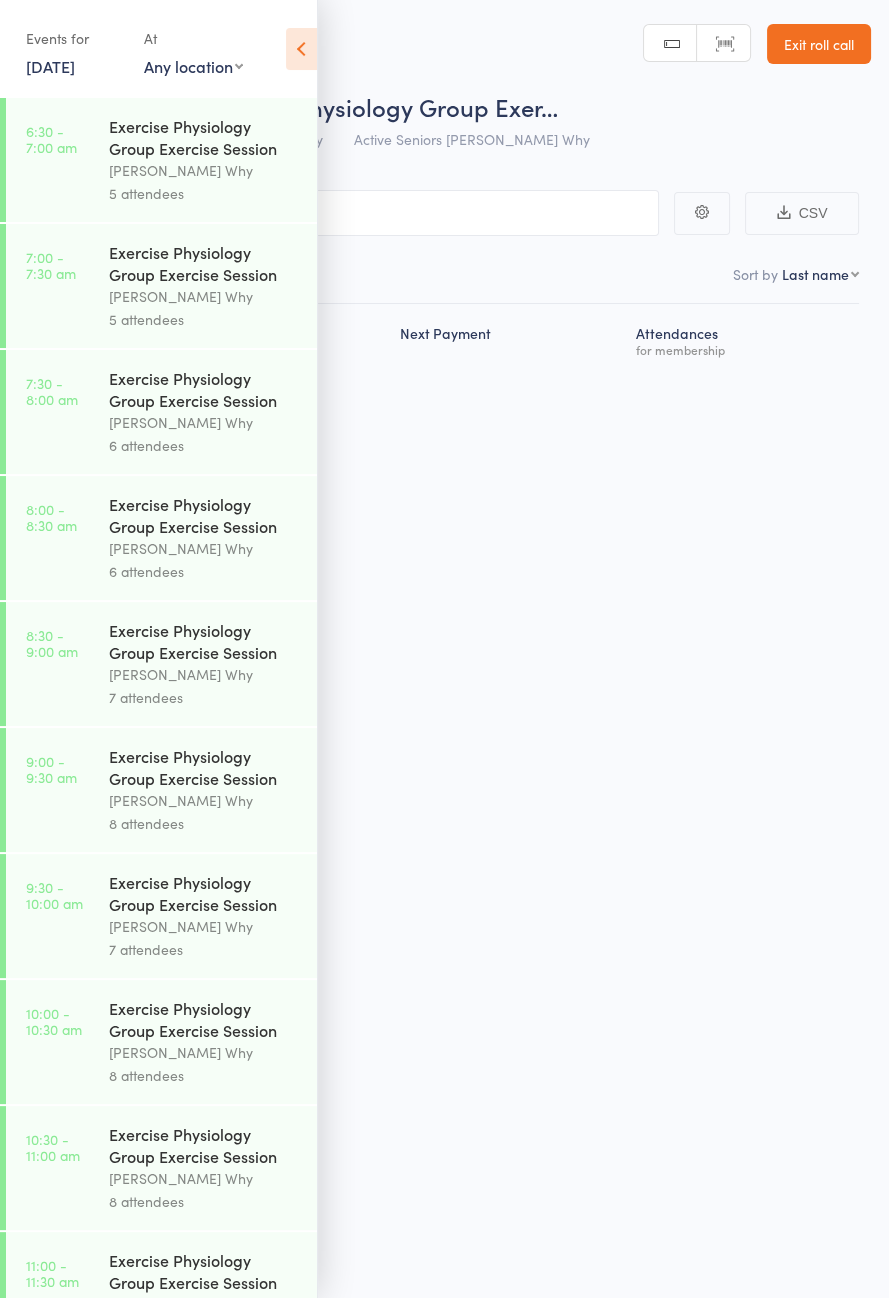 click on "Events for 14 Jul, 2025 14 Jul, 2025
July 2025
Sun Mon Tue Wed Thu Fri Sat
27
29
30
01
02
03
04
05
28
06
07
08
09
10
11
12
29
13
14
15
16
17
18
19
30
20
21
22
23
24
25
26
31
27
28
29
30
31
01
02" at bounding box center [158, 50] 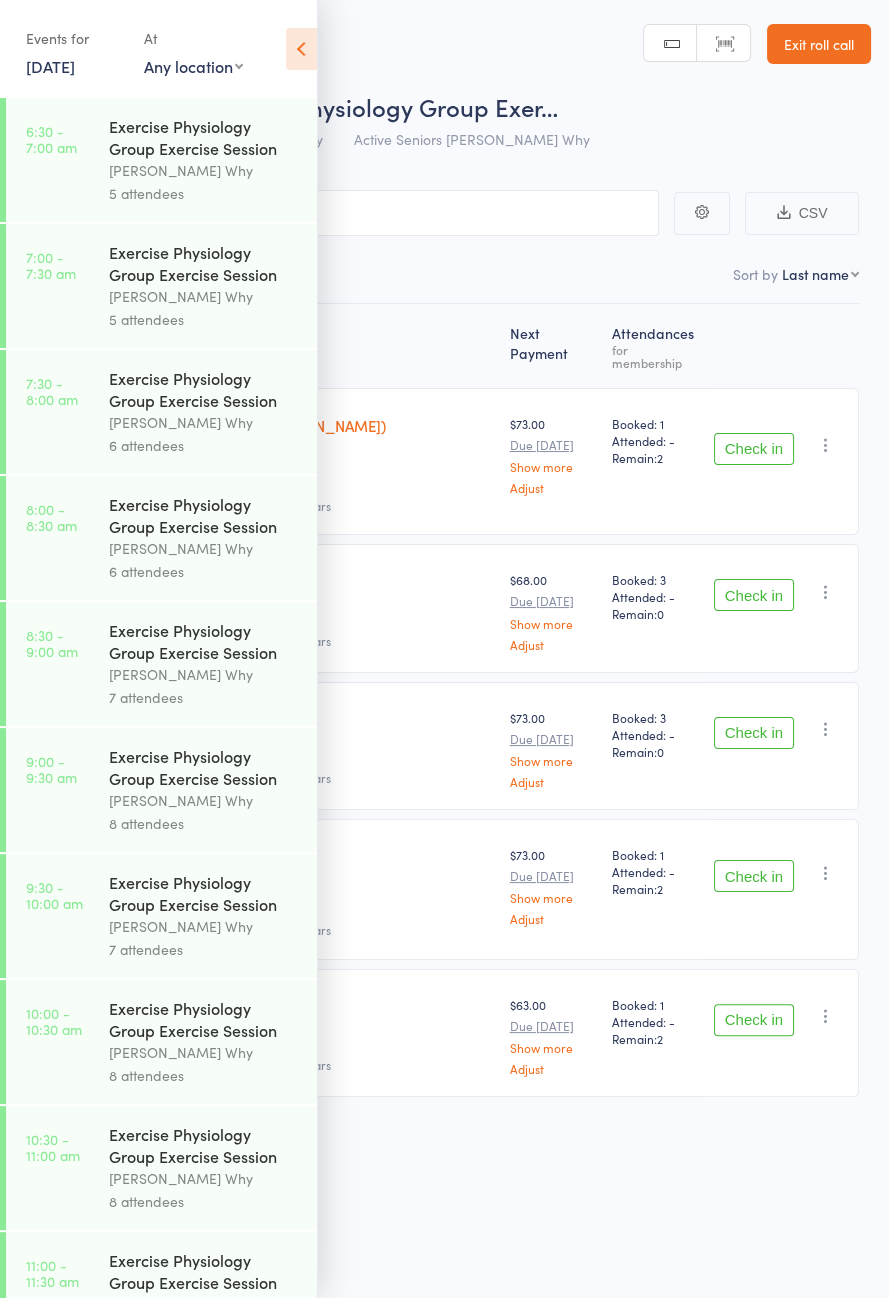 click at bounding box center (301, 49) 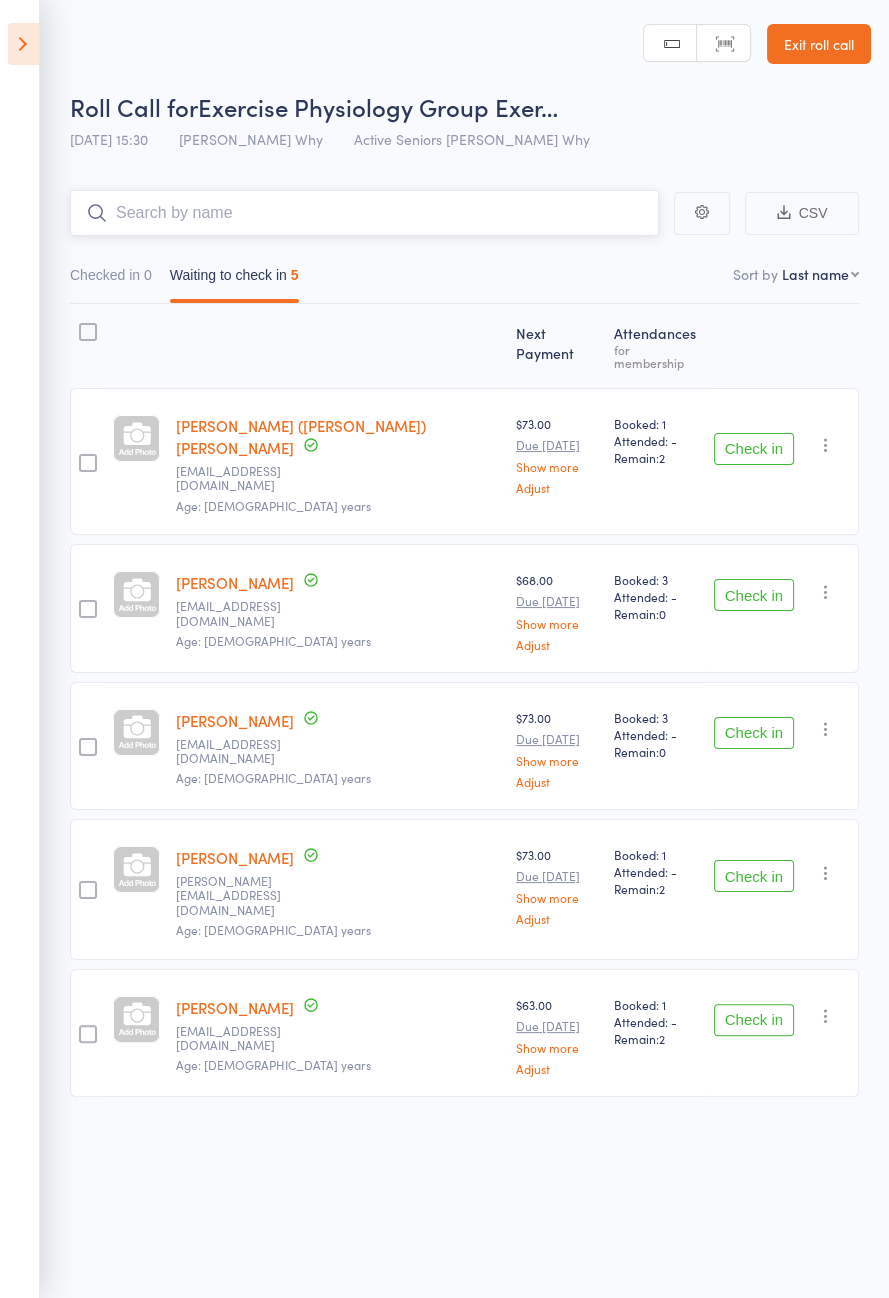click at bounding box center (364, 213) 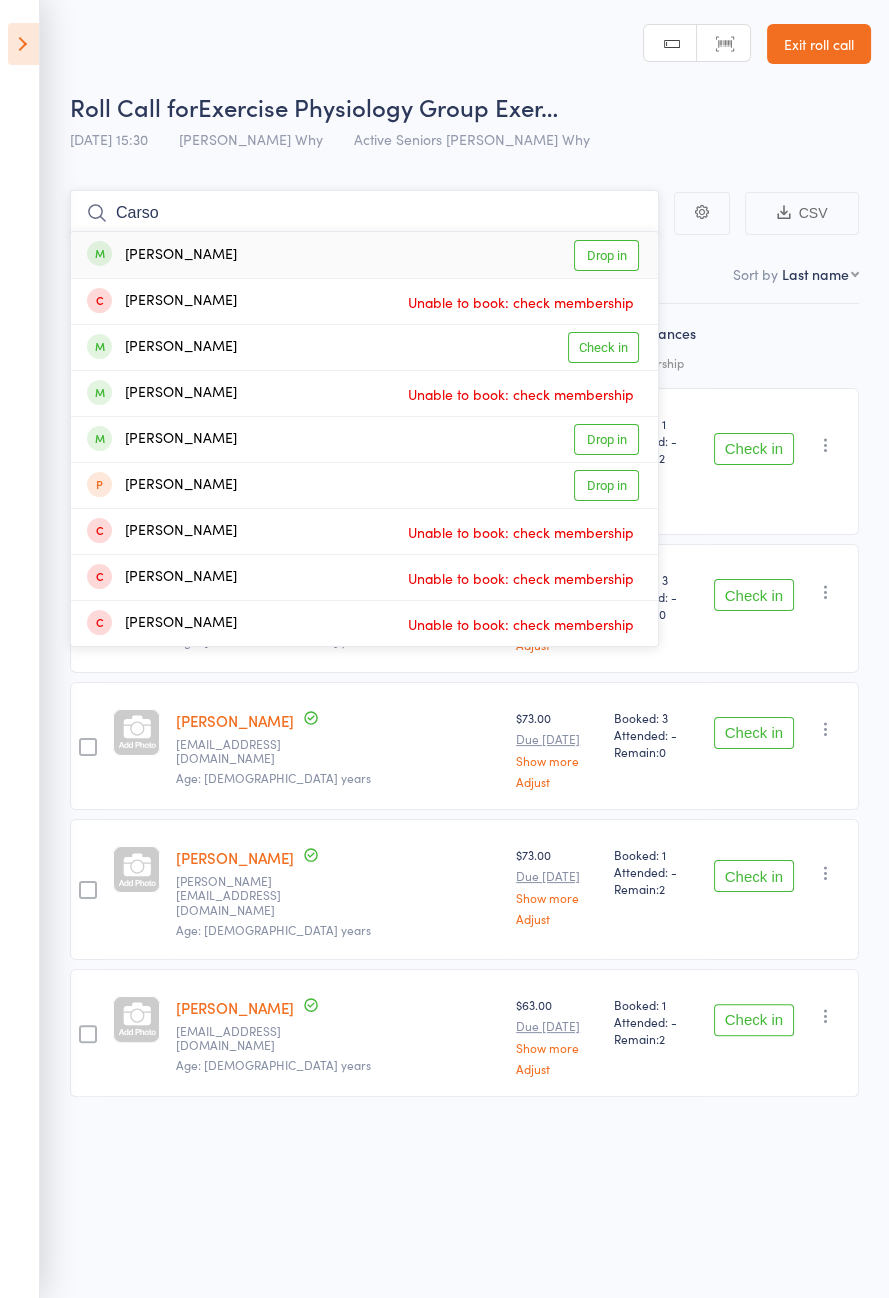 type on "Carso" 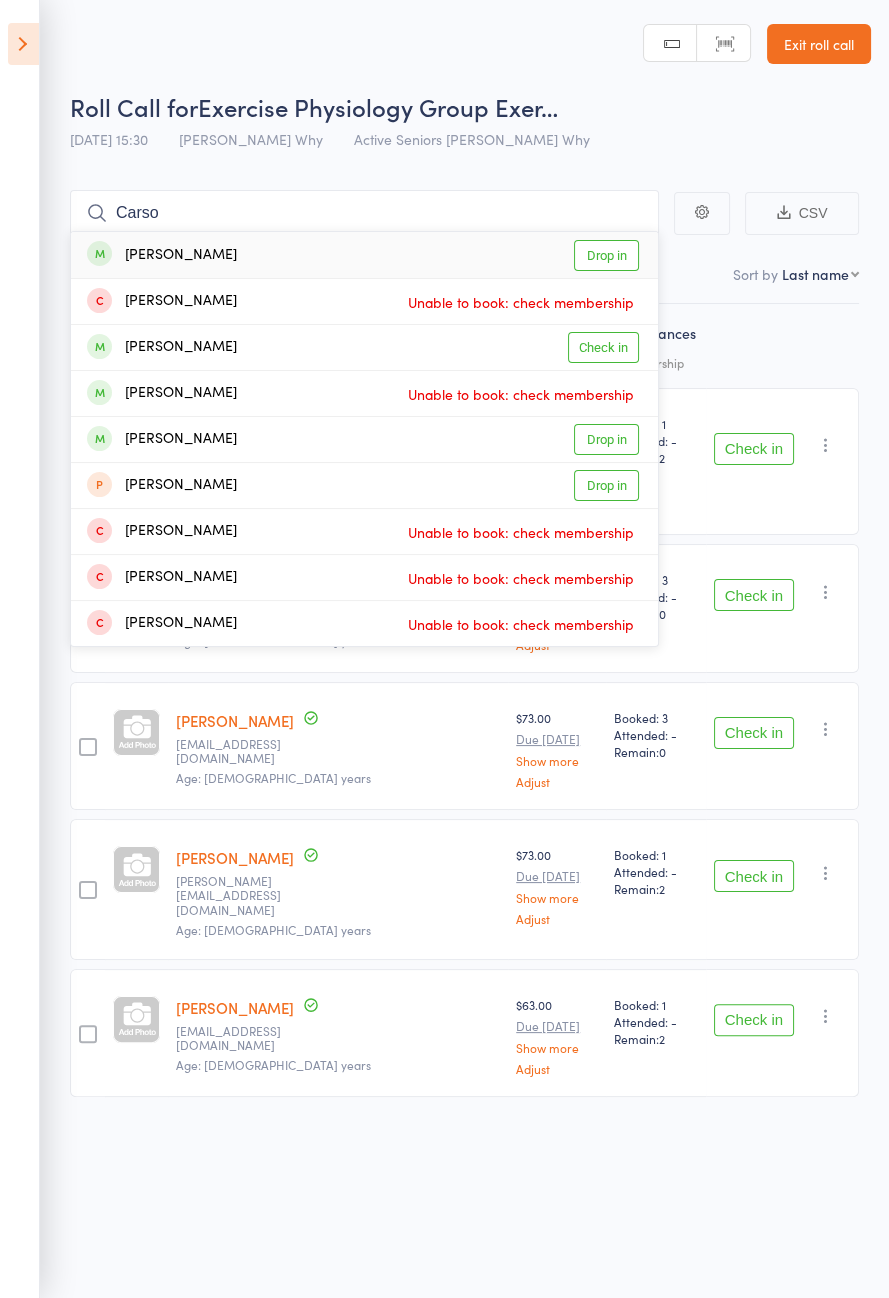 click on "Drop in" at bounding box center [606, 255] 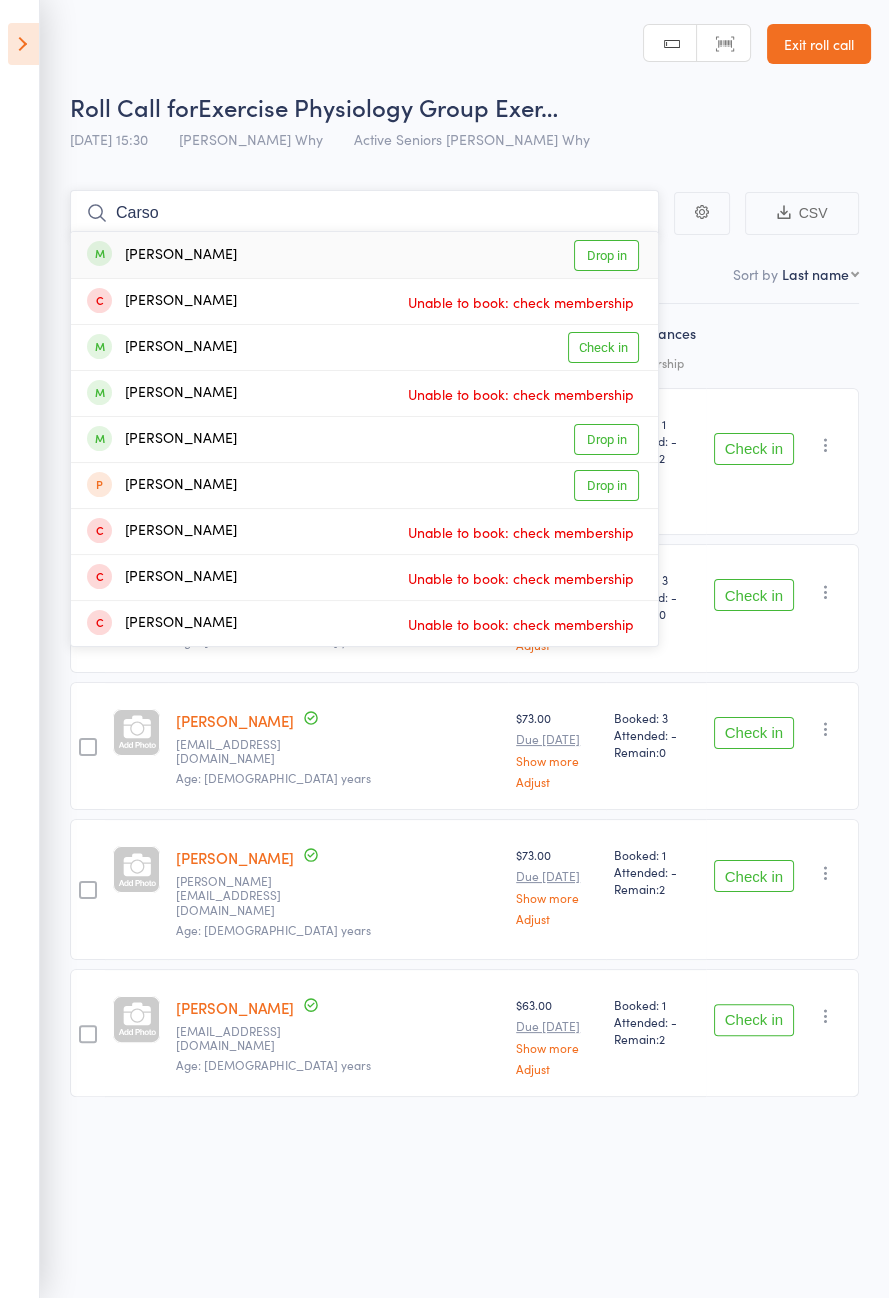 type 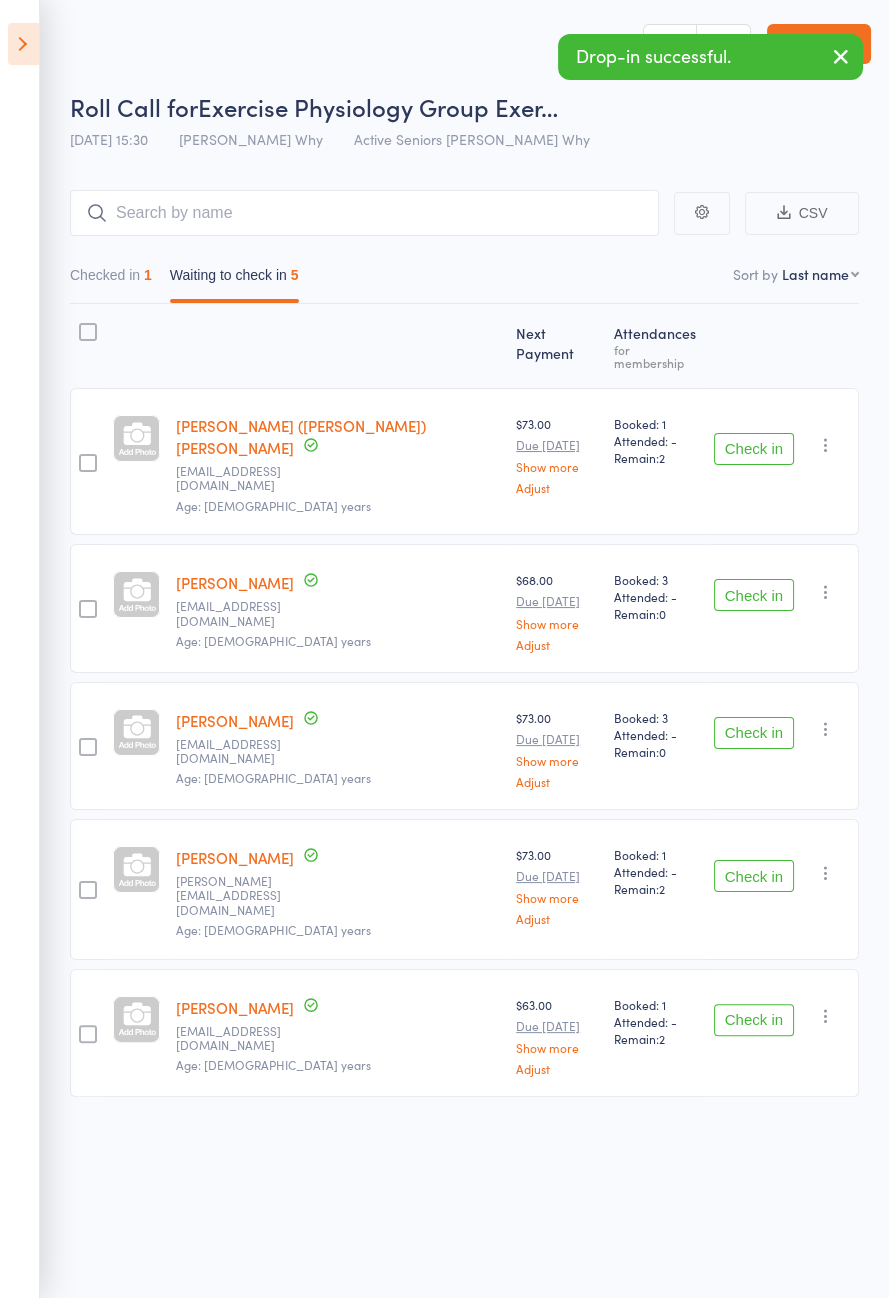 click at bounding box center [23, 44] 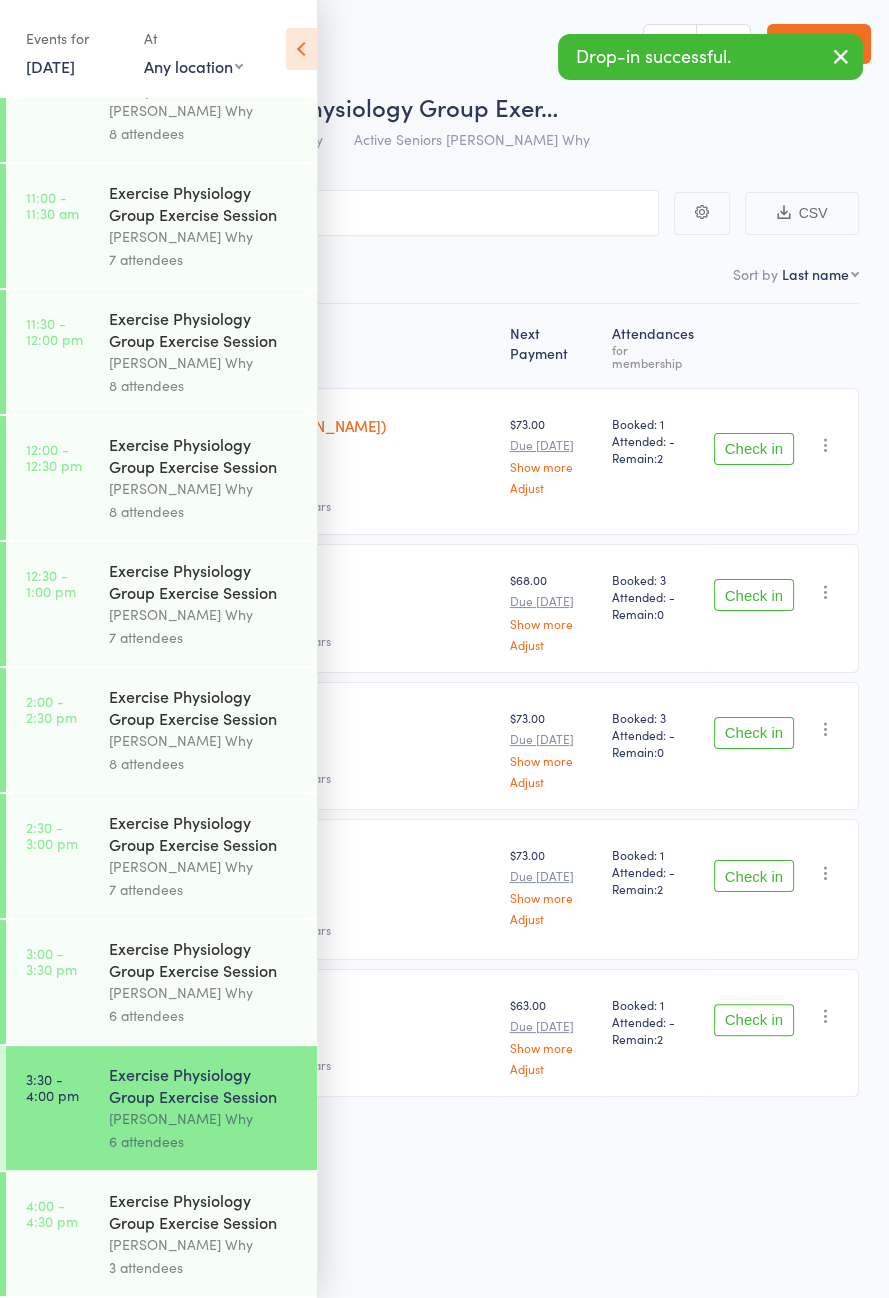 scroll, scrollTop: 1148, scrollLeft: 0, axis: vertical 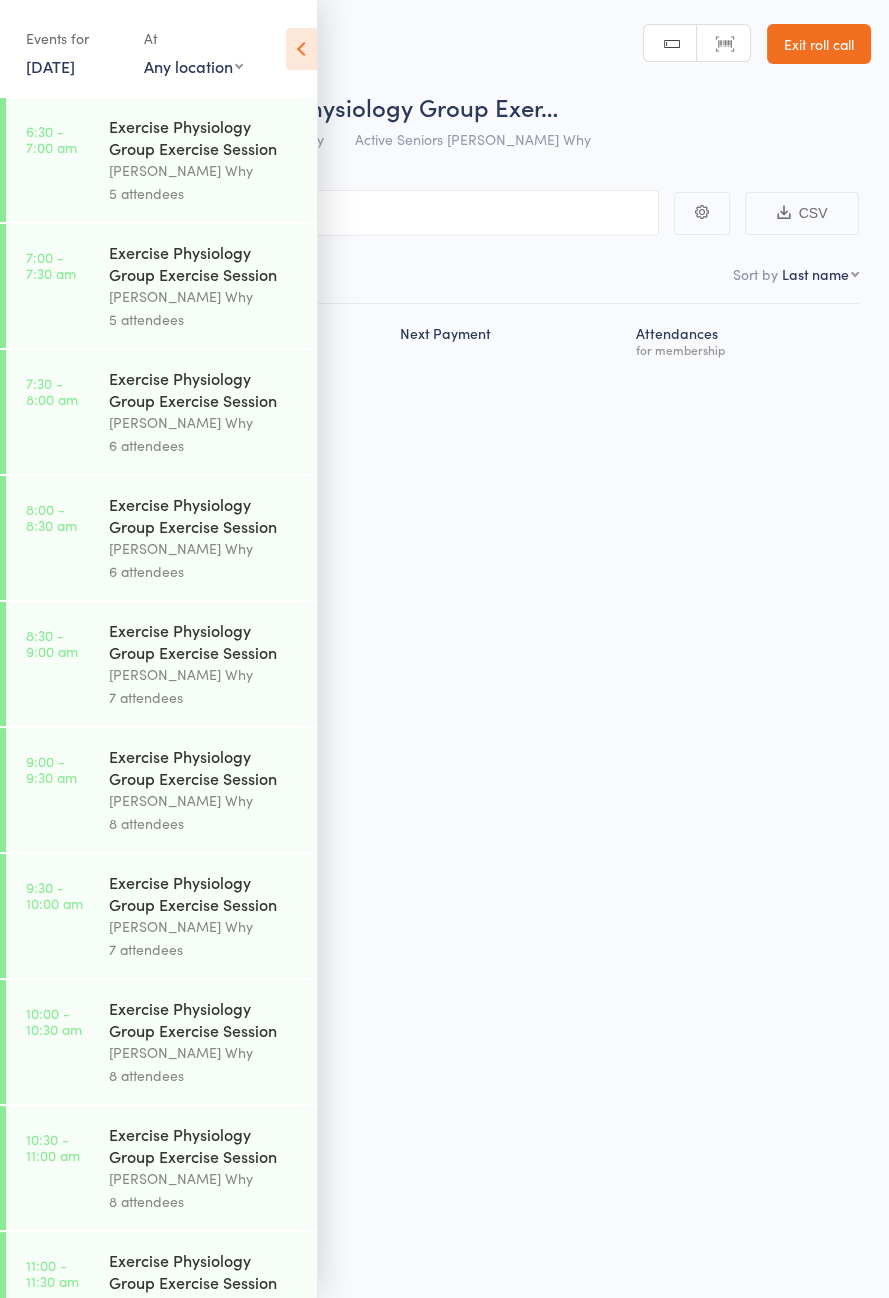 click at bounding box center (301, 49) 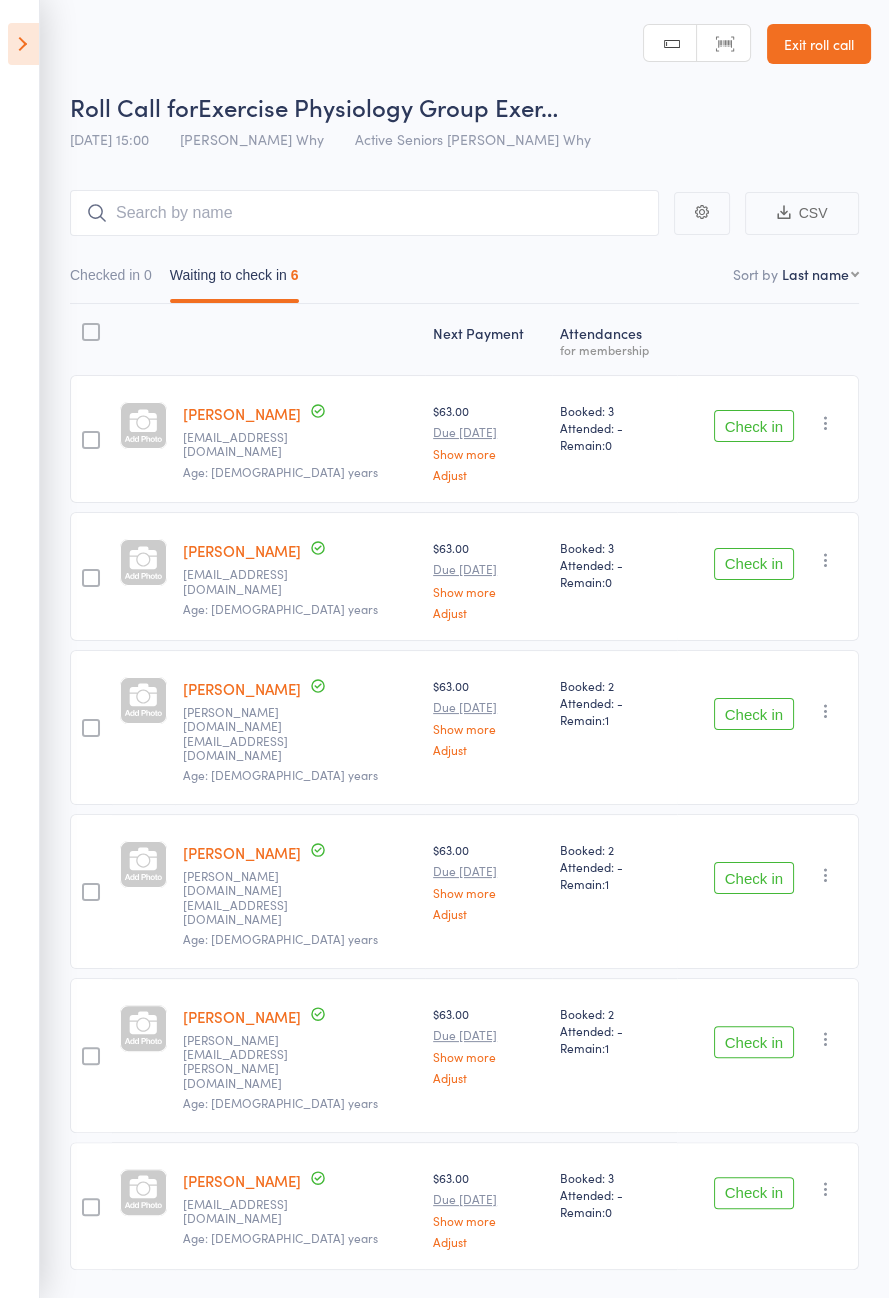 click on "Check in" at bounding box center [754, 1193] 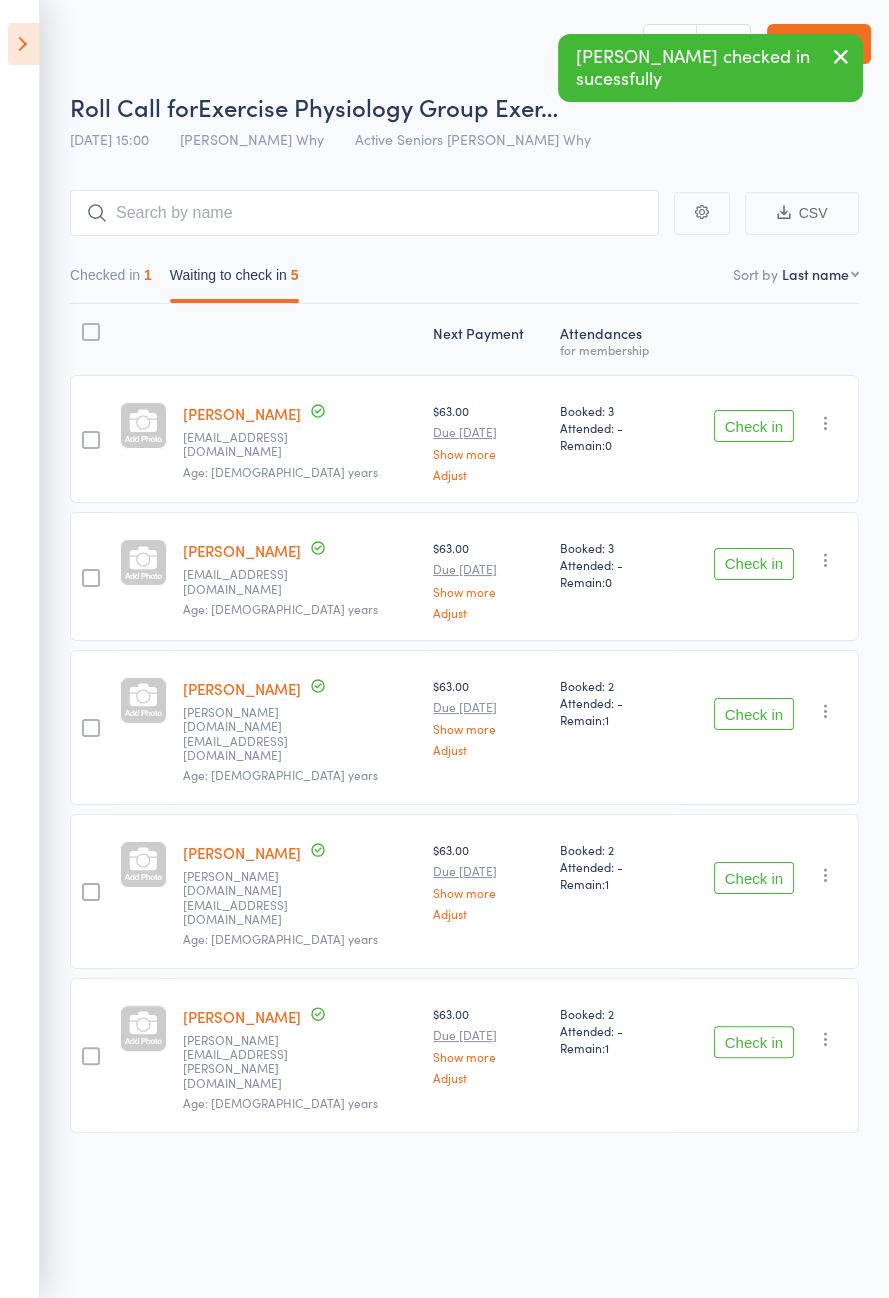 click on "Check in" at bounding box center (754, 426) 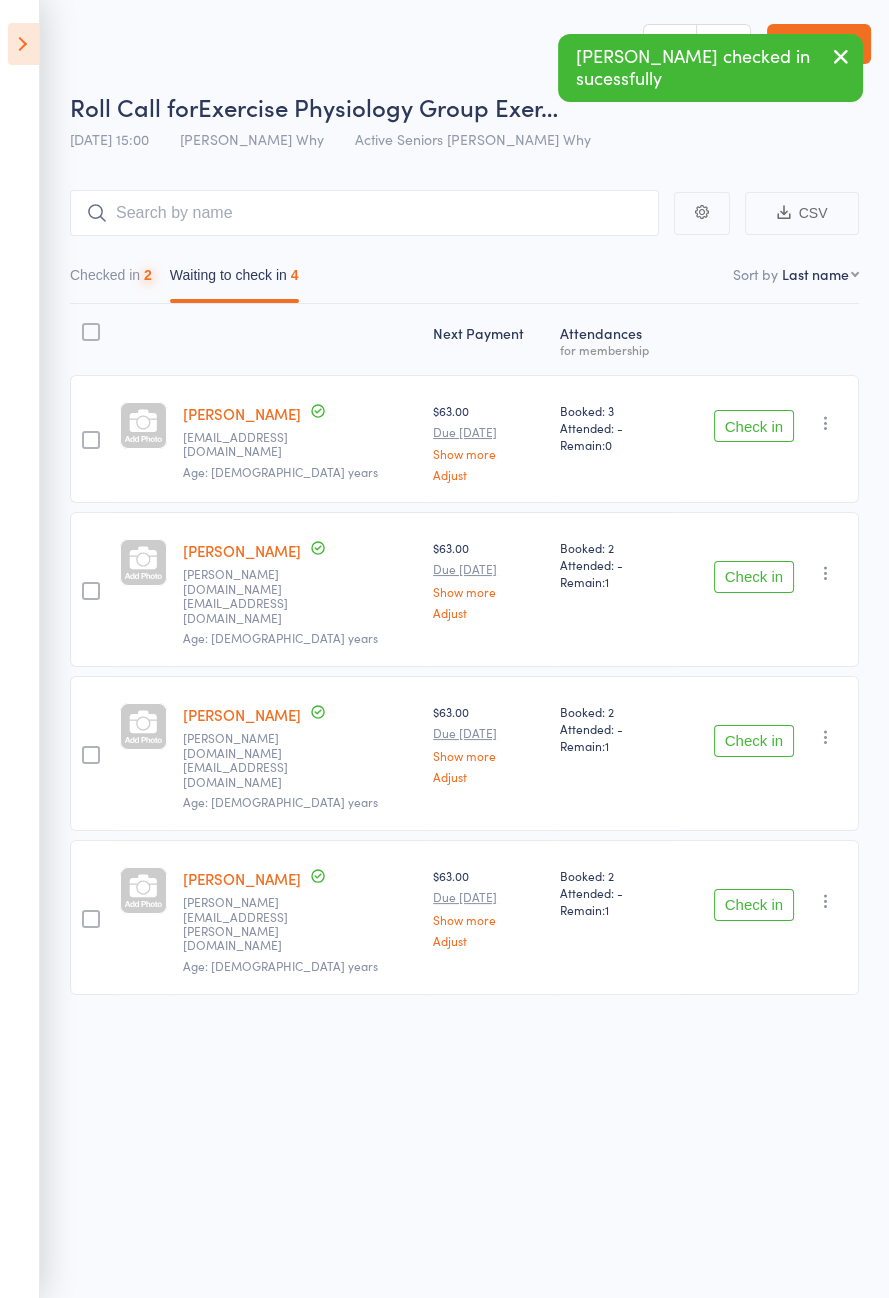 click on "Check in" at bounding box center [754, 426] 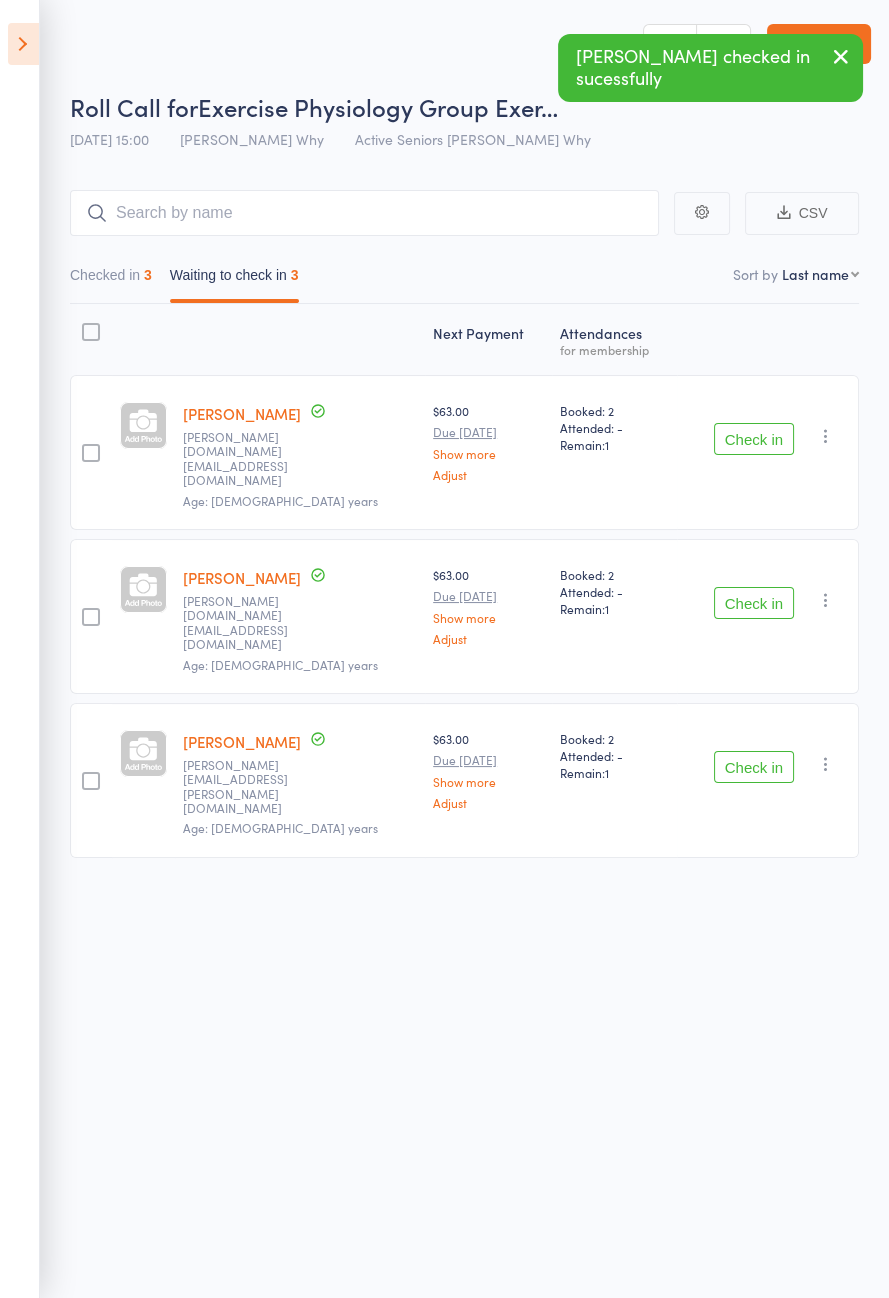 click on "Check in" at bounding box center (754, 439) 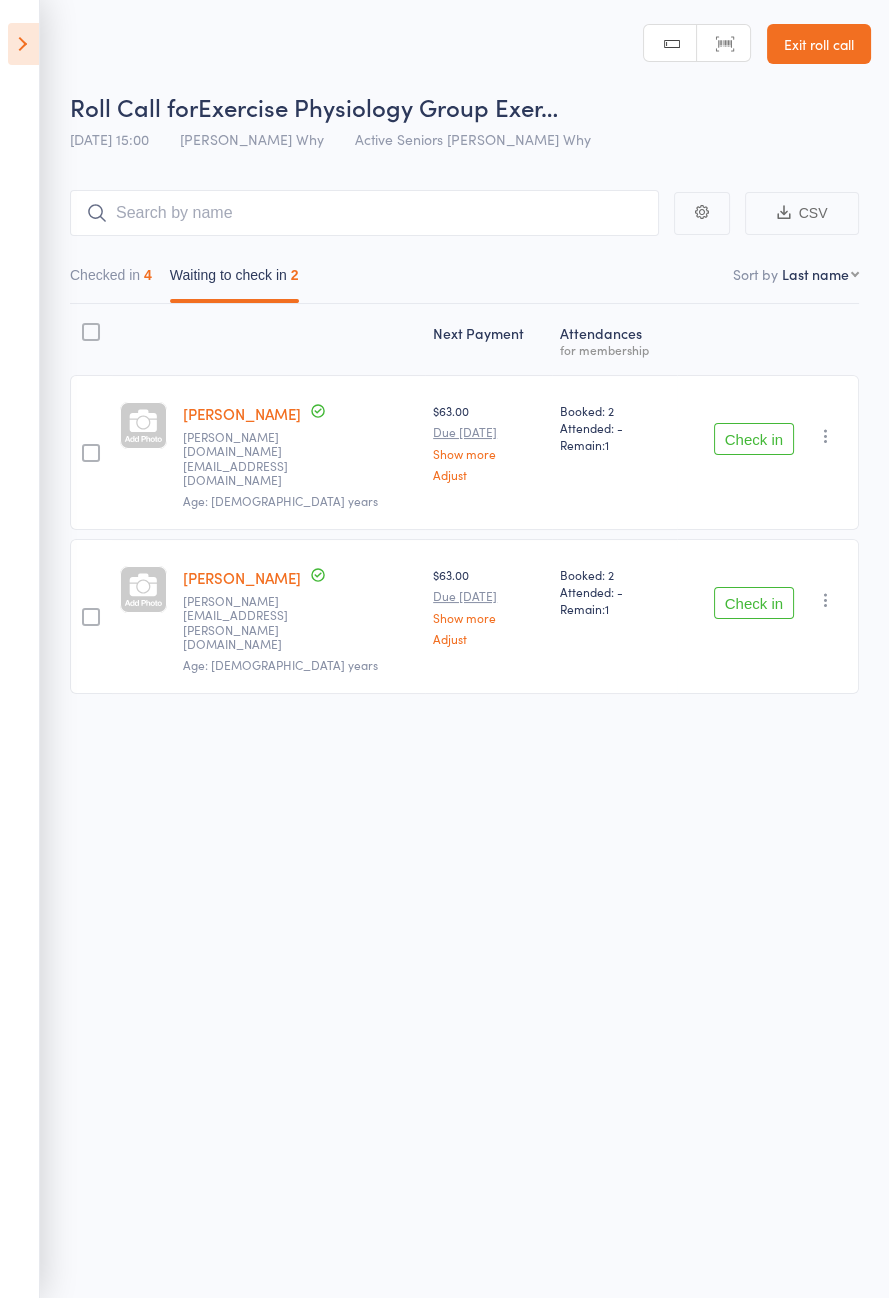 click on "Checked in  4" at bounding box center (111, 280) 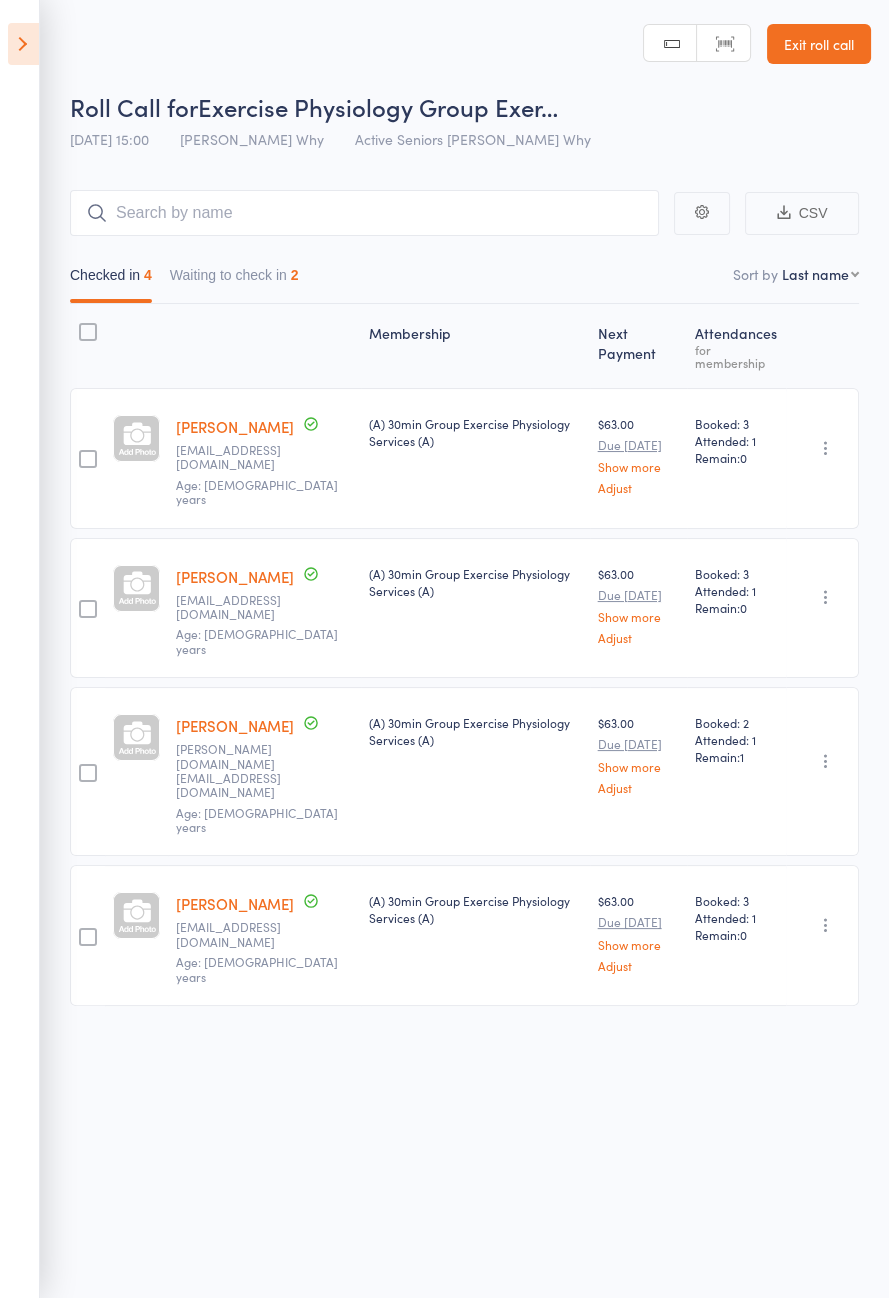 click on "Waiting to check in  2" at bounding box center [234, 280] 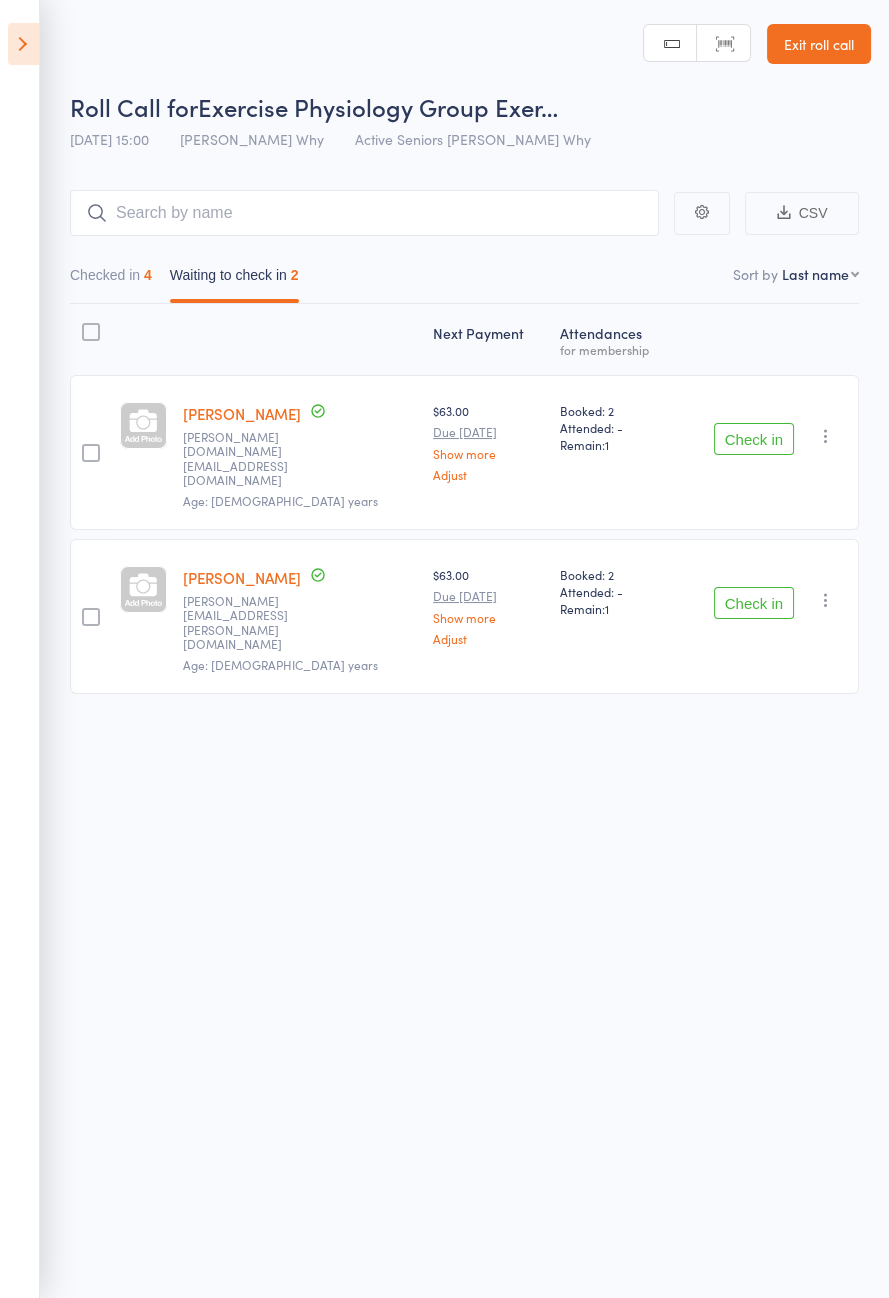 click on "Check in" at bounding box center (754, 439) 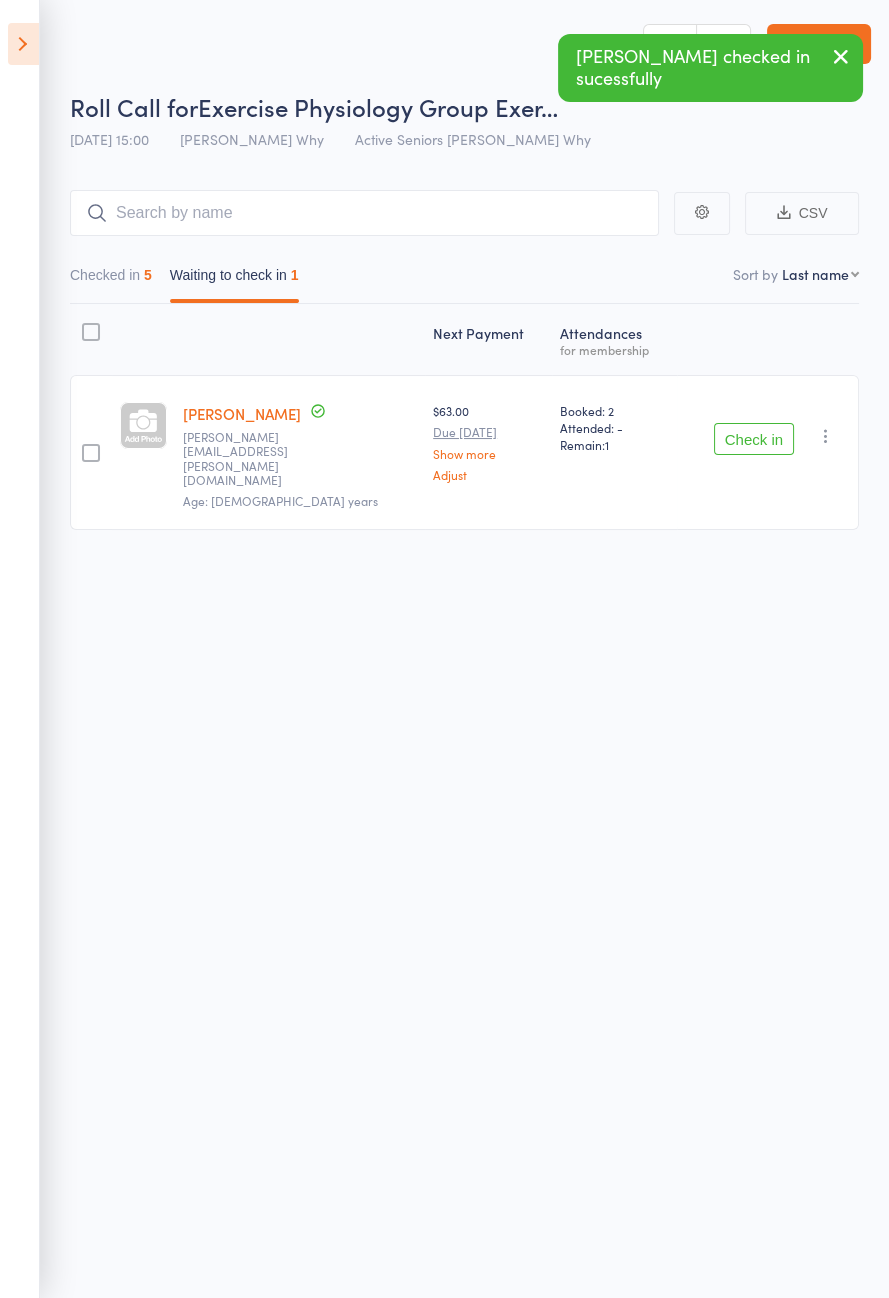 click on "Checked in  5" at bounding box center [111, 280] 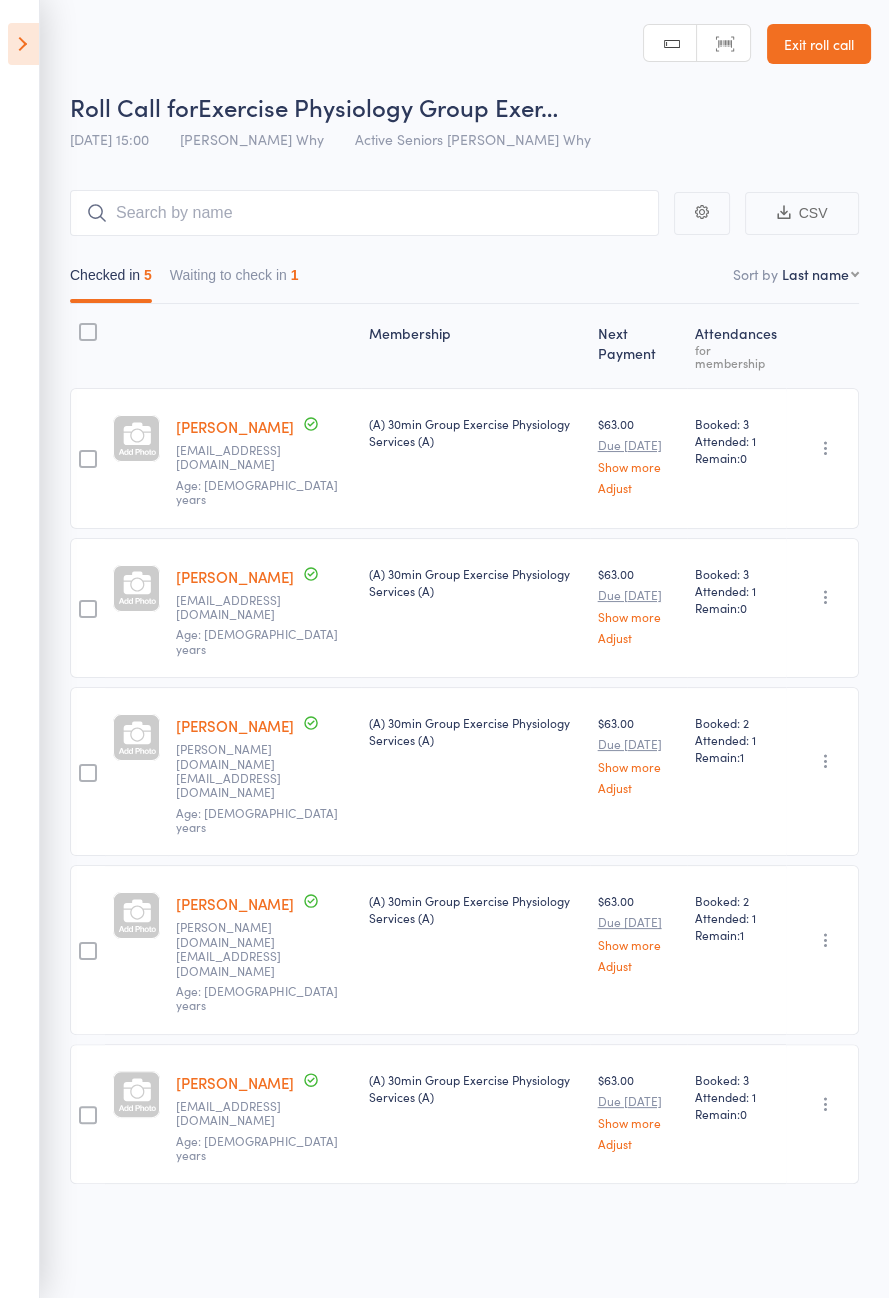 click on "Waiting to check in  1" at bounding box center (234, 280) 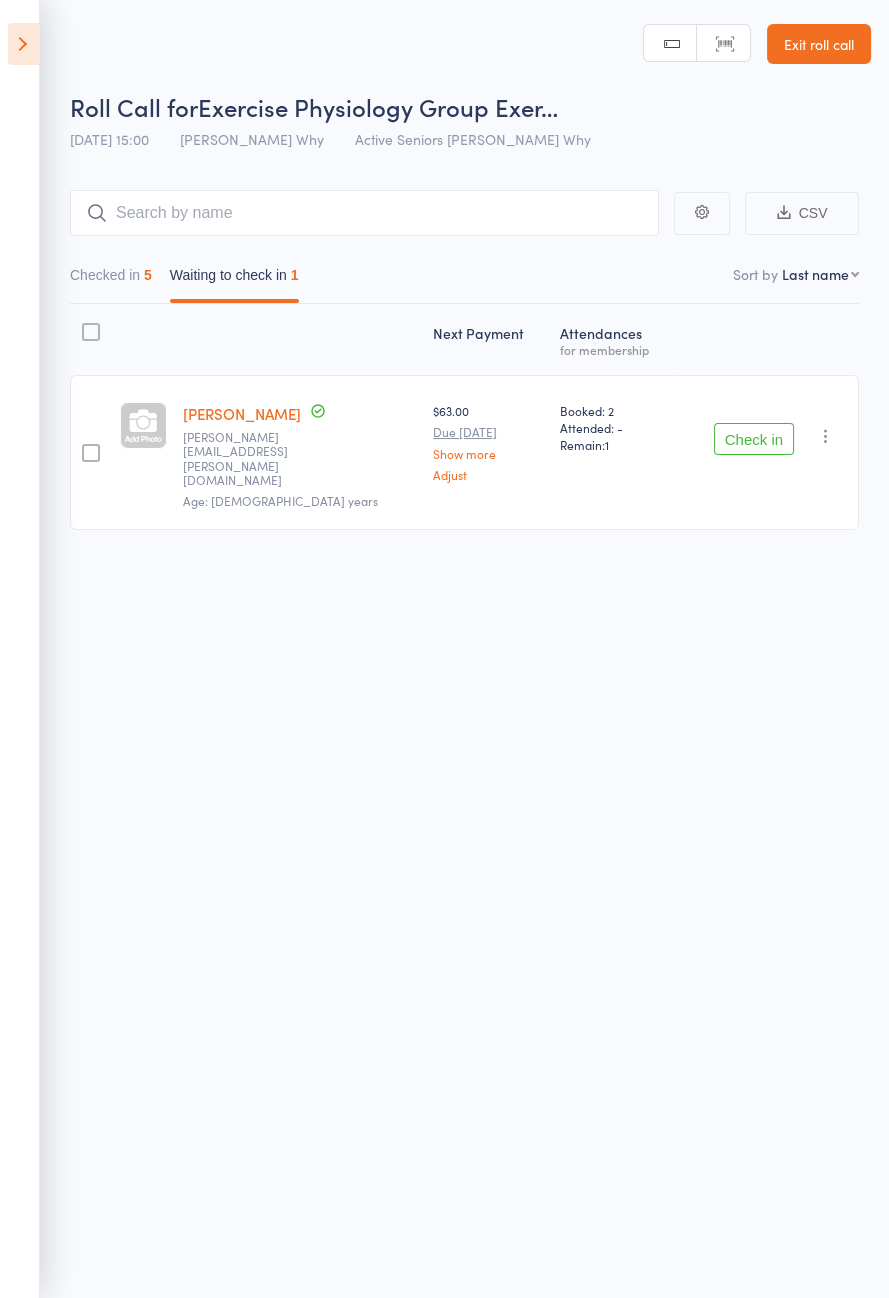 click on "Check in" at bounding box center (754, 439) 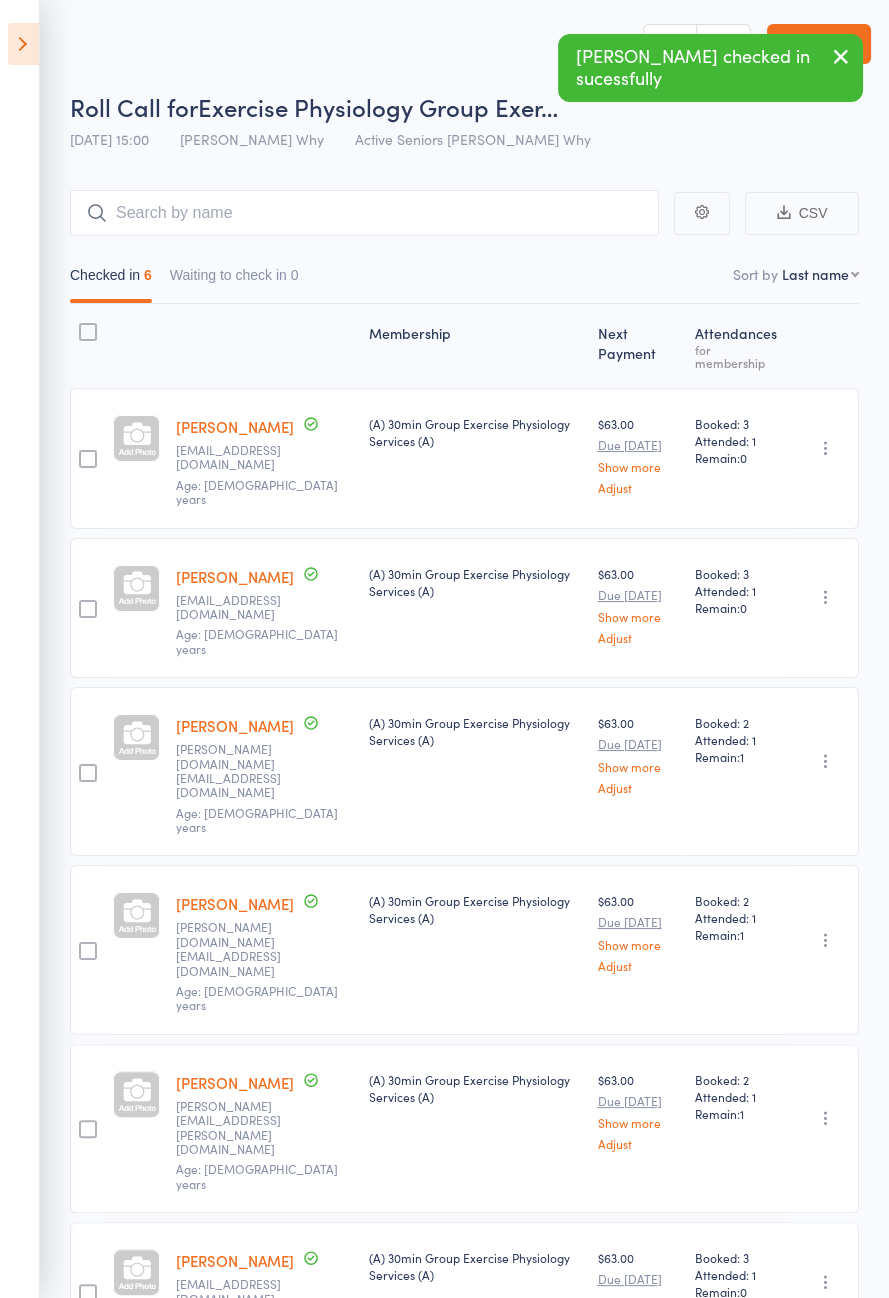 click at bounding box center [23, 44] 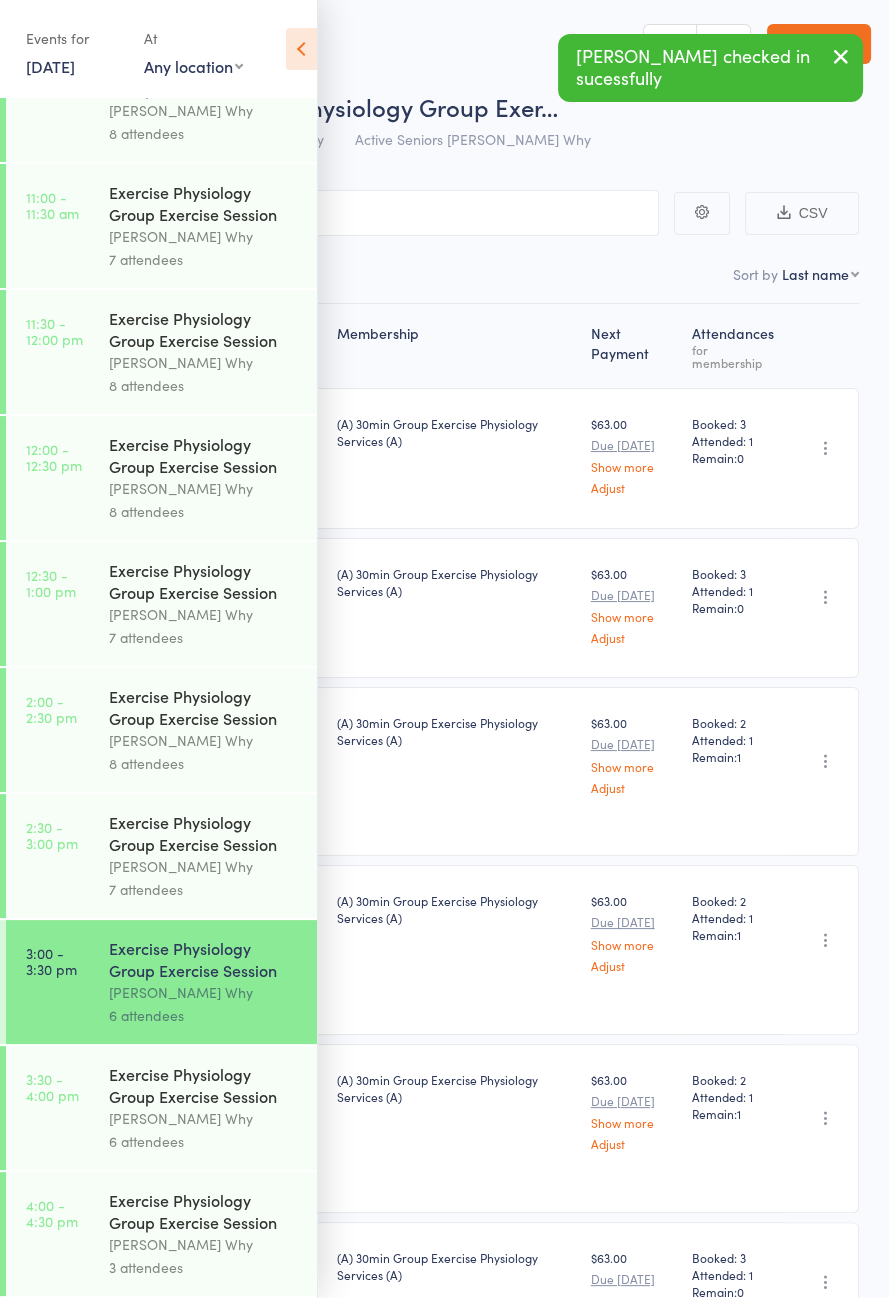 scroll, scrollTop: 1148, scrollLeft: 0, axis: vertical 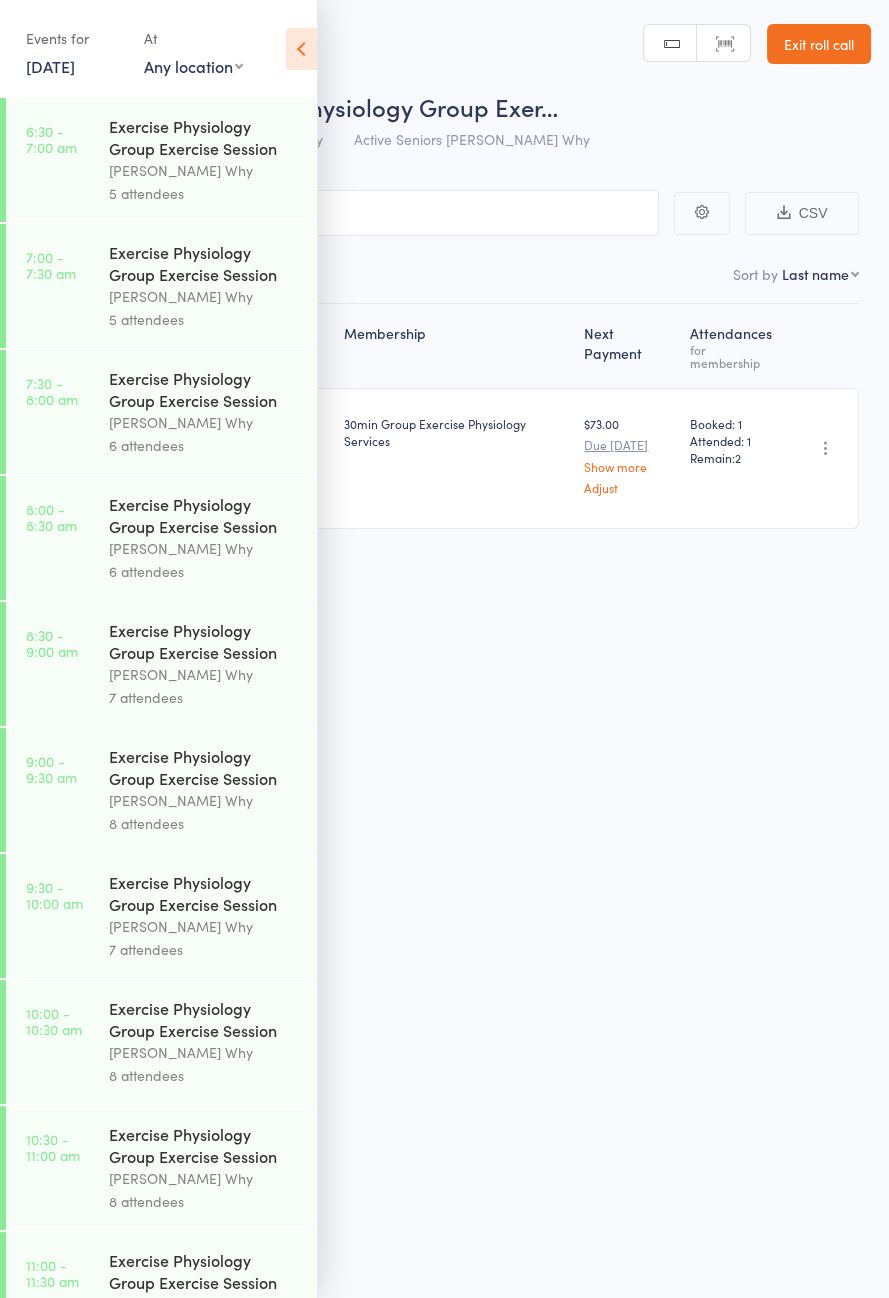 click at bounding box center [301, 49] 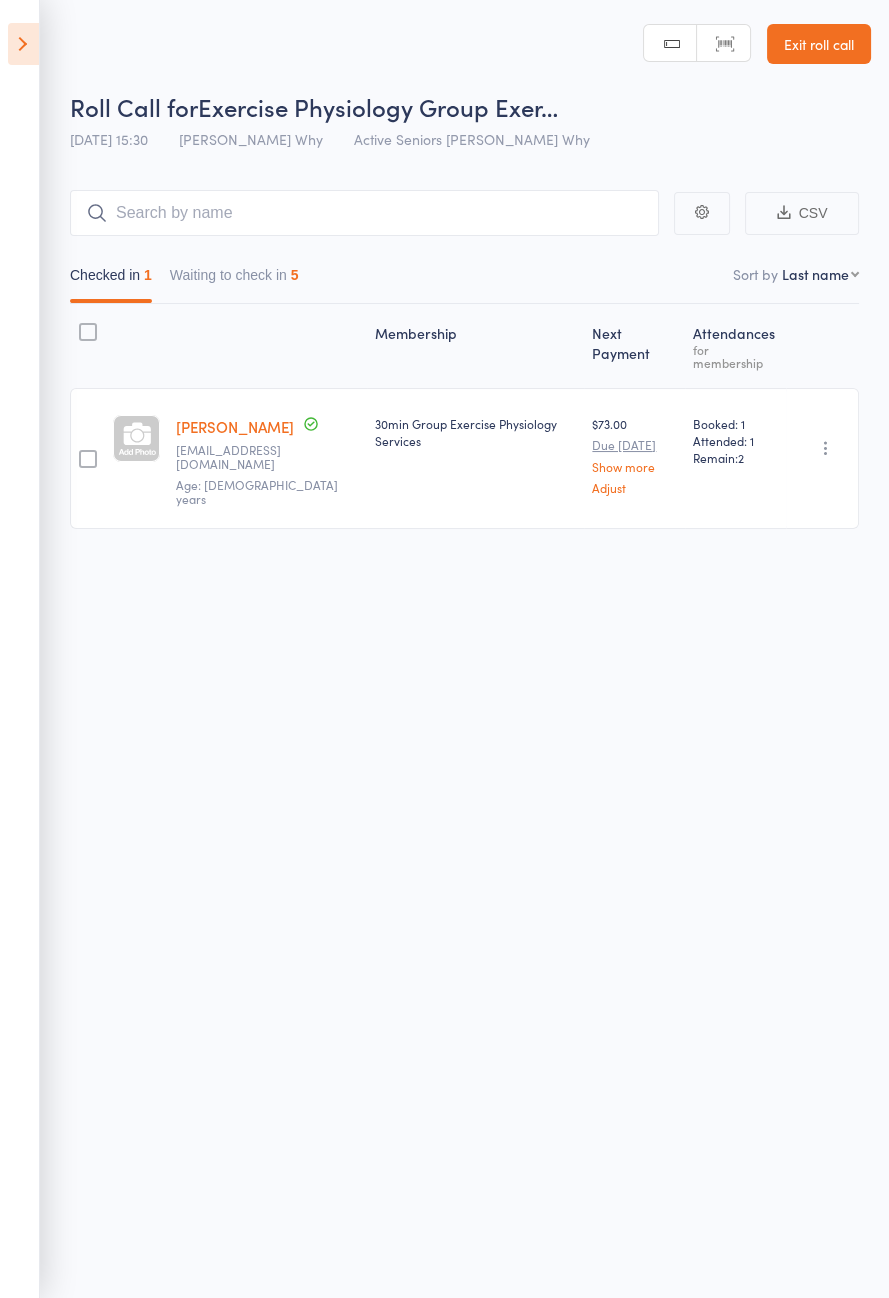 click on "Waiting to check in  5" at bounding box center (234, 280) 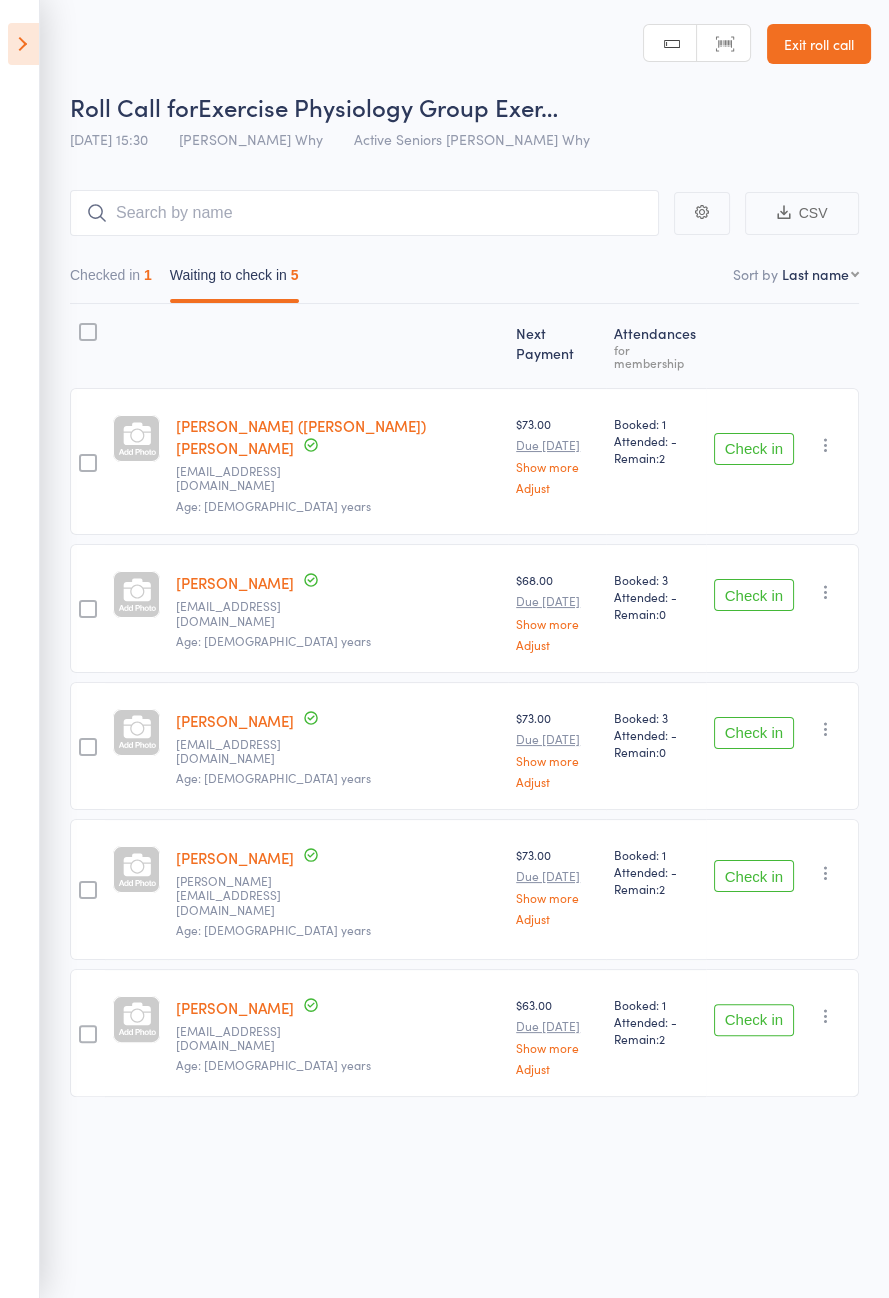 click on "Checked in  1" at bounding box center [111, 280] 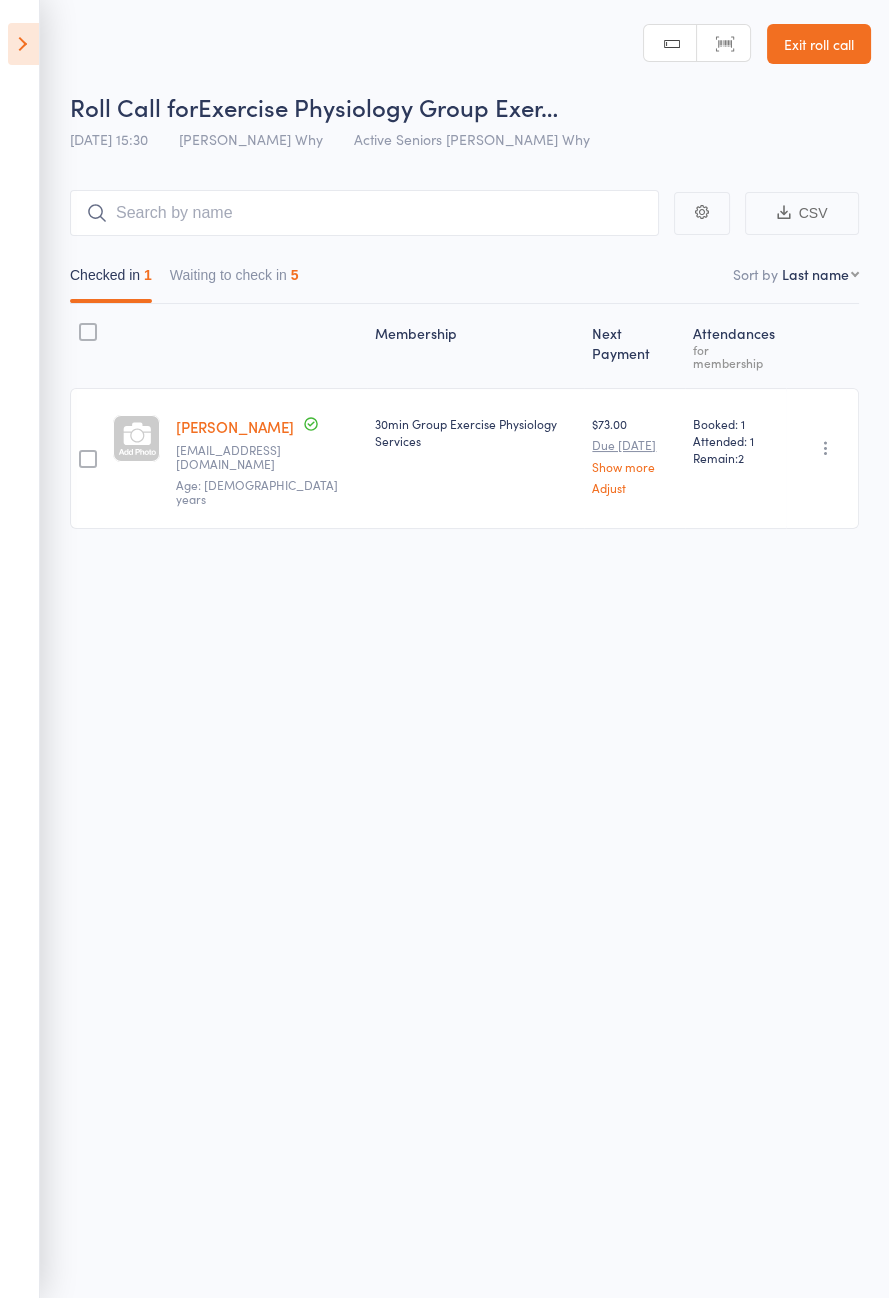 click at bounding box center (23, 44) 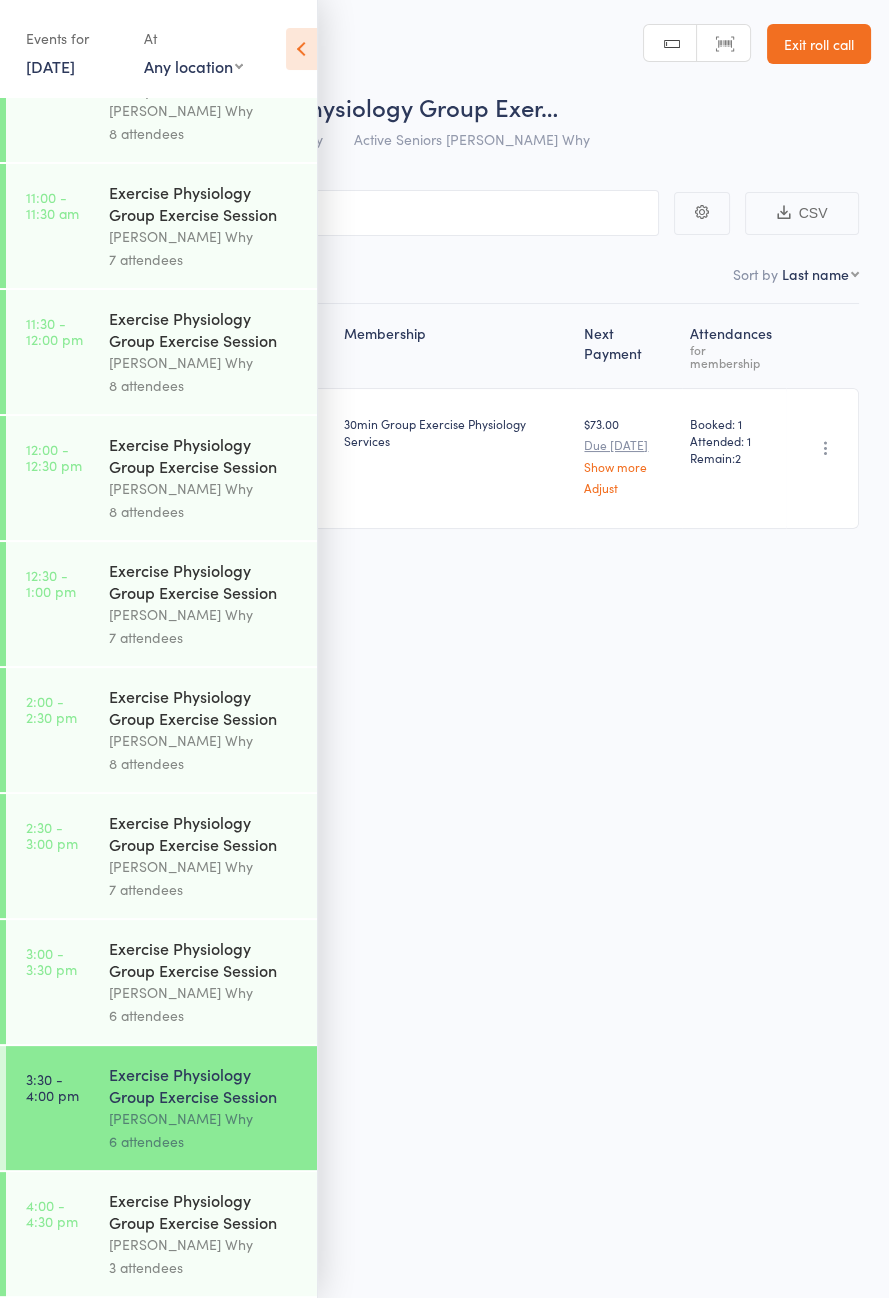 scroll, scrollTop: 1148, scrollLeft: 0, axis: vertical 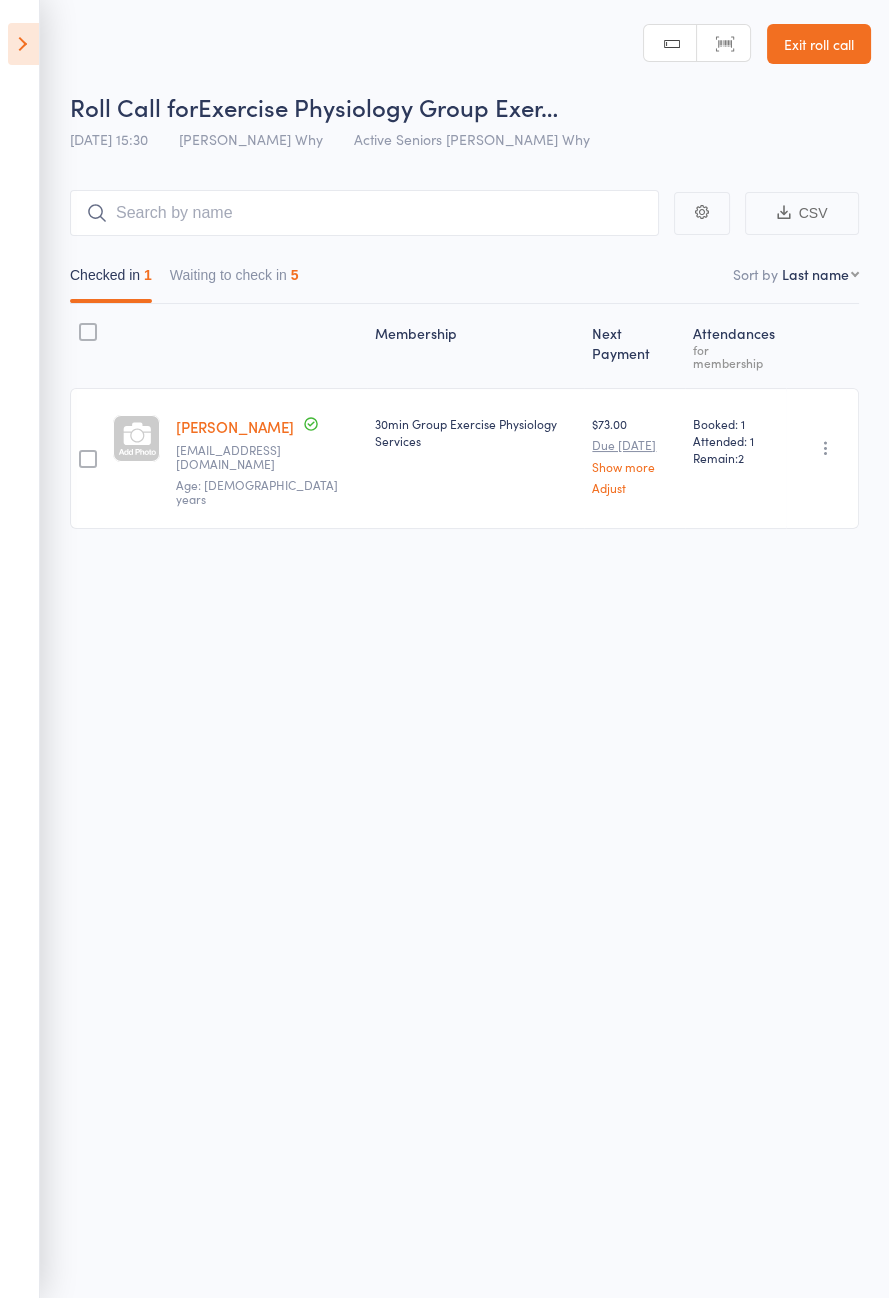 click on "Waiting to check in  5" at bounding box center [234, 280] 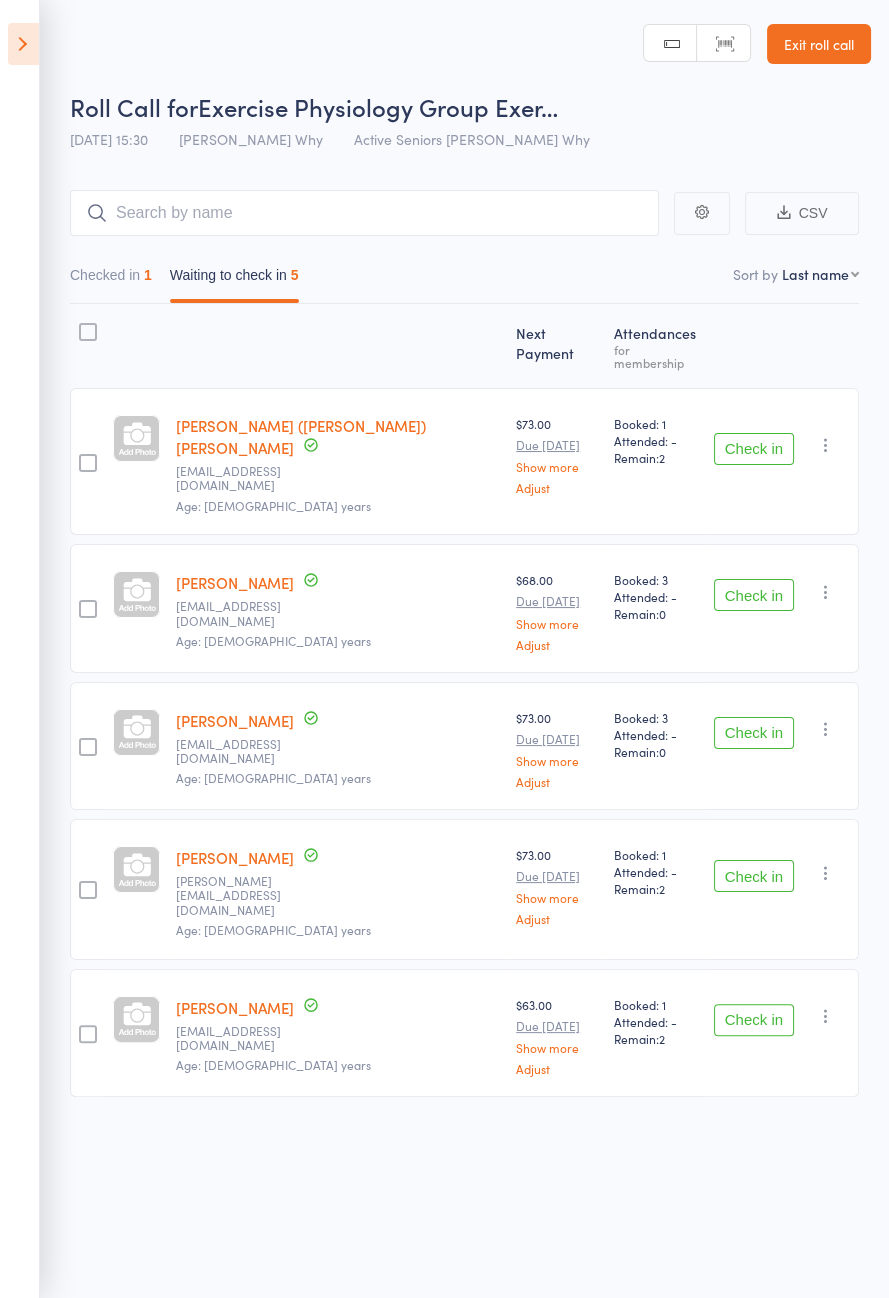 click on "Check in" at bounding box center [754, 1020] 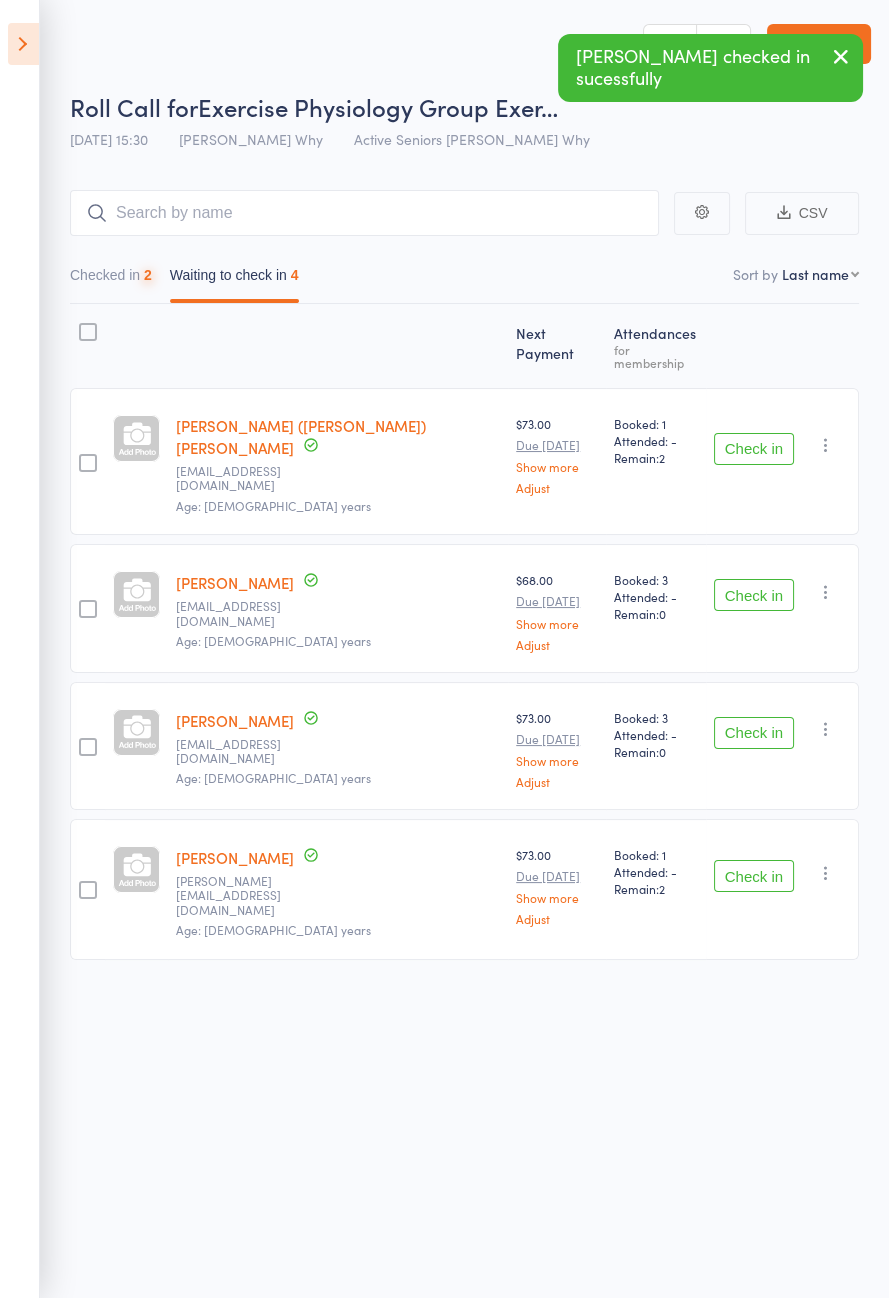 click on "Check in" at bounding box center (754, 733) 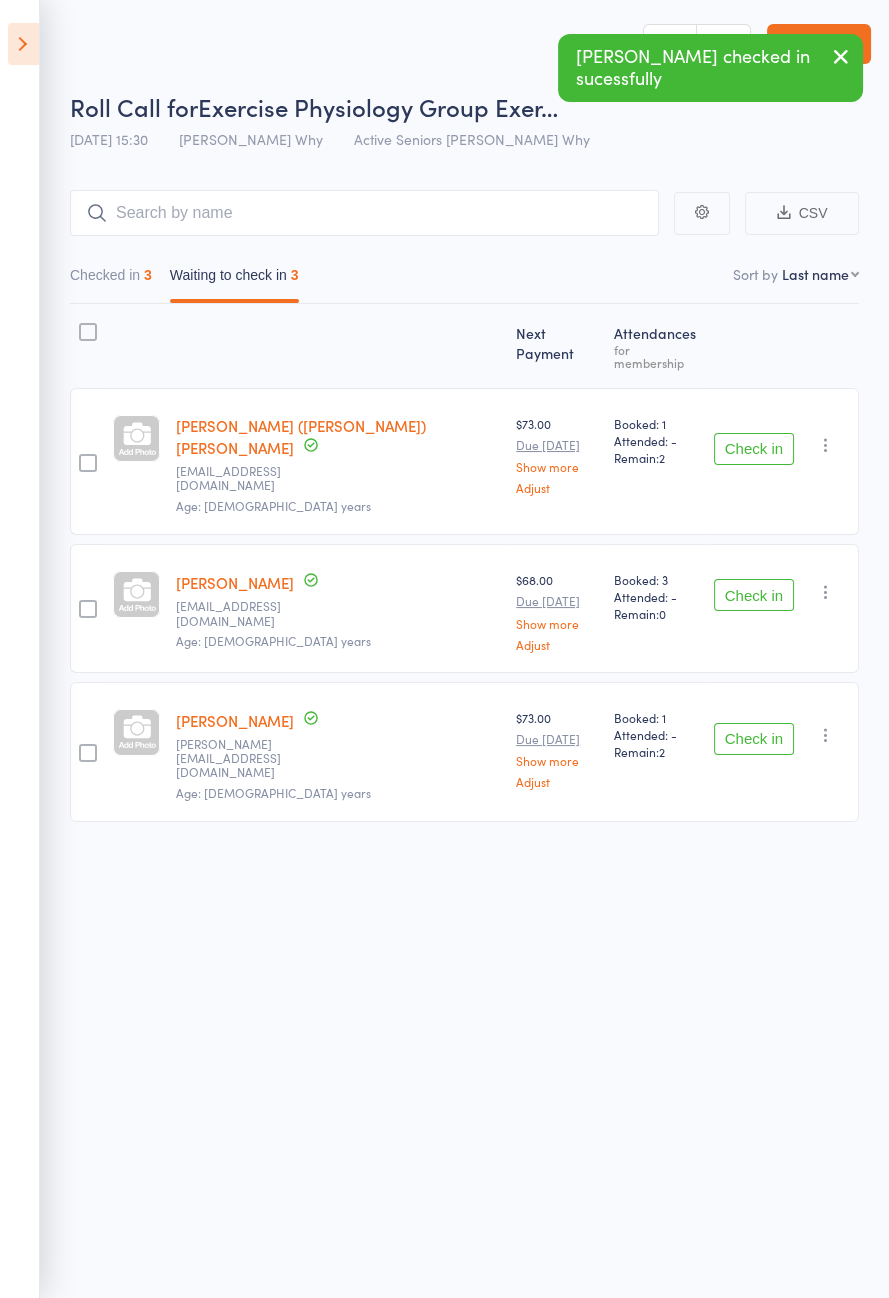 click on "Check in" at bounding box center (754, 595) 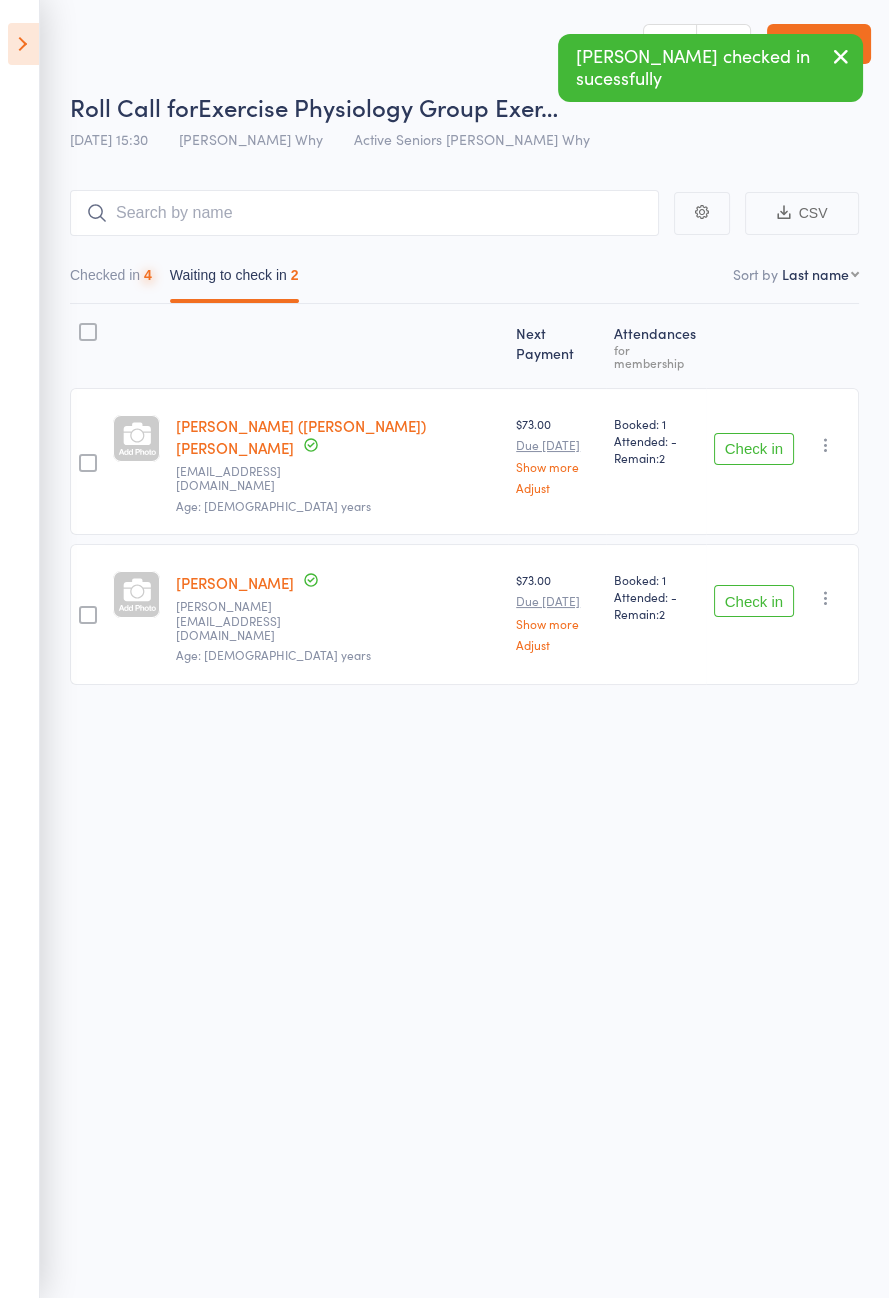 click on "Check in" at bounding box center (754, 601) 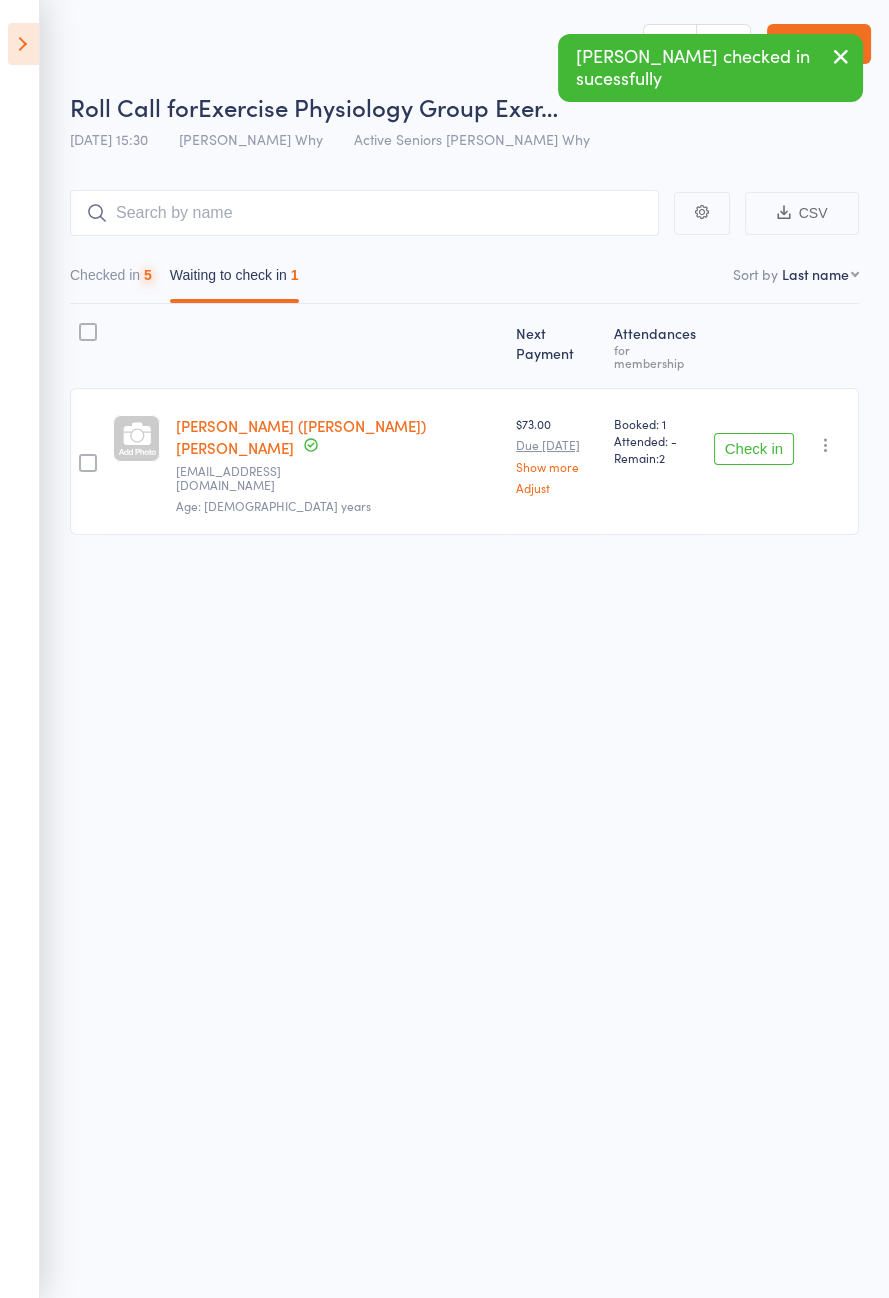 click at bounding box center (23, 44) 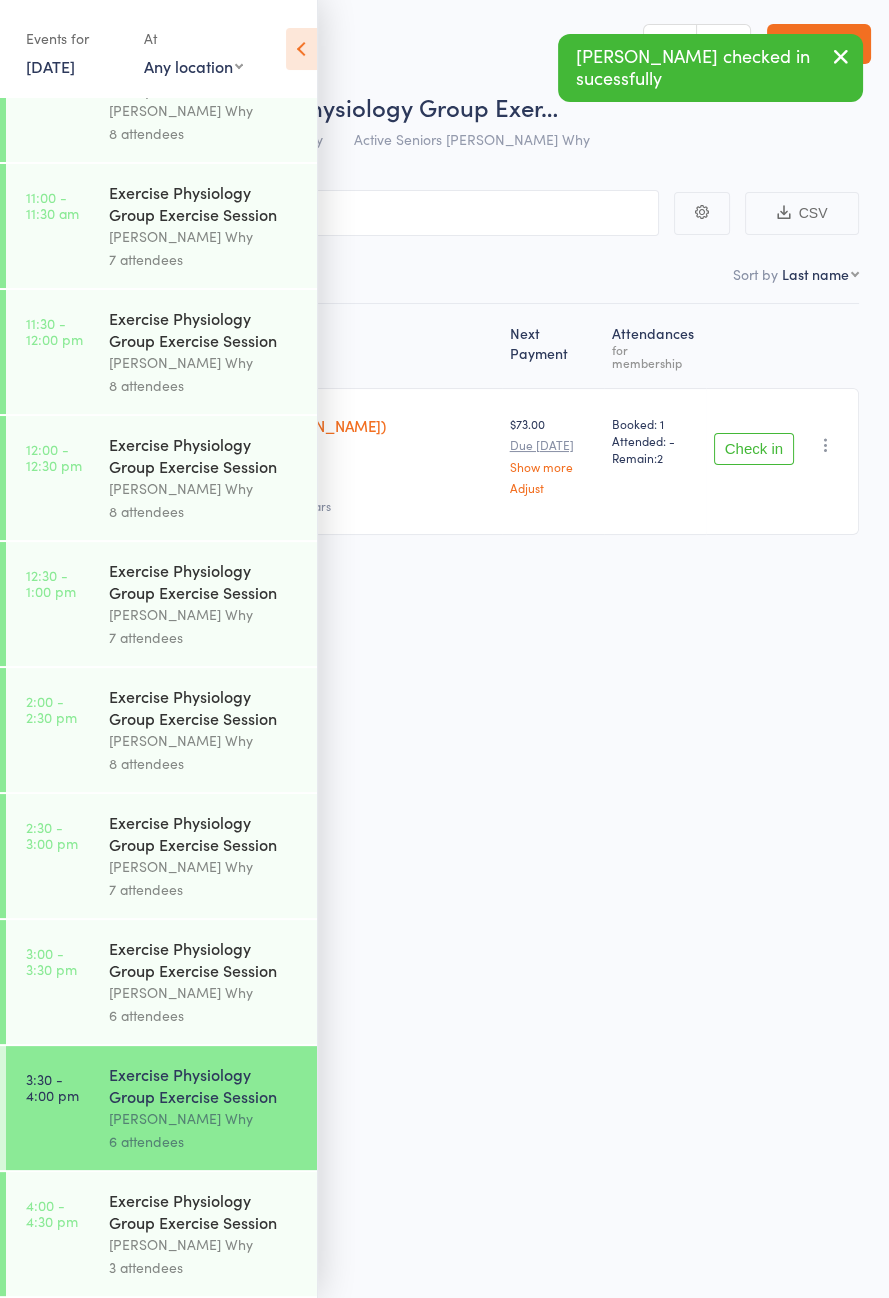 click at bounding box center [301, 49] 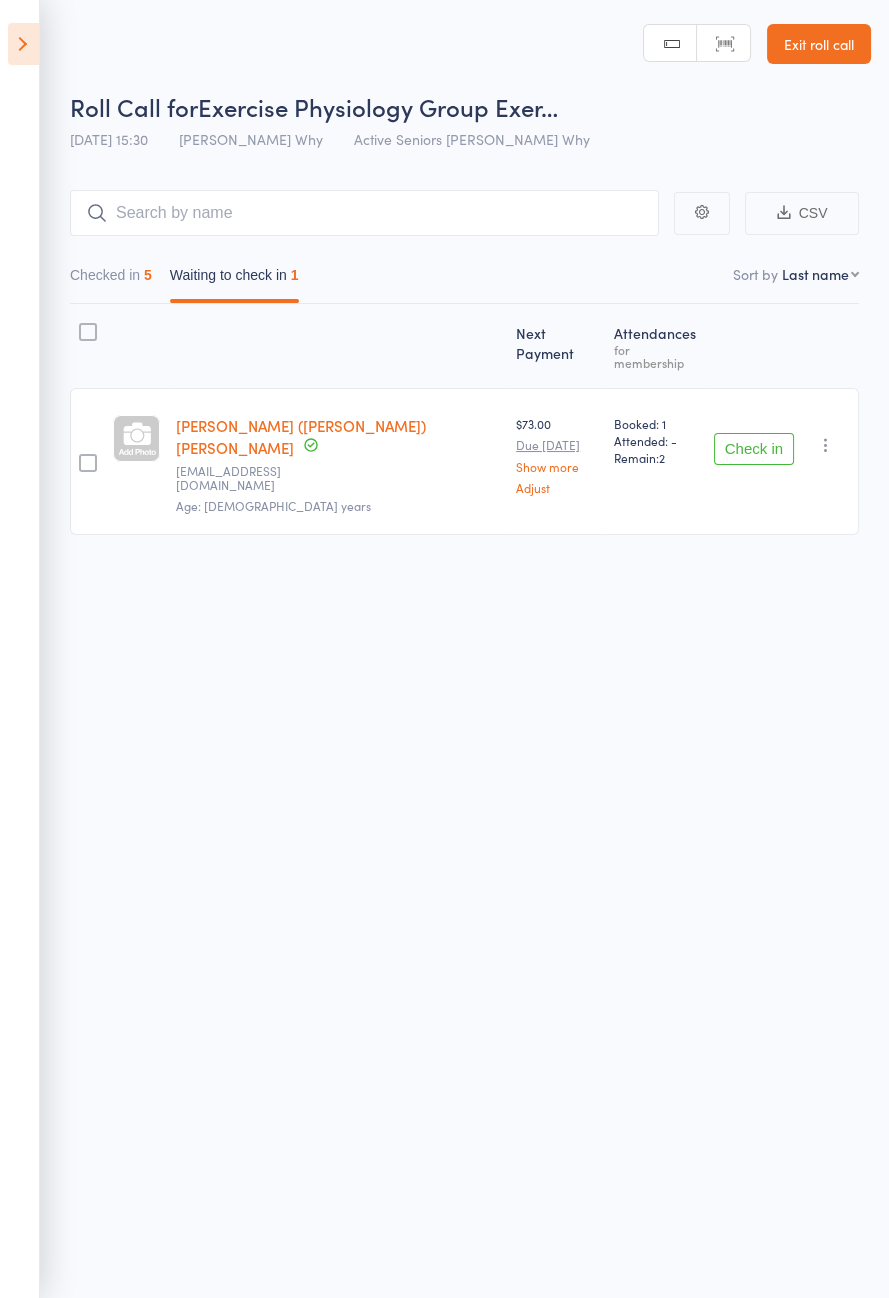 click on "Check in Check in Send message Add Note Add Task Add Flag Remove Mark absent" at bounding box center [782, 461] 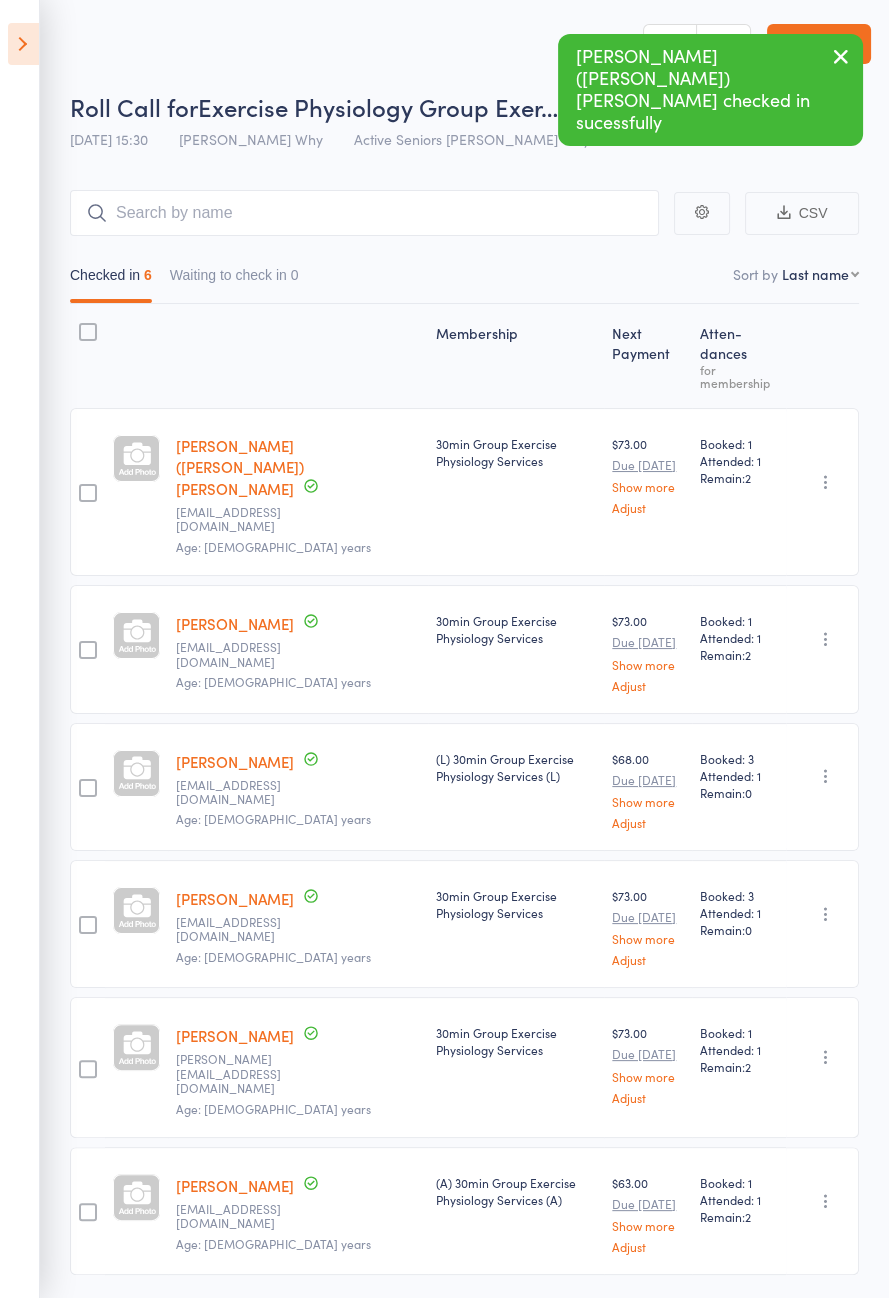 click at bounding box center [23, 44] 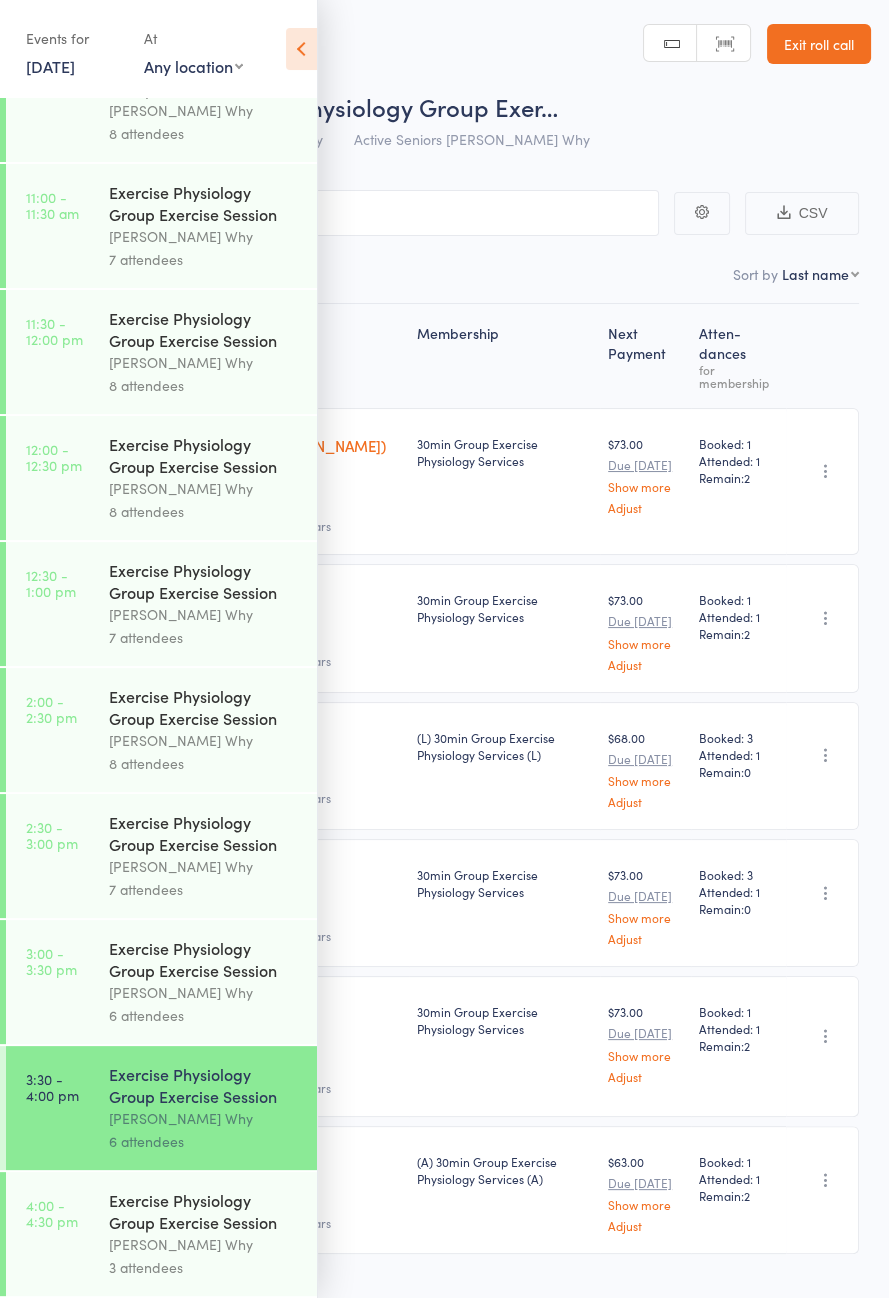 click on "Exercise Physiology Group Exercise Session" at bounding box center (204, 1211) 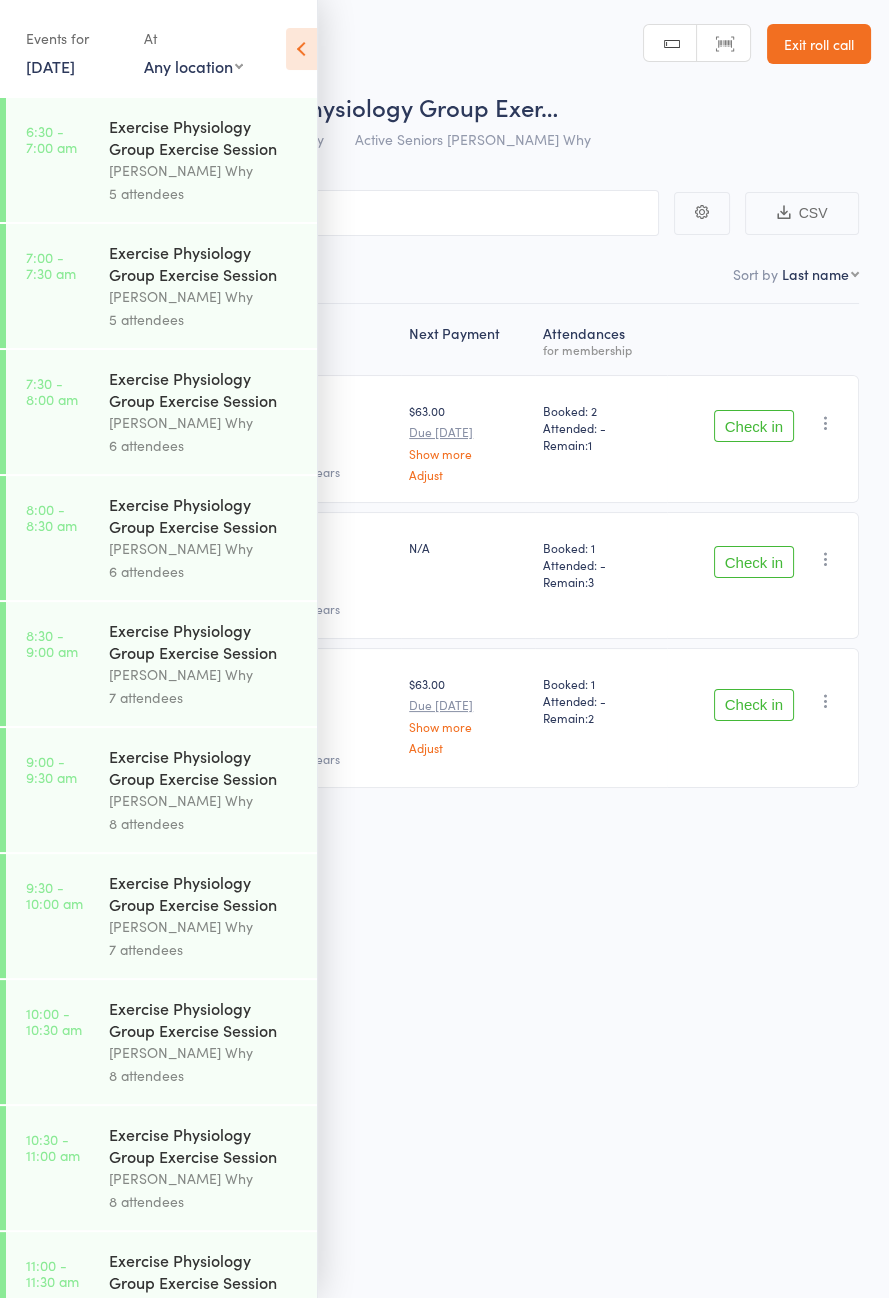 click at bounding box center (301, 49) 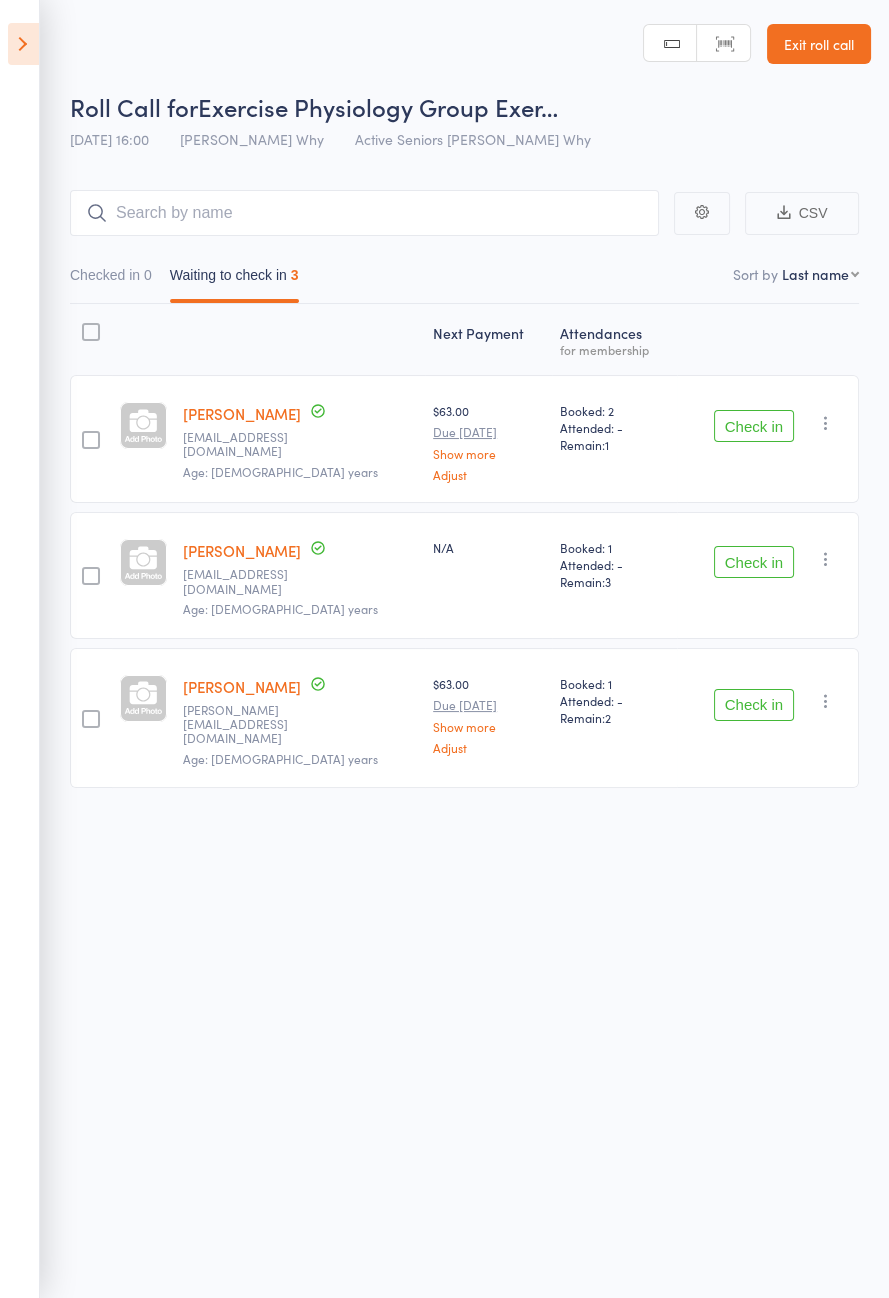 click at bounding box center (23, 44) 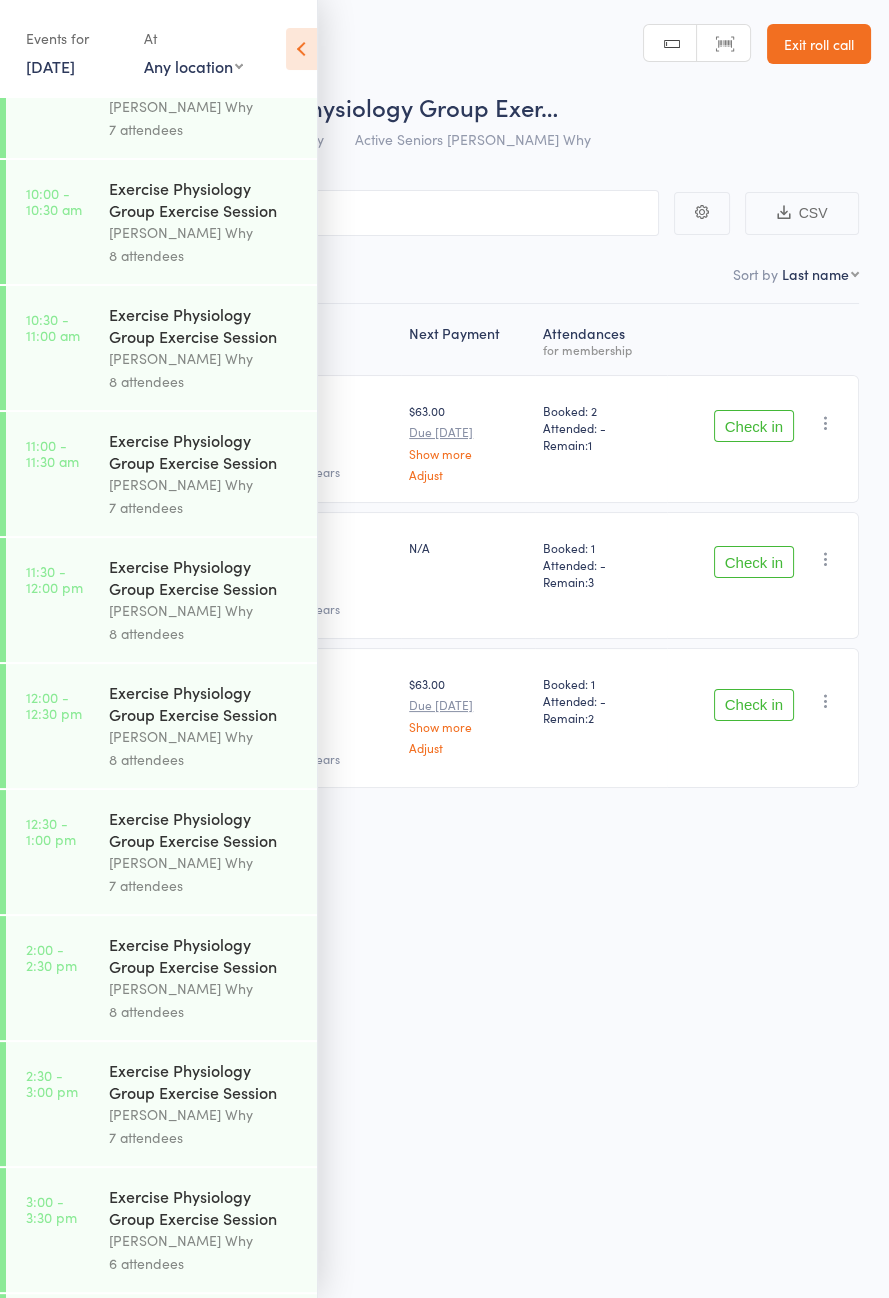 scroll, scrollTop: 1148, scrollLeft: 0, axis: vertical 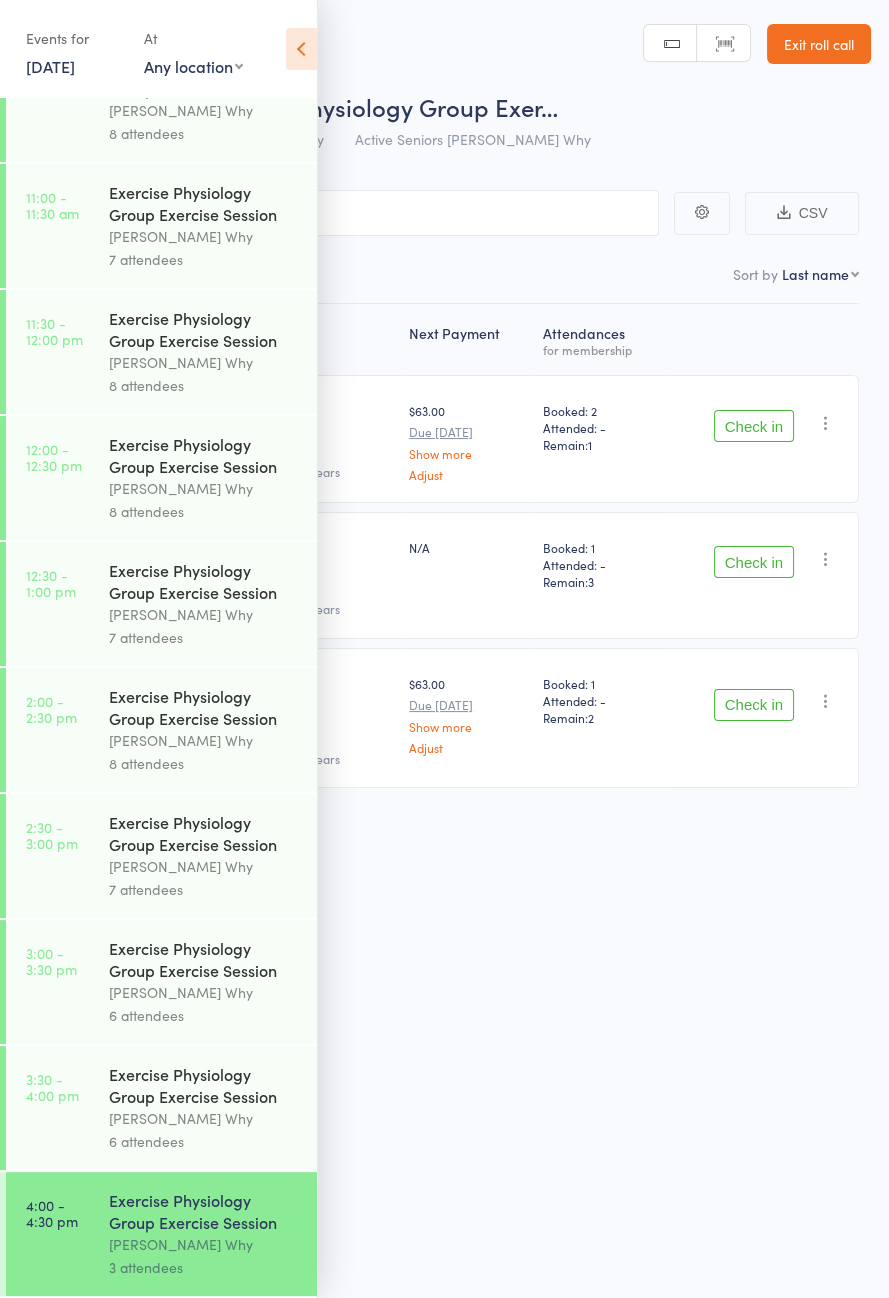 click on "Exercise Physiology Group Exercise Session" at bounding box center (204, 1085) 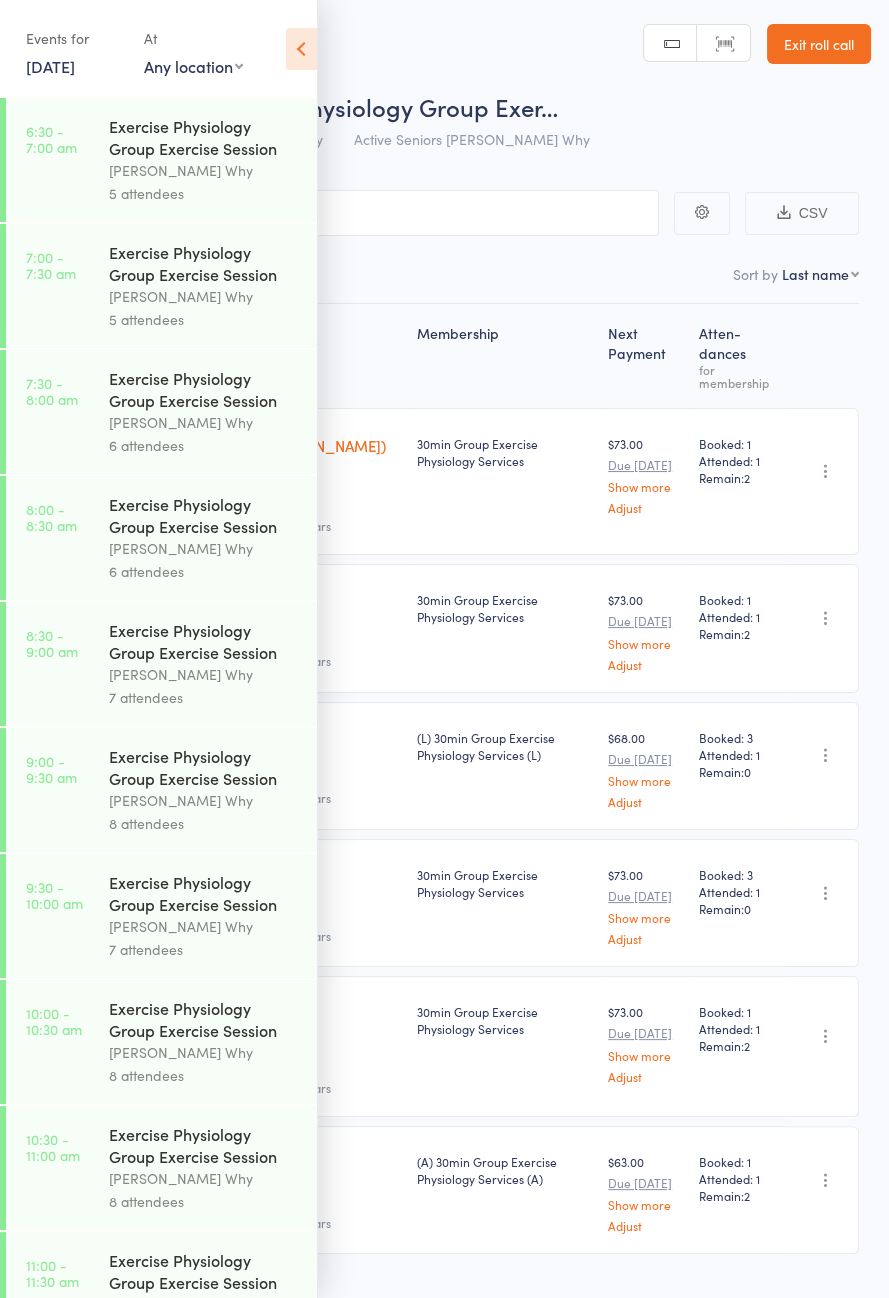 click at bounding box center [301, 49] 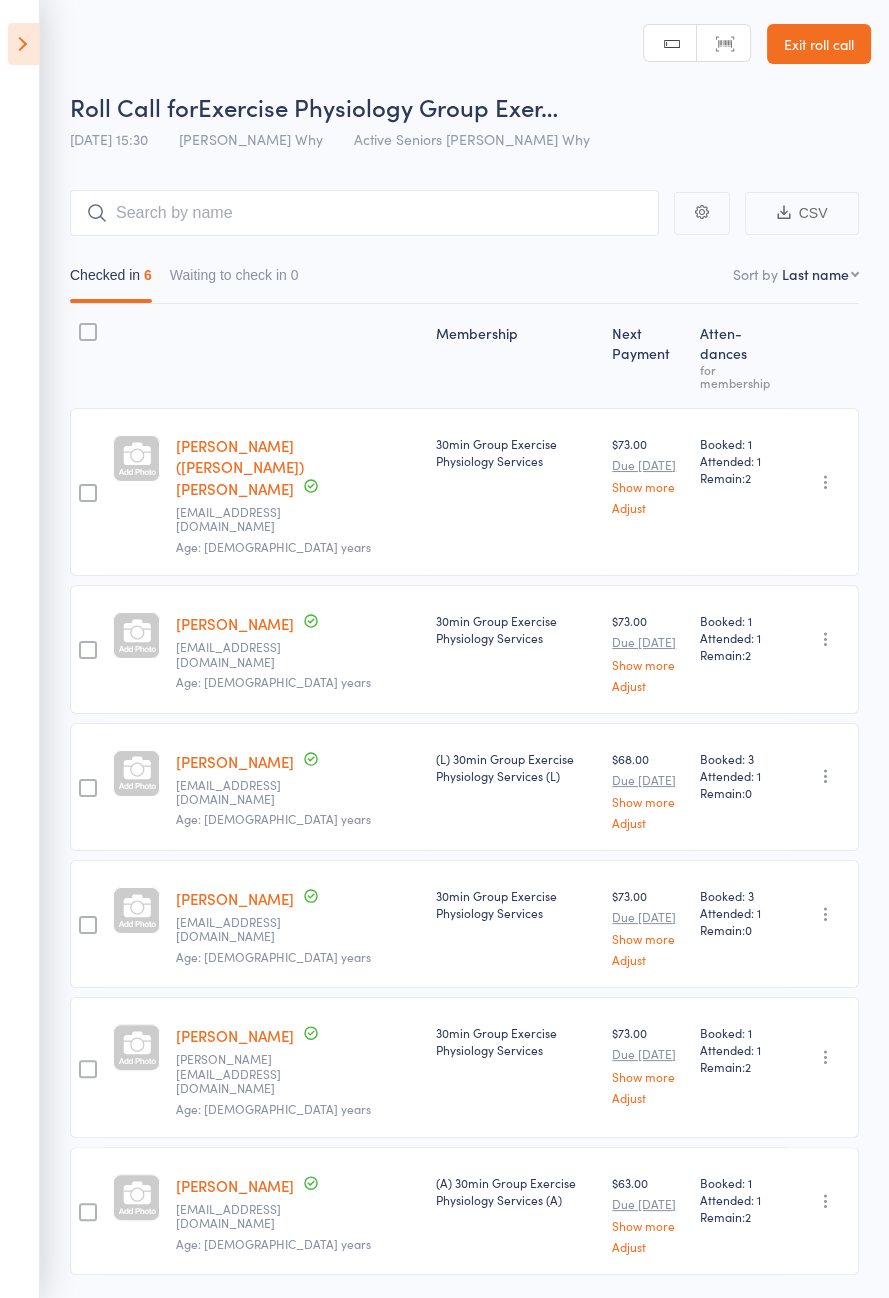 click at bounding box center [23, 44] 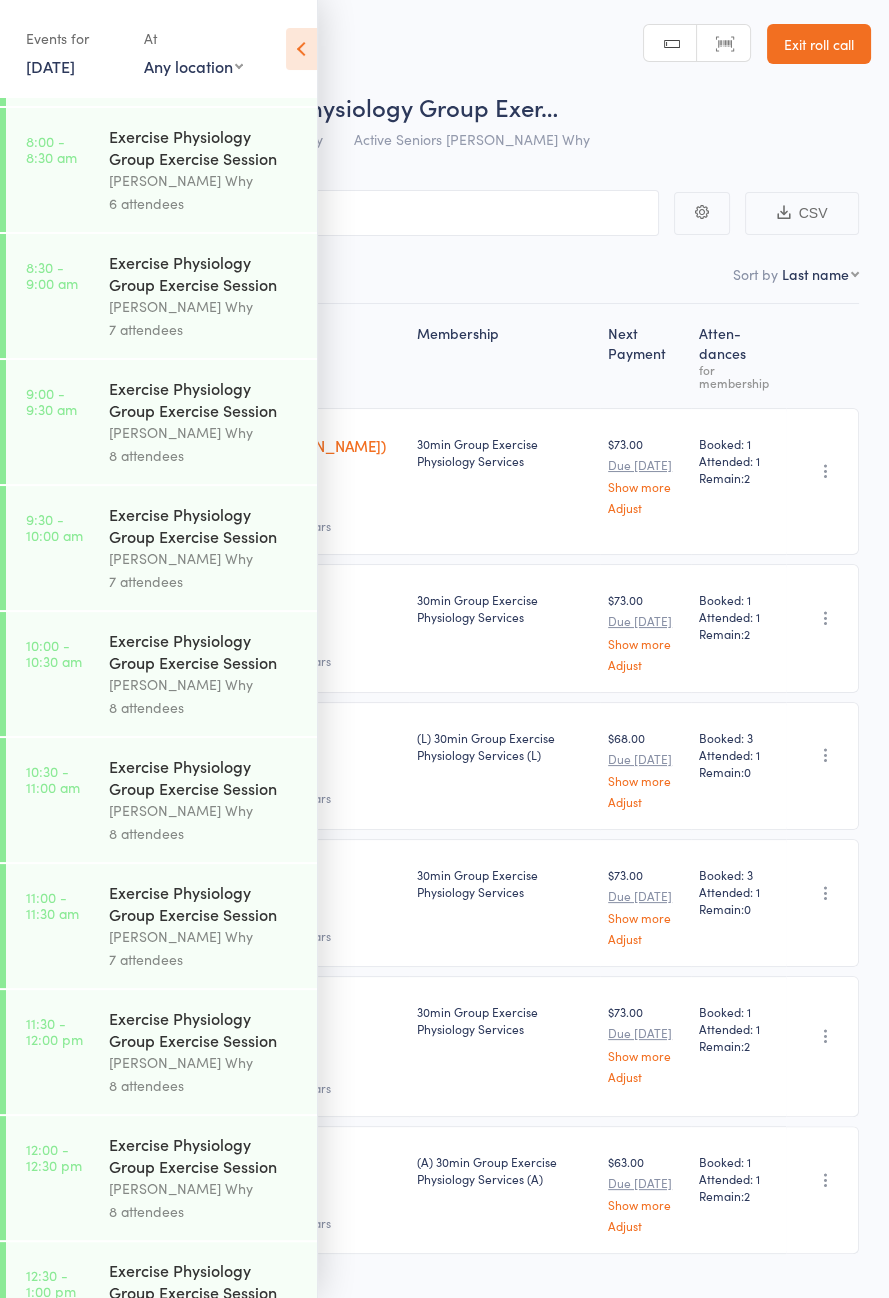 scroll, scrollTop: 1148, scrollLeft: 0, axis: vertical 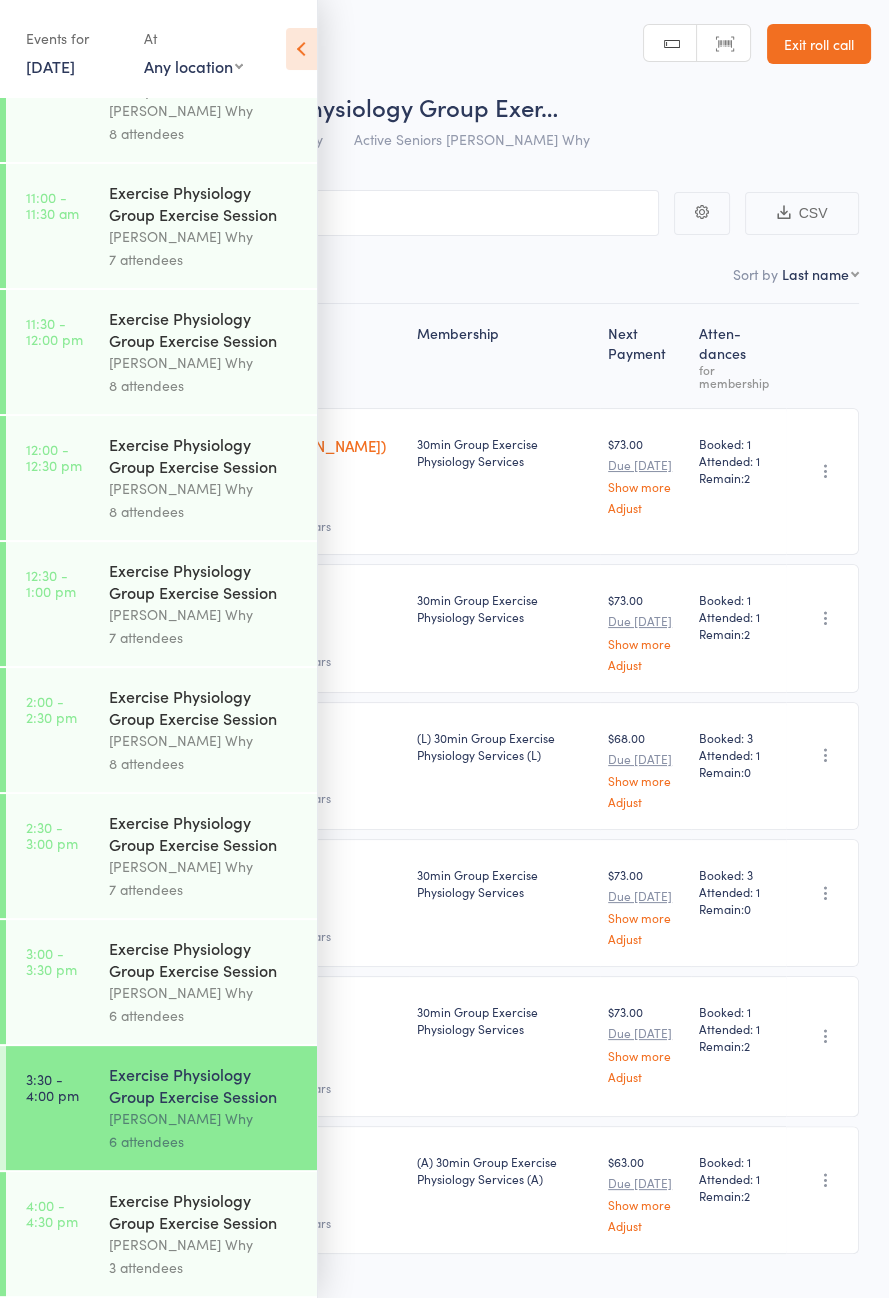 click on "Exercise Physiology Group Exercise Session" at bounding box center [204, 1211] 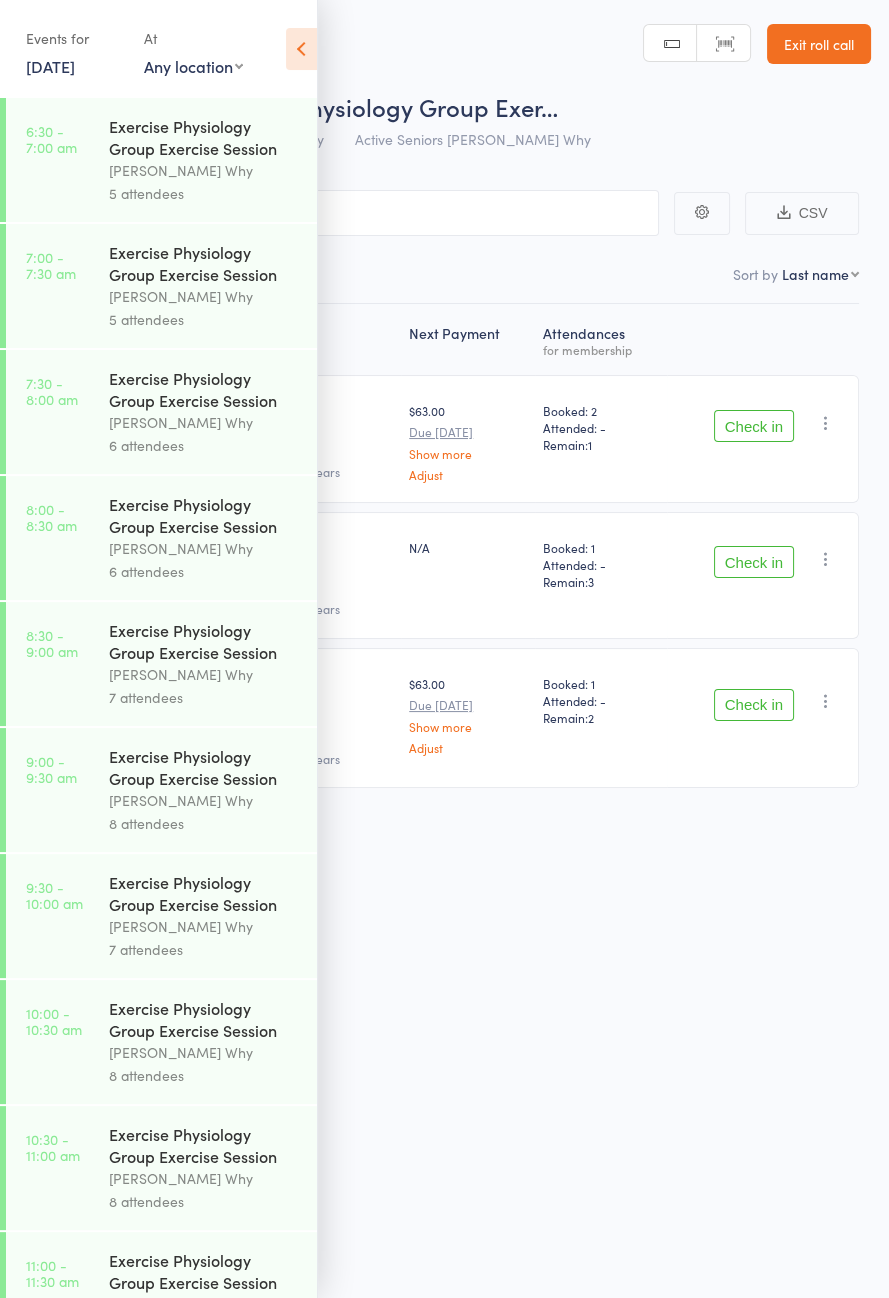 click at bounding box center (301, 49) 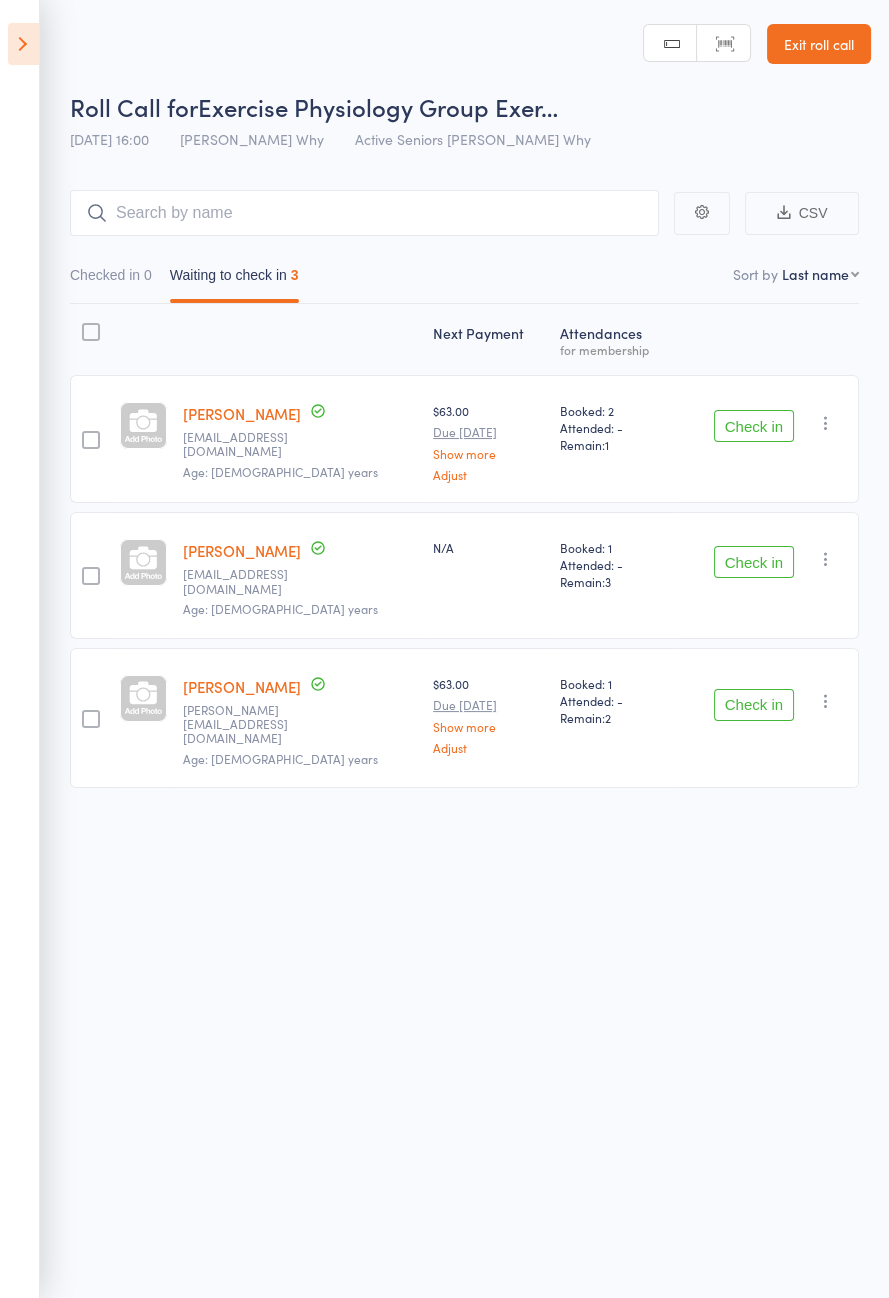 click on "Check in Check in Send message Add Note Add Task Add Flag Remove Mark absent" at bounding box center [768, 439] 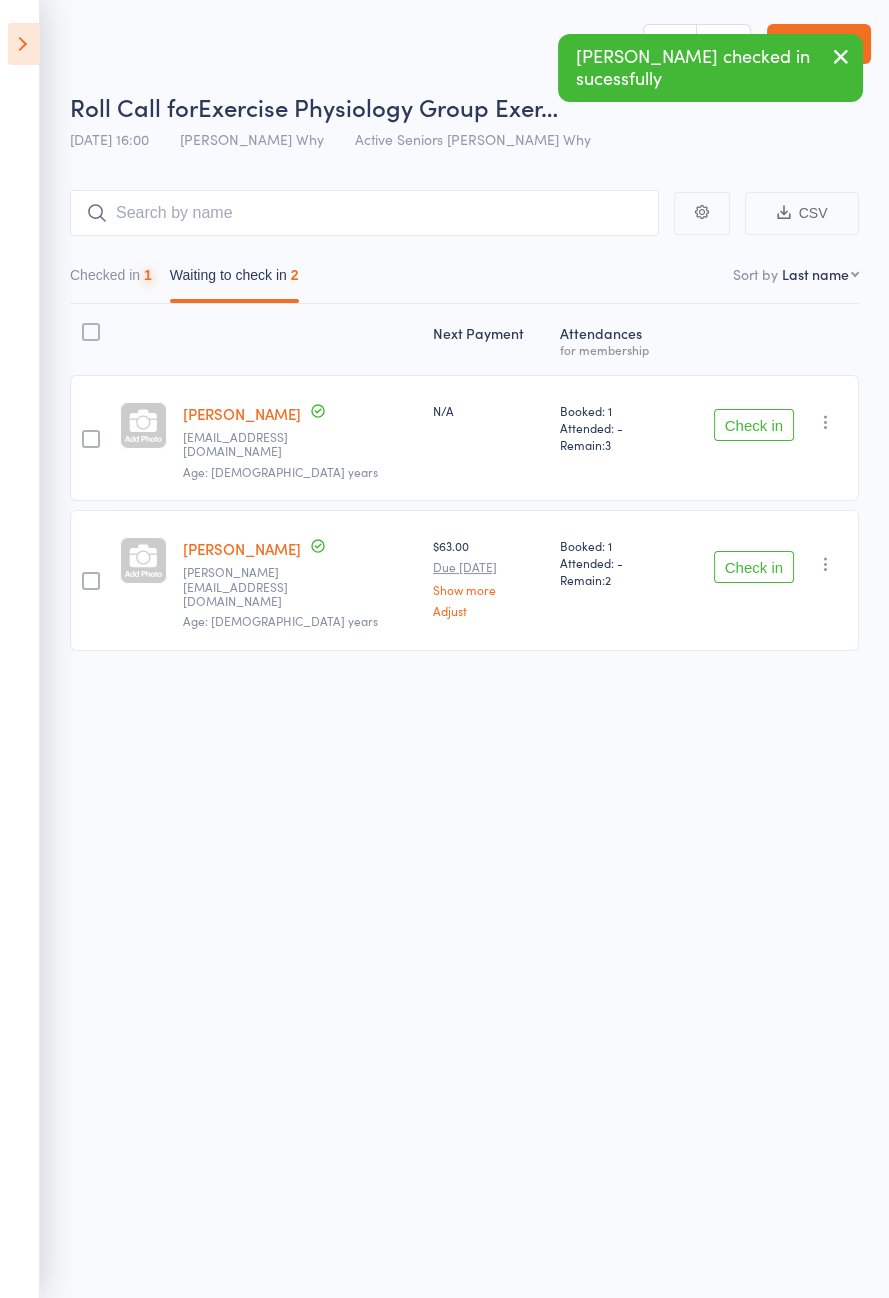 click on "Check in" at bounding box center (754, 425) 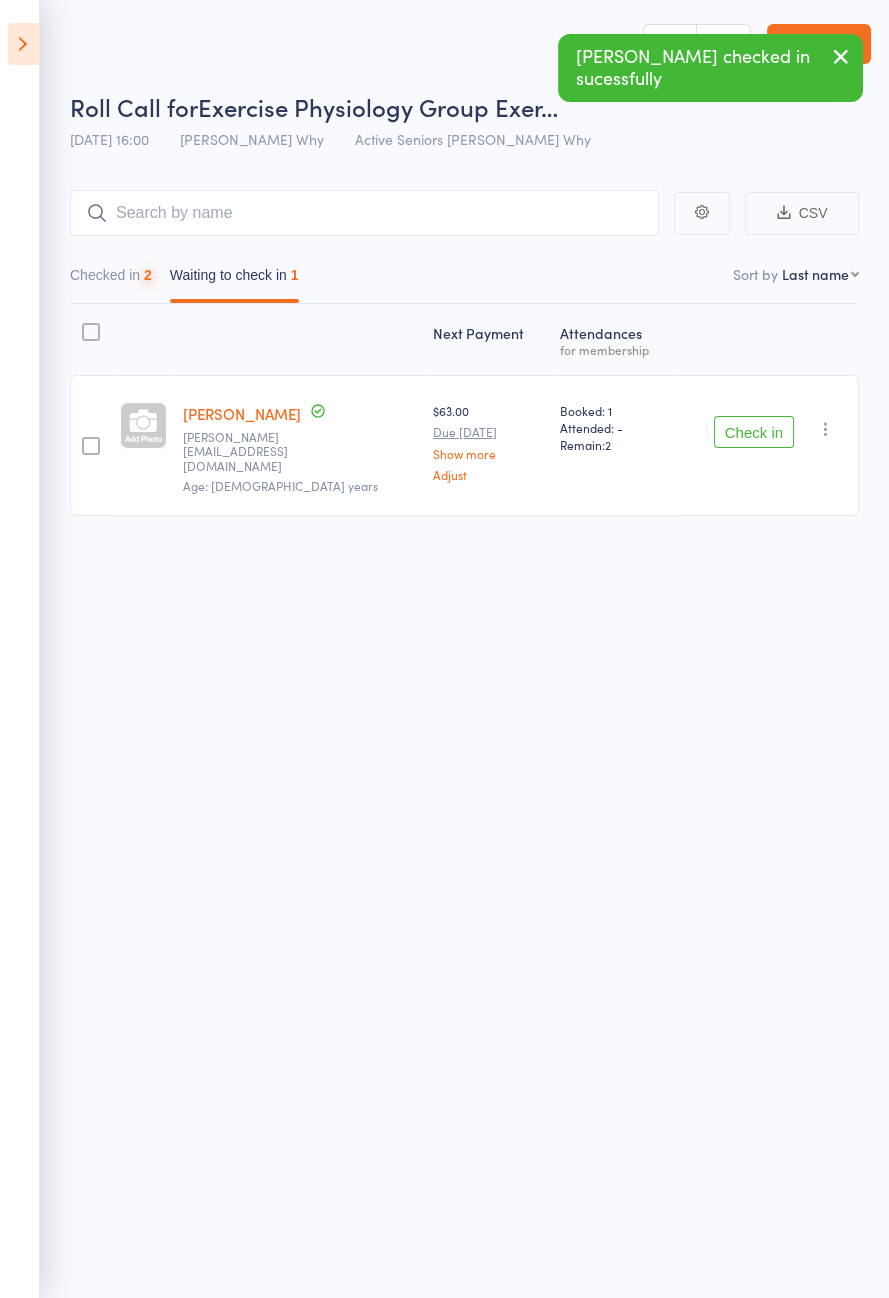 click on "Check in" at bounding box center (754, 432) 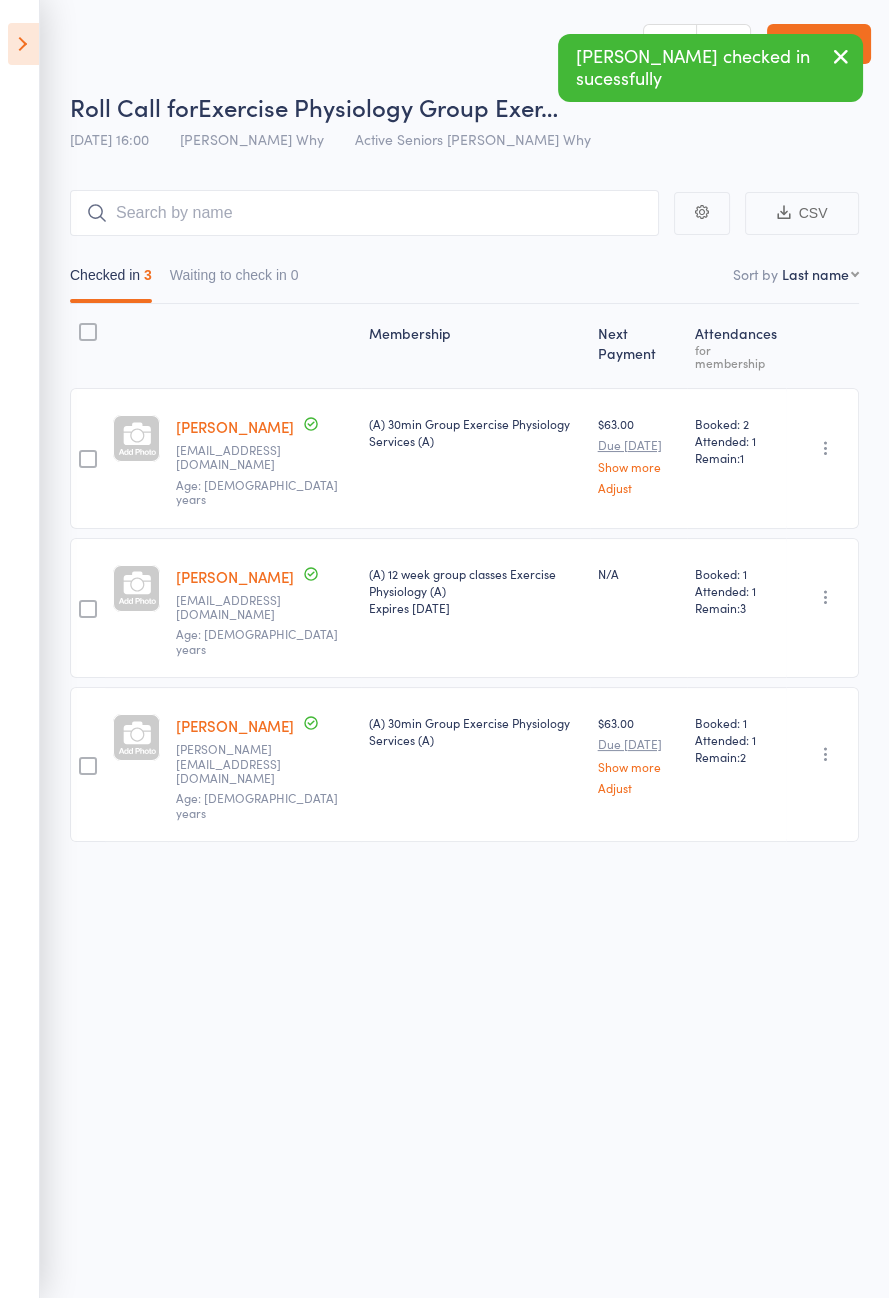 click at bounding box center (841, 56) 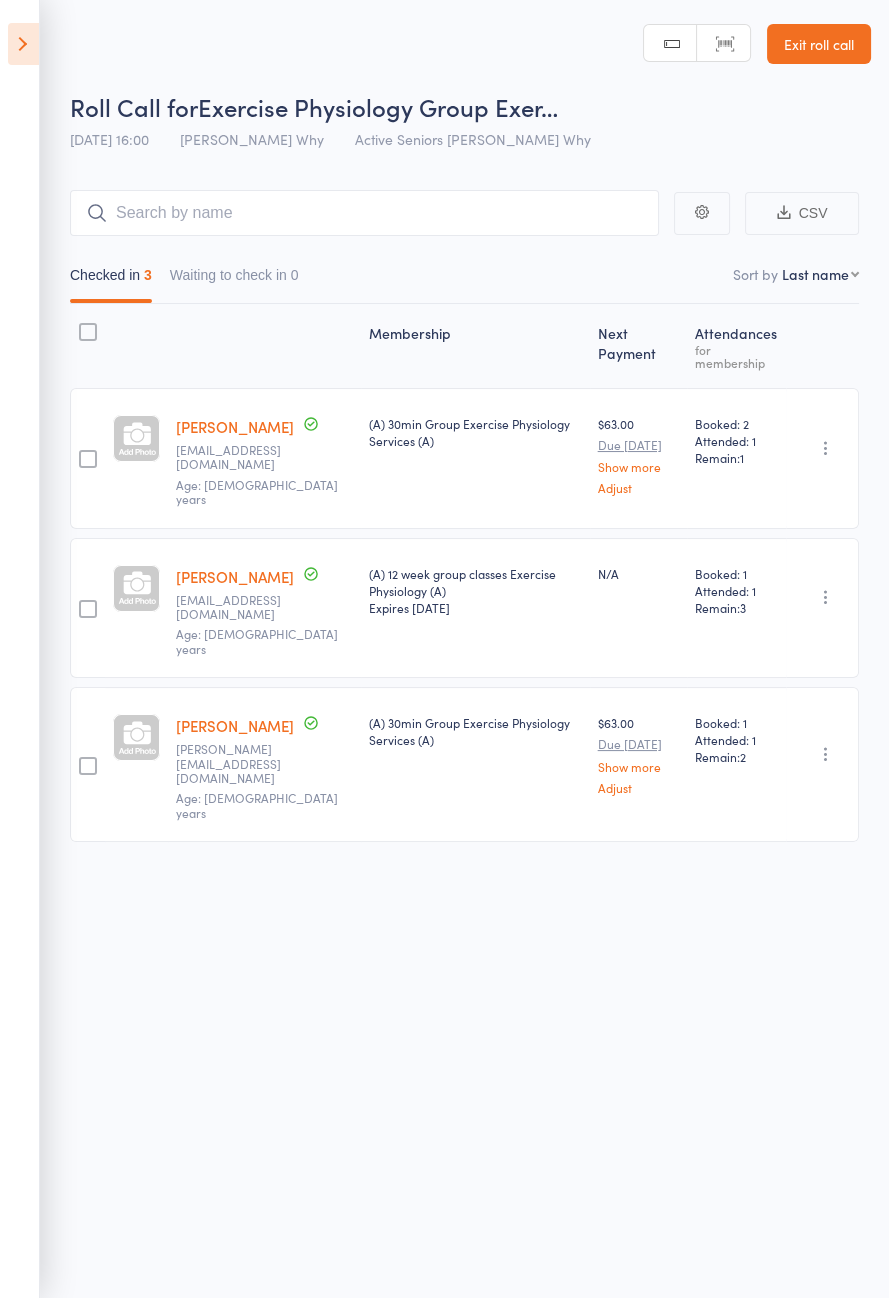 click on "Exit roll call" at bounding box center (819, 44) 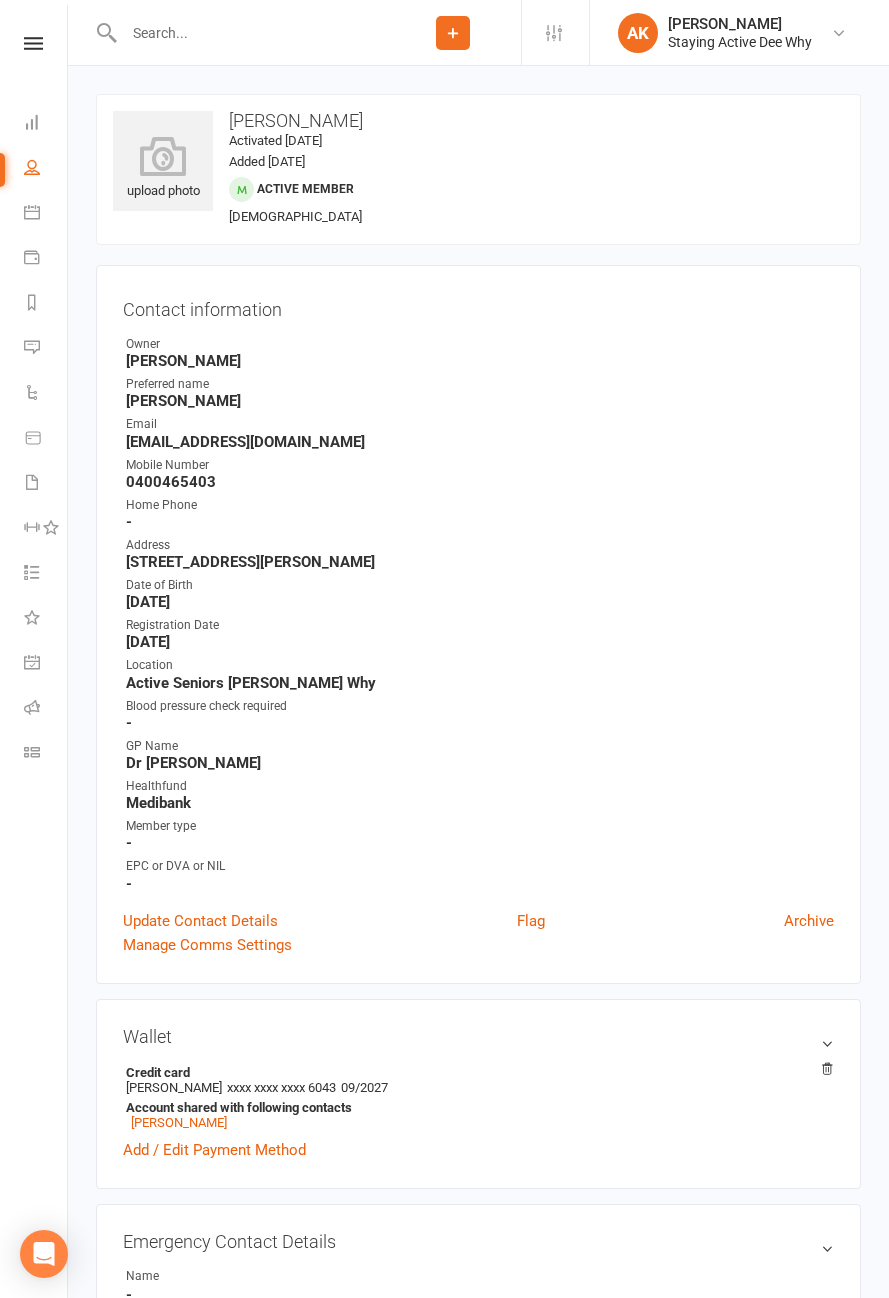 scroll, scrollTop: 0, scrollLeft: 0, axis: both 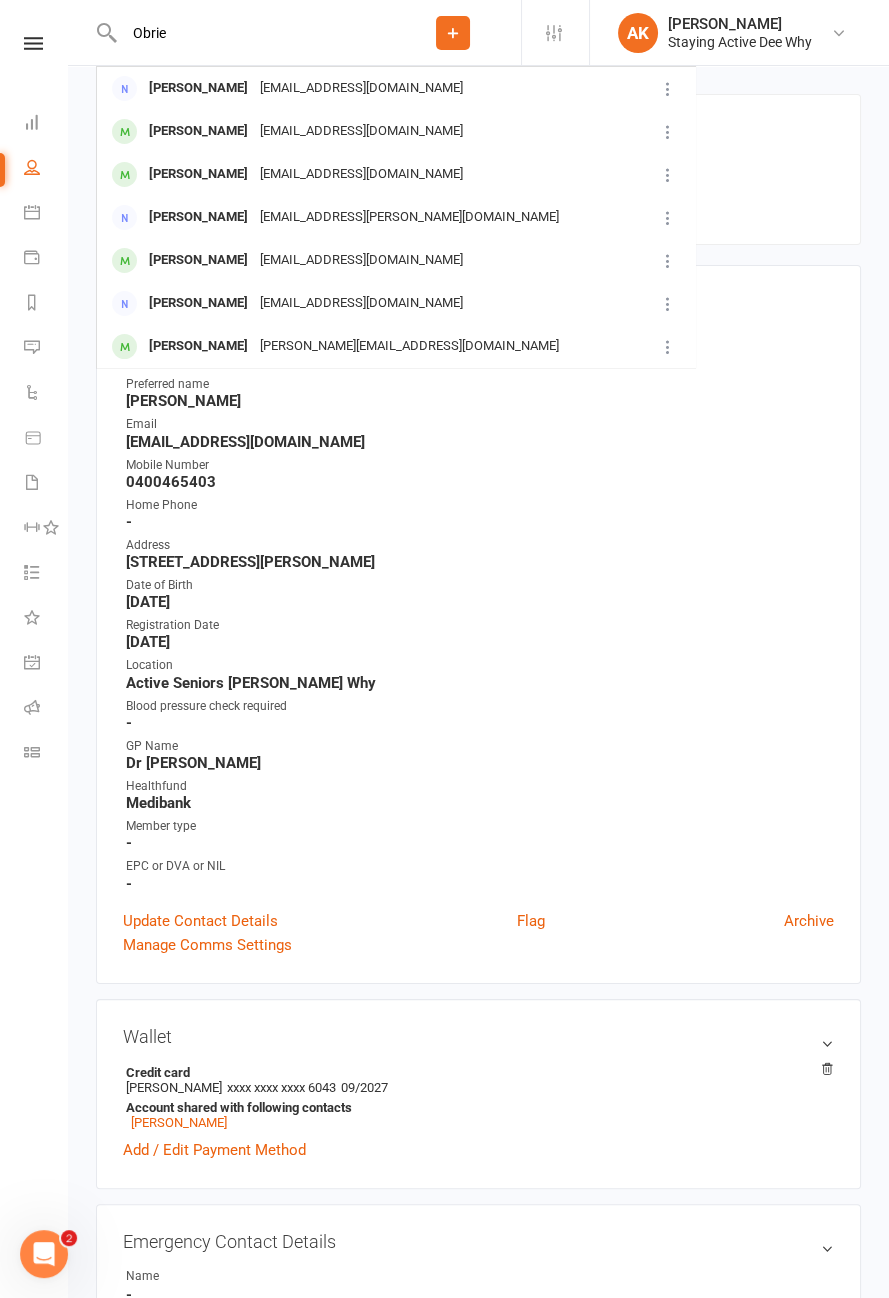 type on "Obrie" 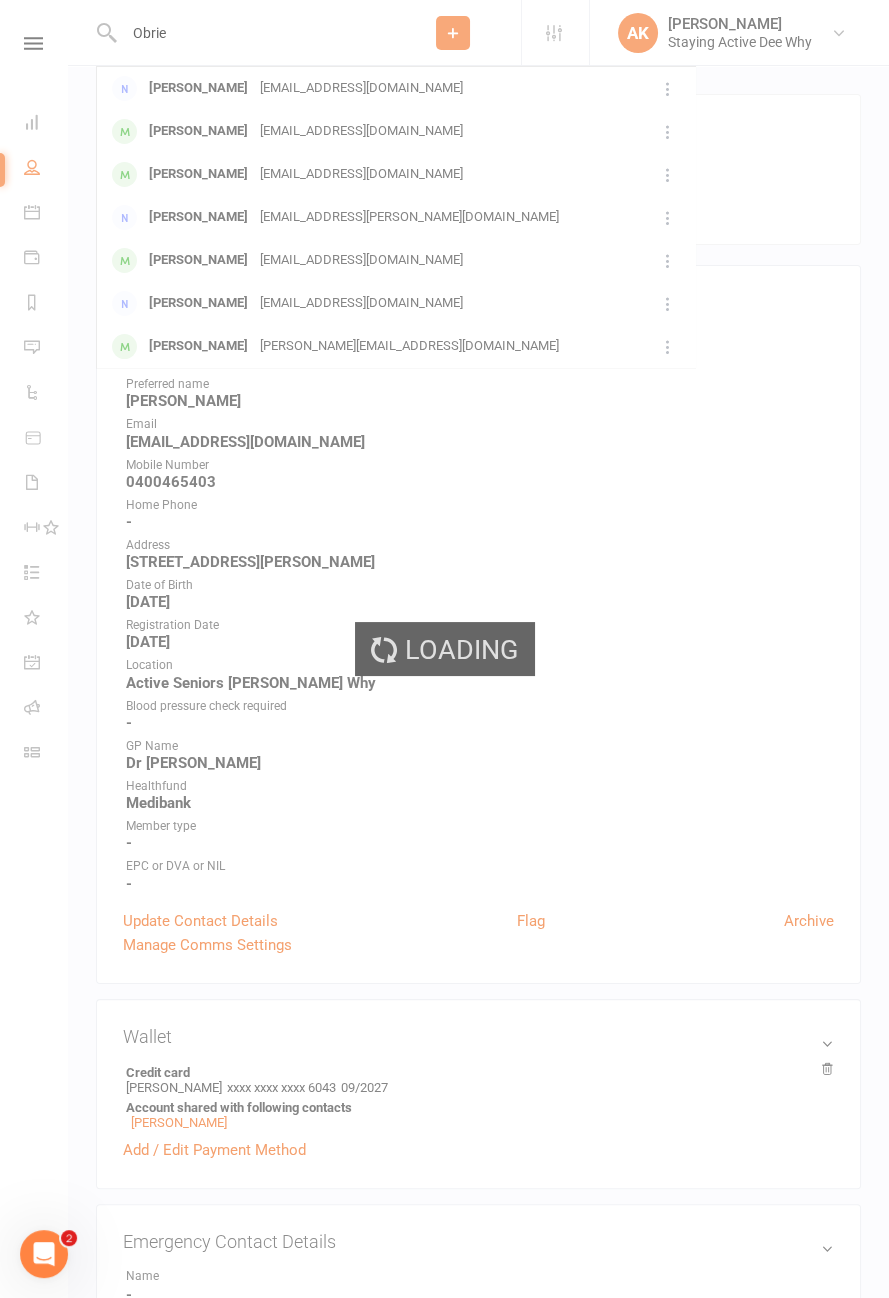 type 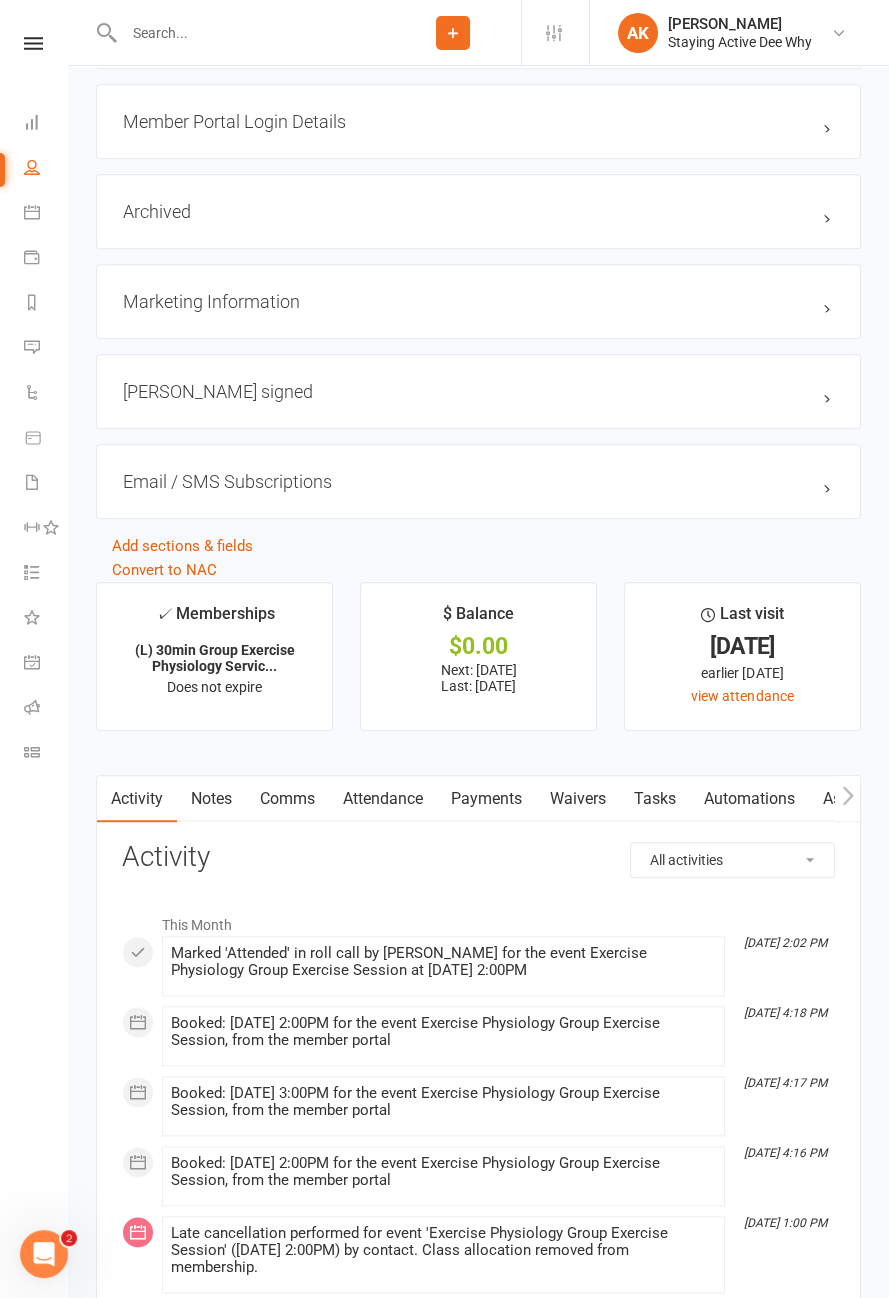scroll, scrollTop: 2095, scrollLeft: 0, axis: vertical 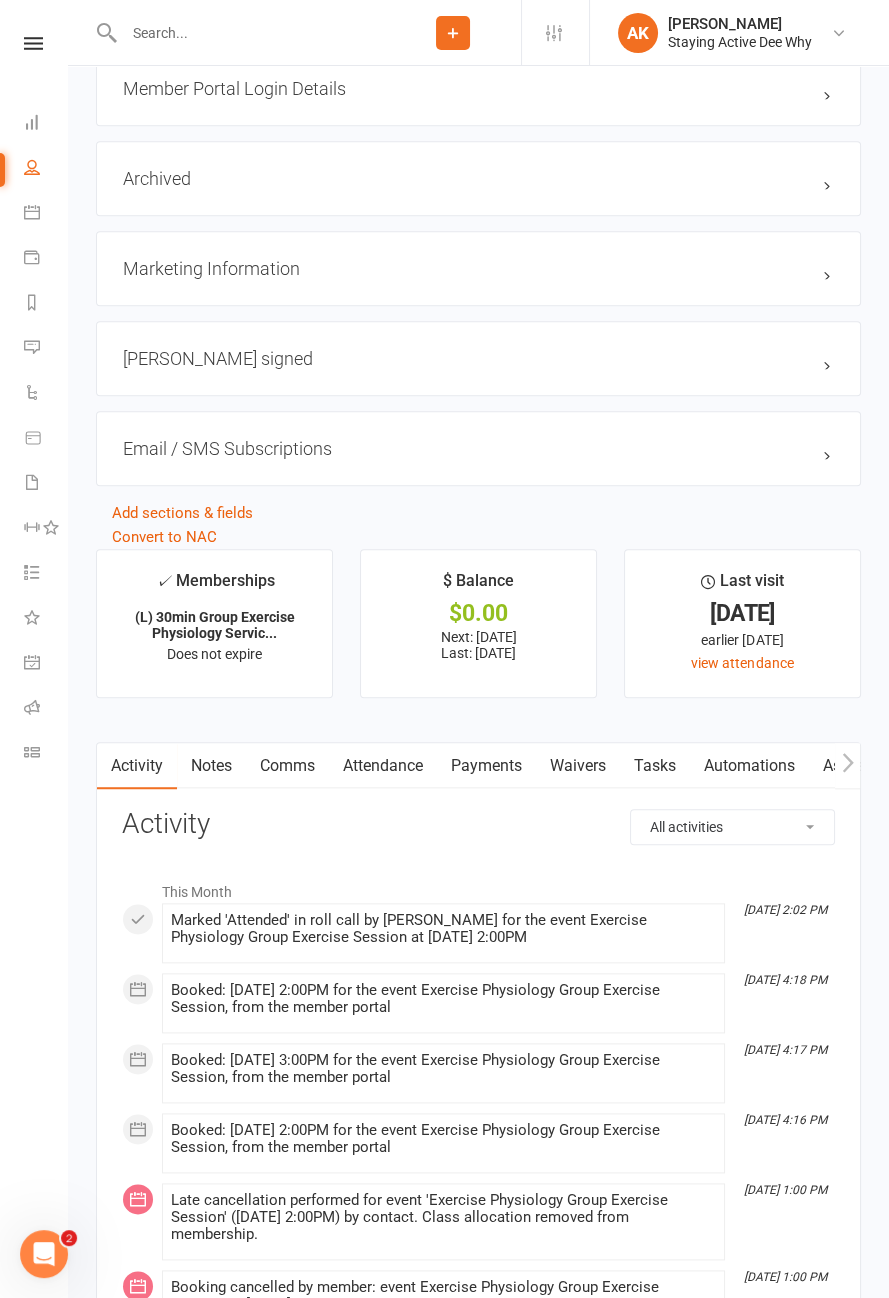 click on "Attendance" at bounding box center [383, 766] 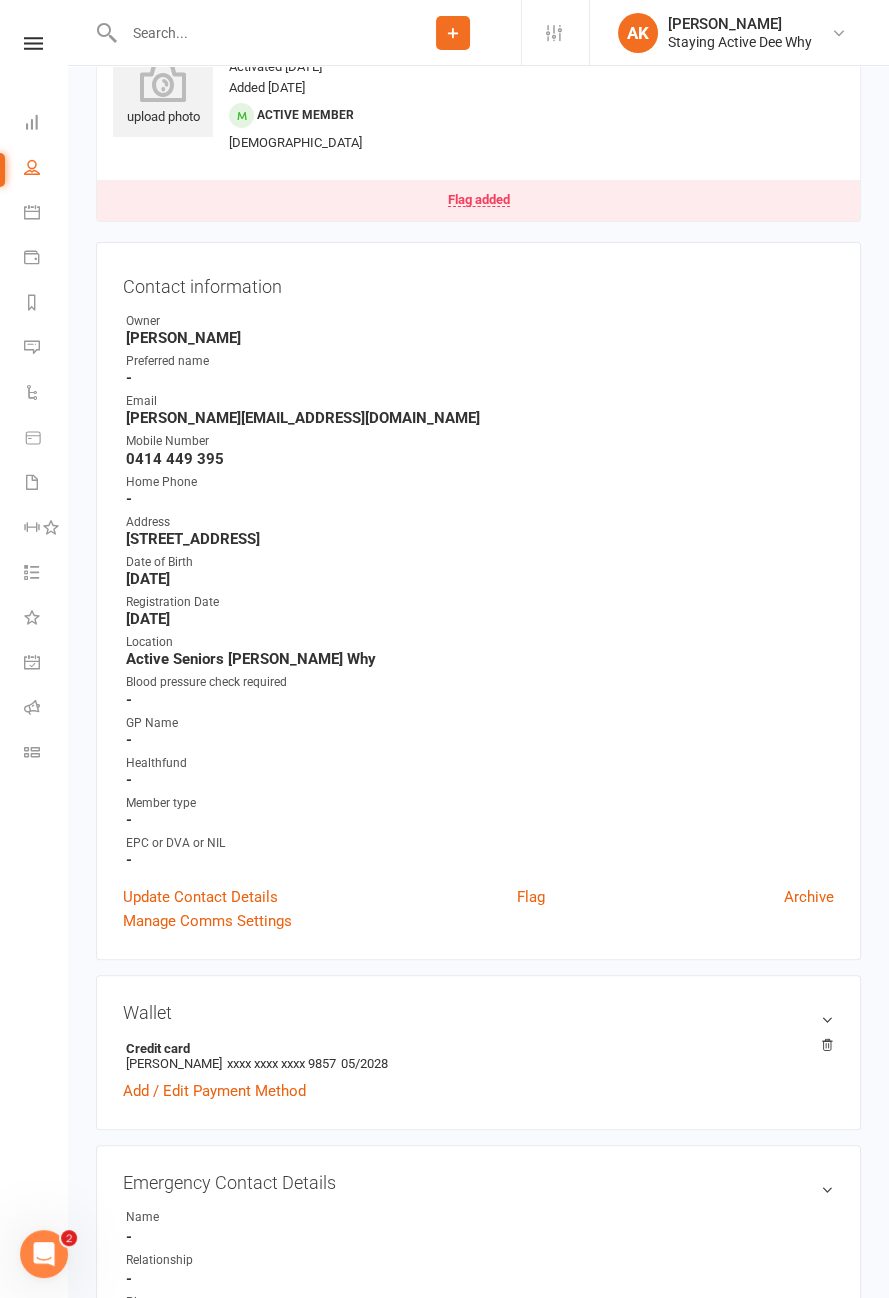 scroll, scrollTop: 0, scrollLeft: 0, axis: both 